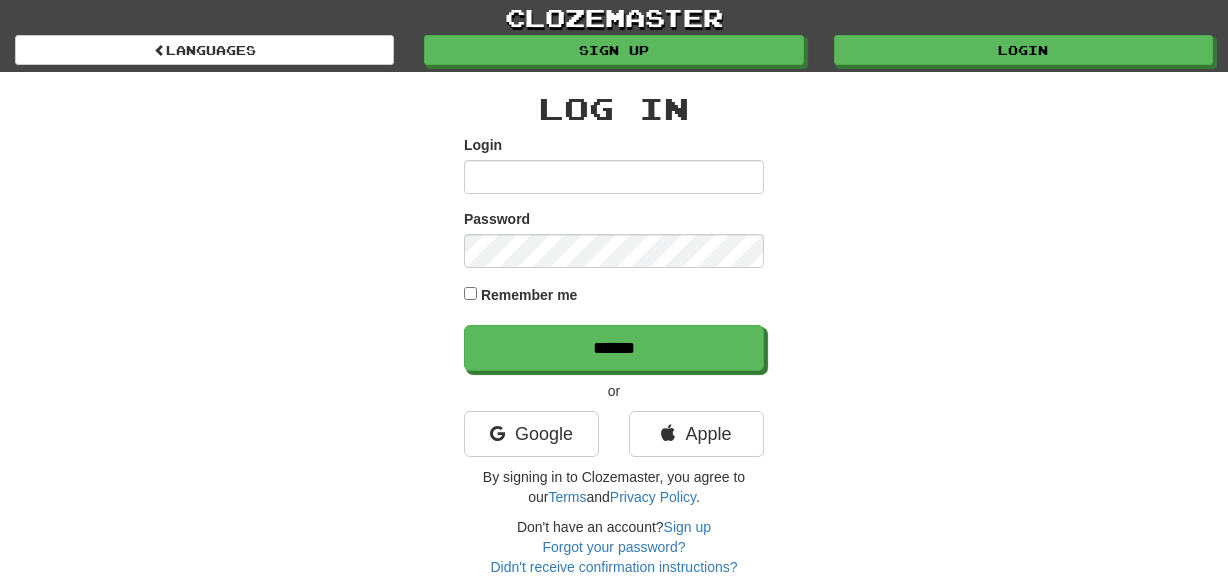 scroll, scrollTop: 0, scrollLeft: 0, axis: both 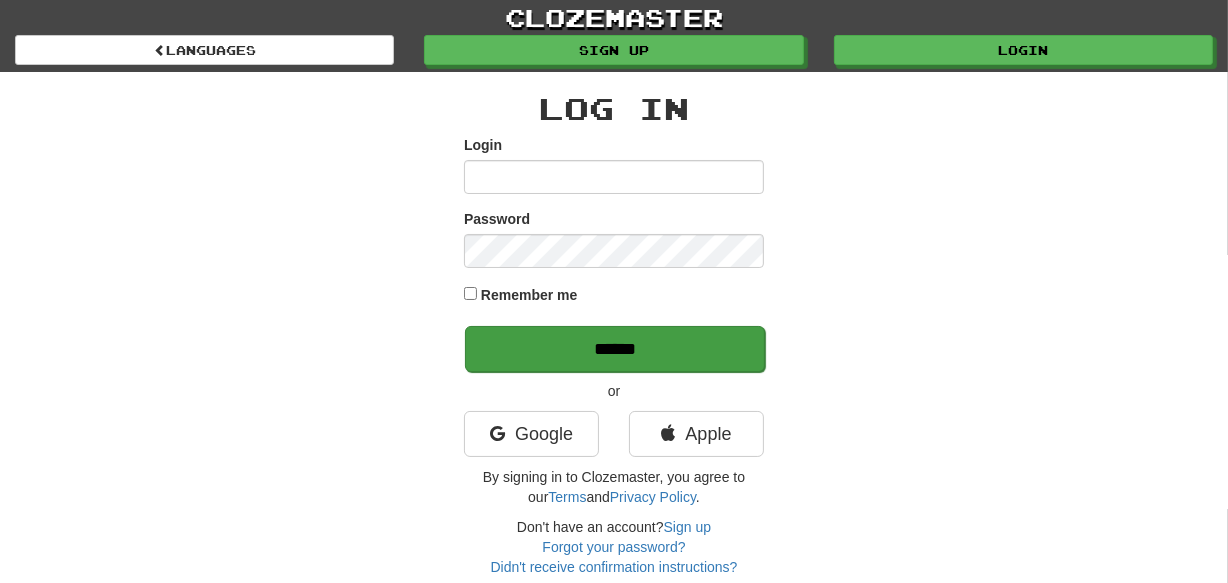 type on "********" 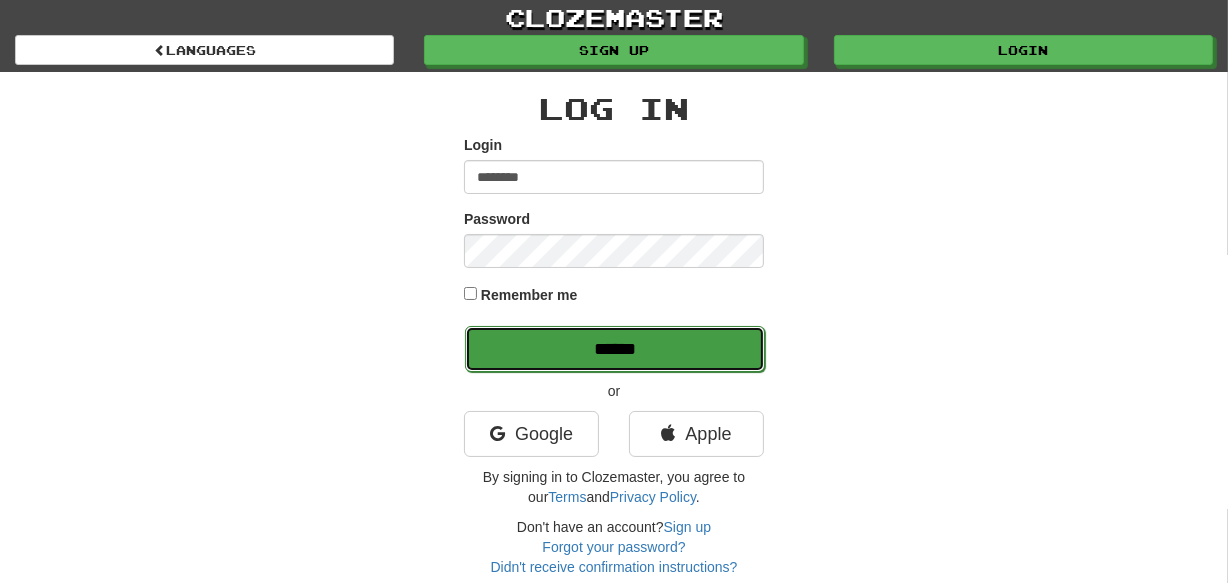 click on "******" at bounding box center (615, 349) 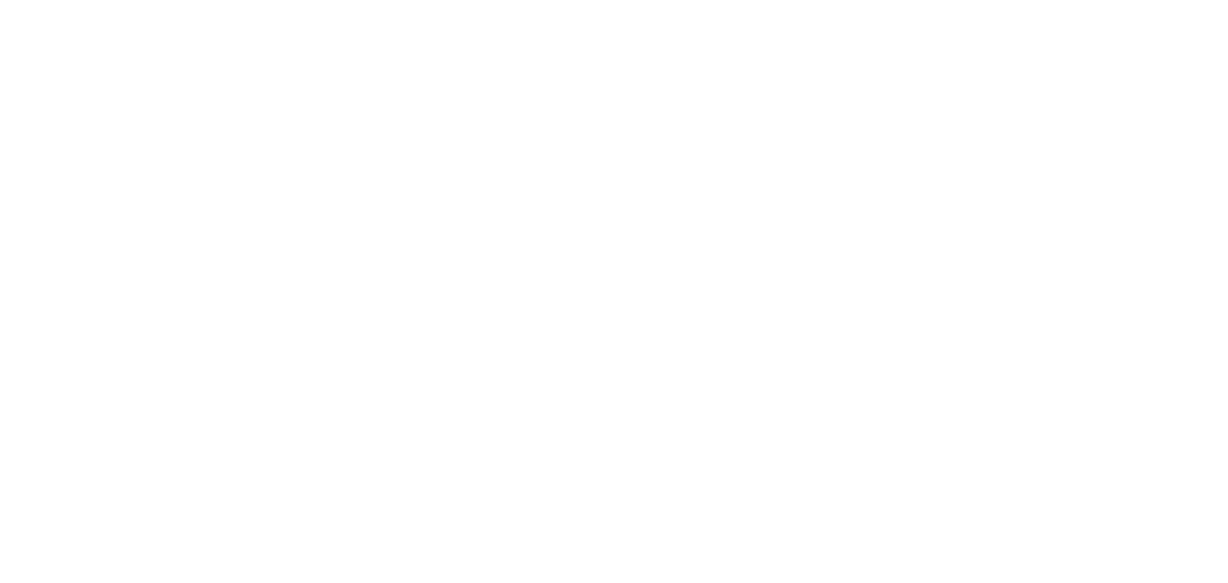 scroll, scrollTop: 0, scrollLeft: 0, axis: both 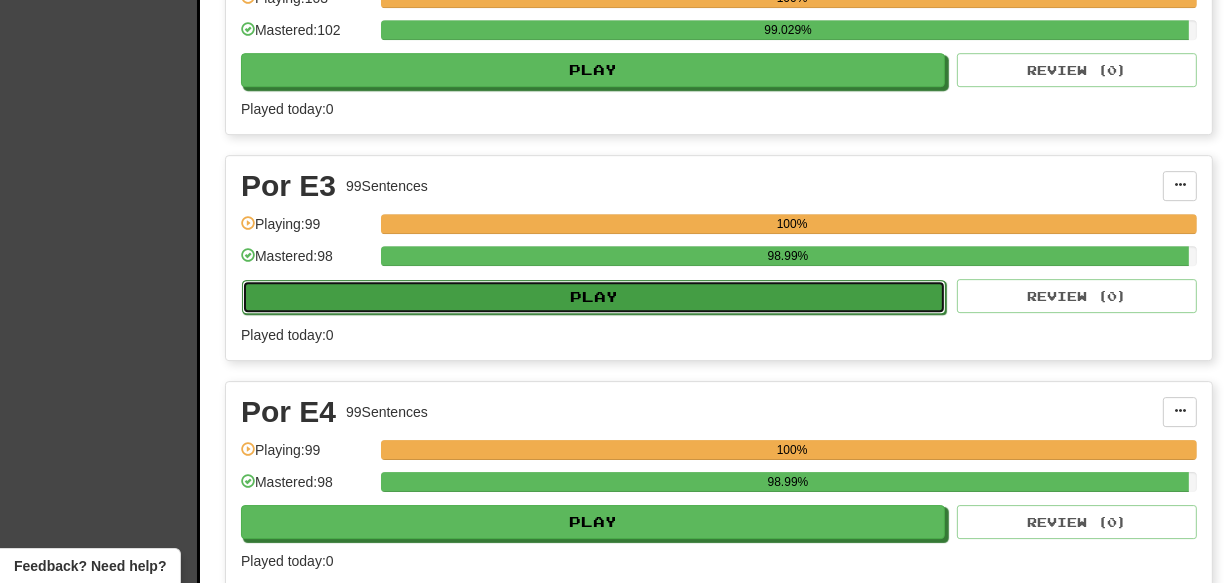 click on "Play" at bounding box center (594, 297) 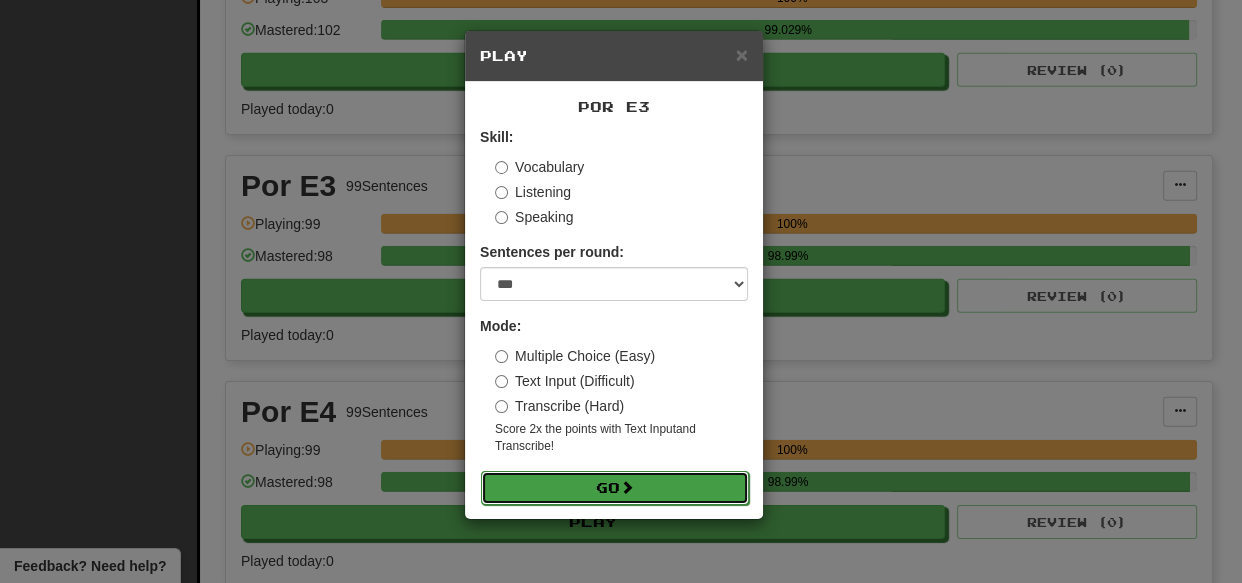 click on "Go" at bounding box center [615, 488] 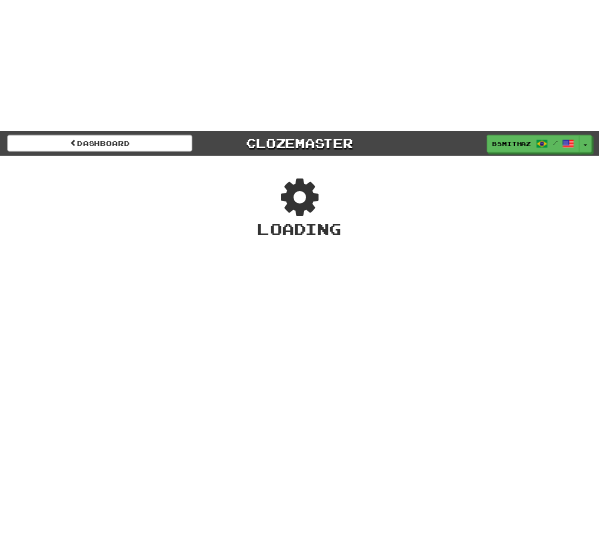 scroll, scrollTop: 0, scrollLeft: 0, axis: both 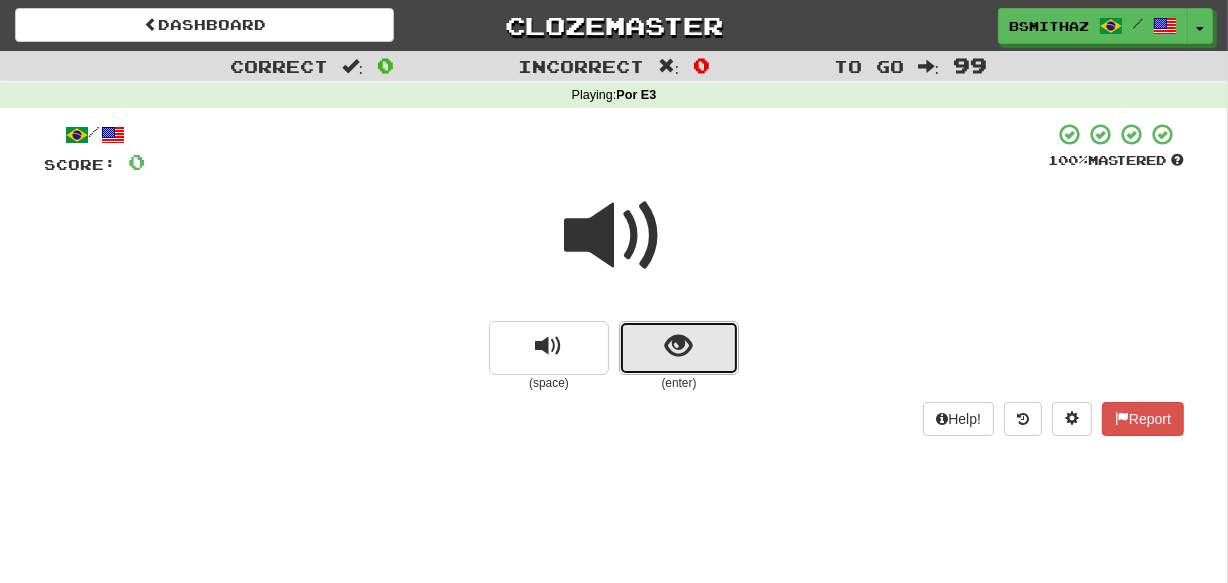 click at bounding box center [679, 348] 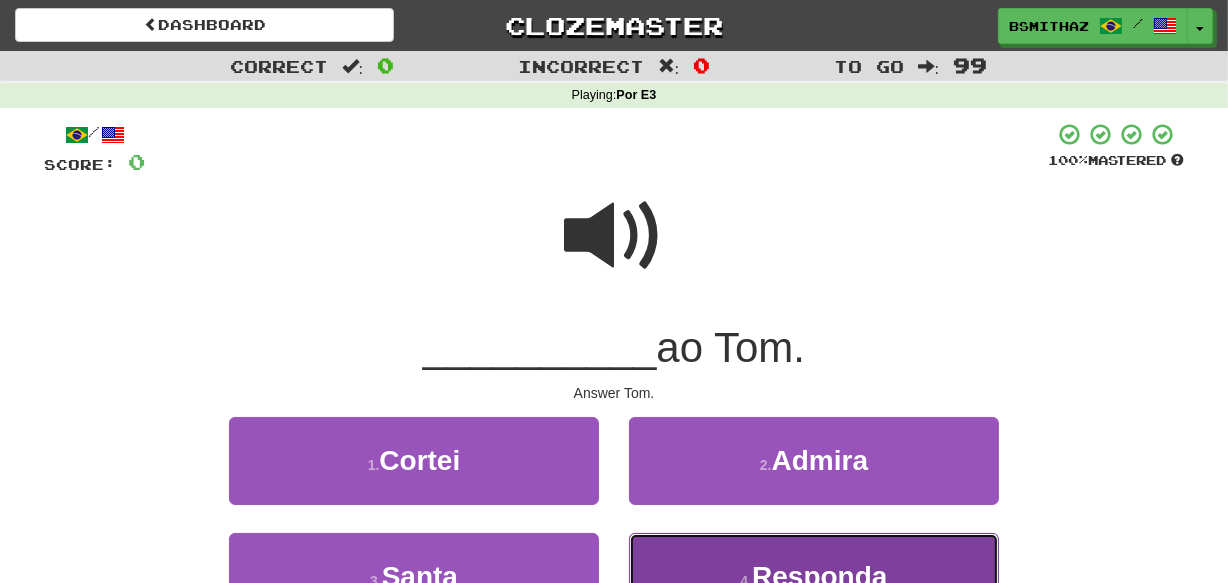 click on "4 .  Responda" at bounding box center (814, 576) 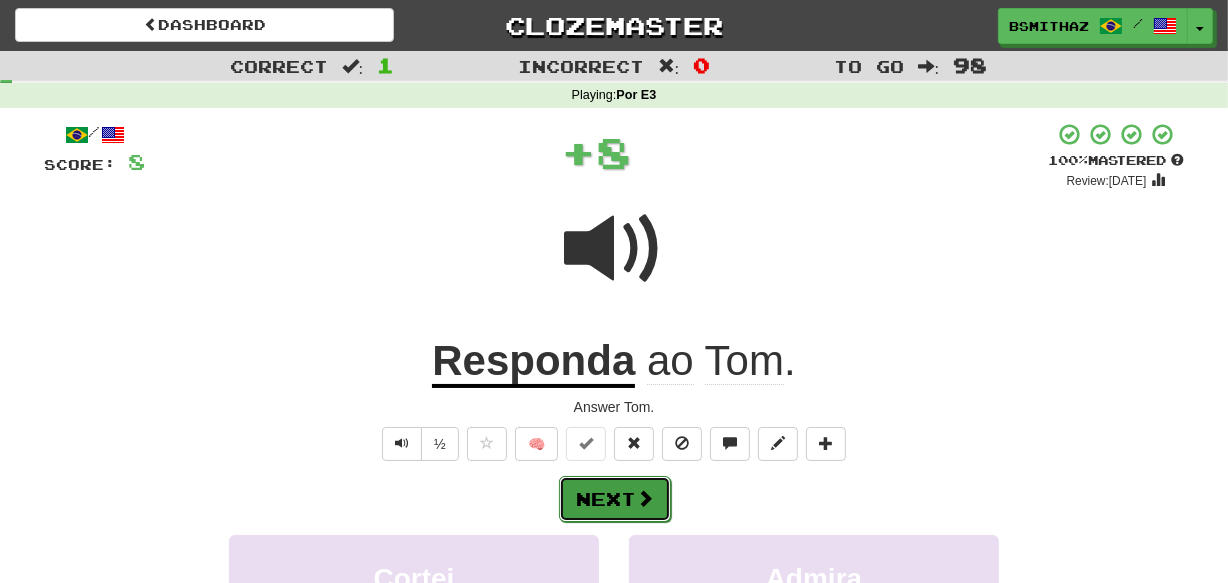 click on "Next" at bounding box center [615, 499] 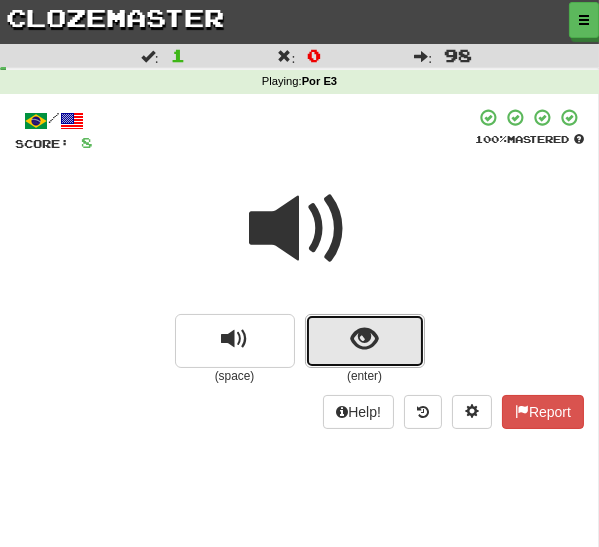 click at bounding box center [365, 341] 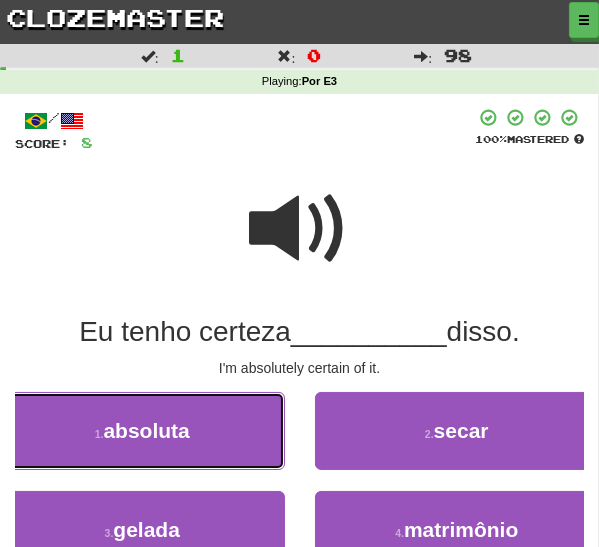 click on "1 .  absoluta" at bounding box center [142, 431] 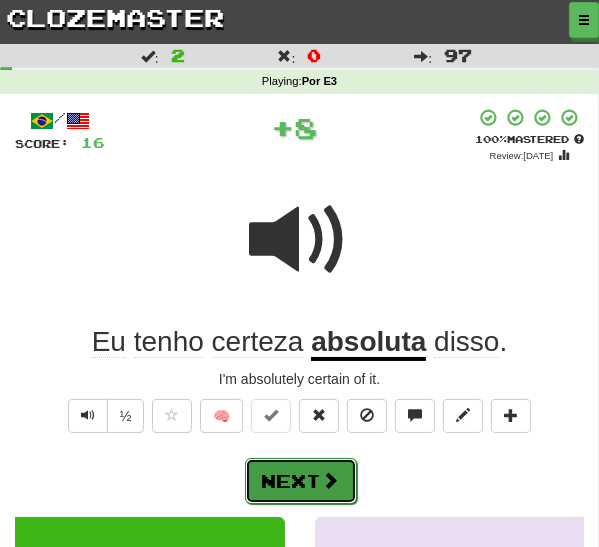 click at bounding box center [331, 480] 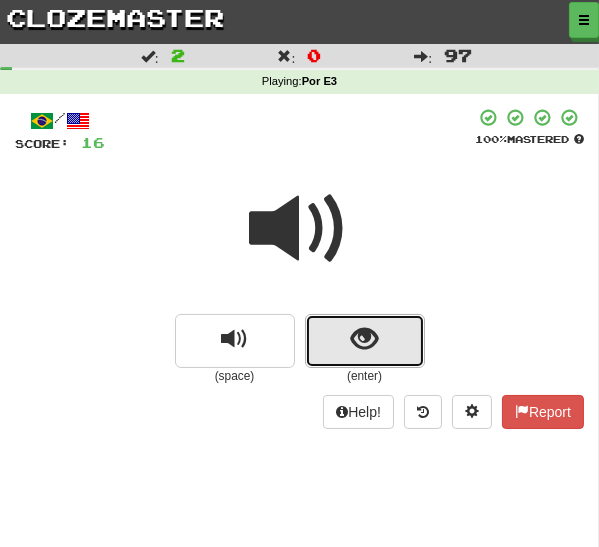 click at bounding box center (364, 339) 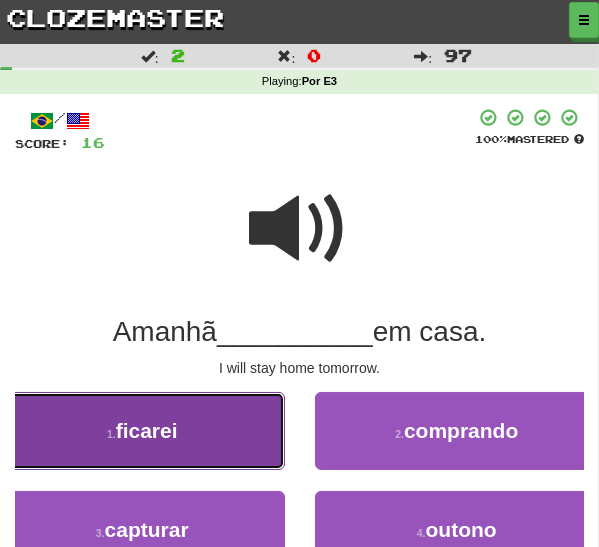 click on "1 .  ficarei" at bounding box center (142, 431) 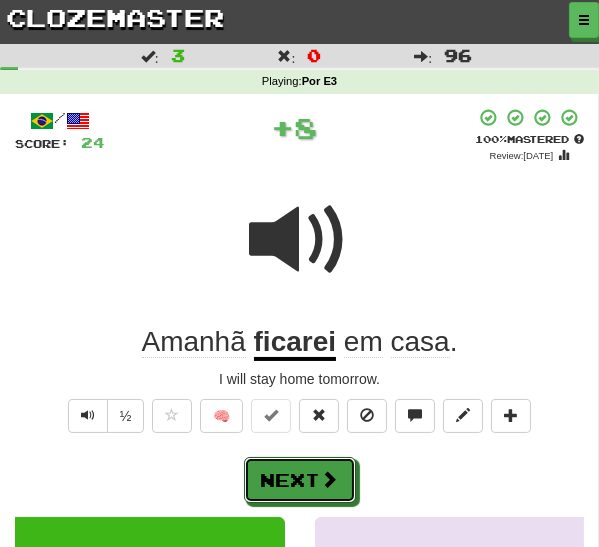 drag, startPoint x: 310, startPoint y: 475, endPoint x: 317, endPoint y: 458, distance: 18.384777 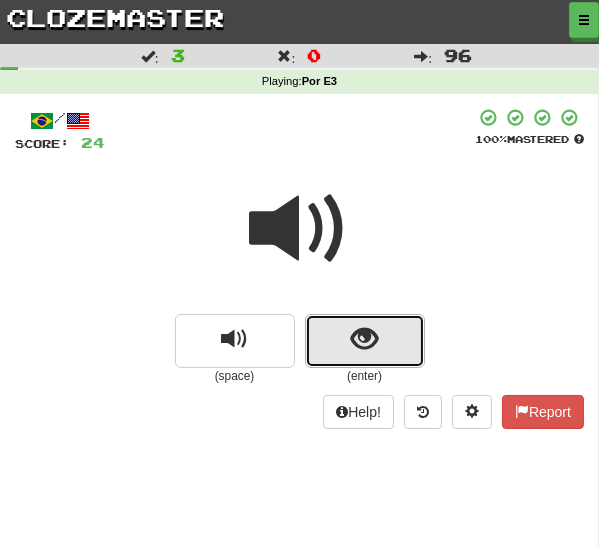 click at bounding box center [365, 341] 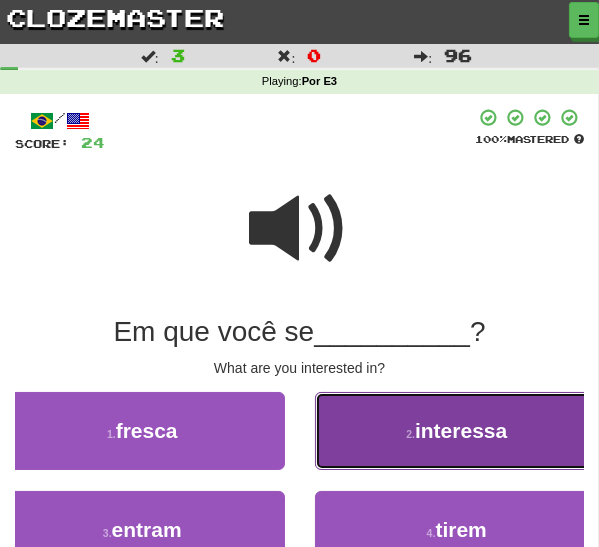 click on "2 .  interessa" at bounding box center (457, 431) 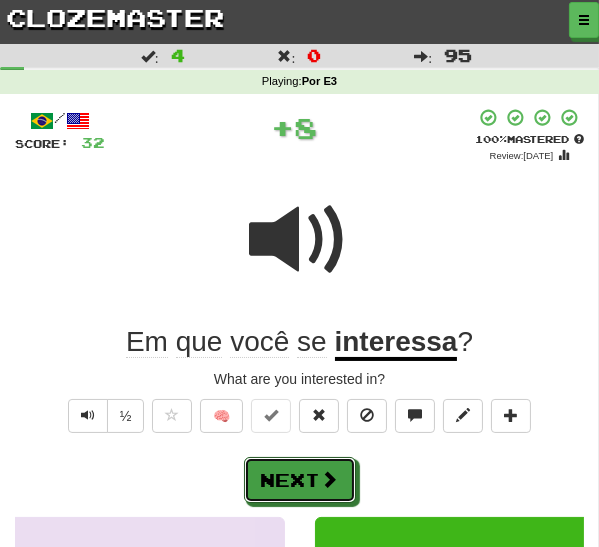 click on "Next" at bounding box center (300, 480) 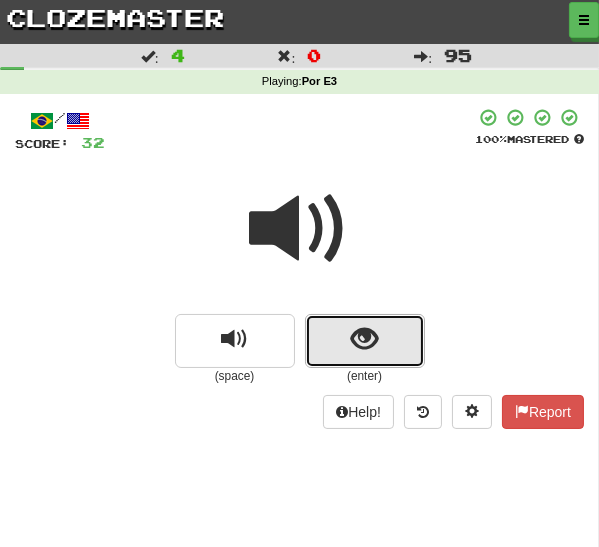 click at bounding box center (365, 341) 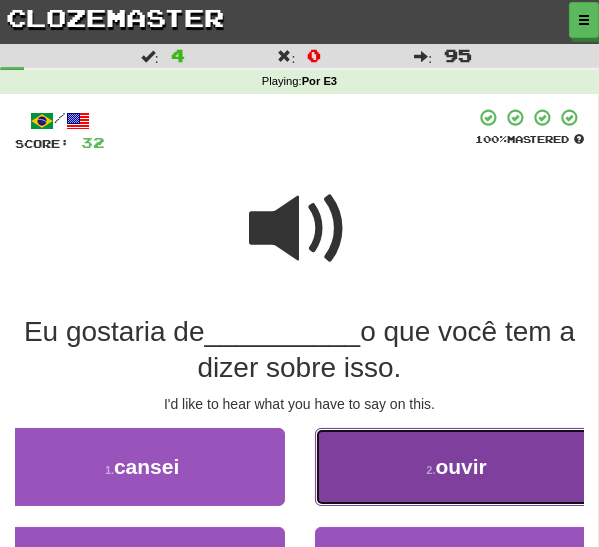 click on "2 .  ouvir" at bounding box center [457, 467] 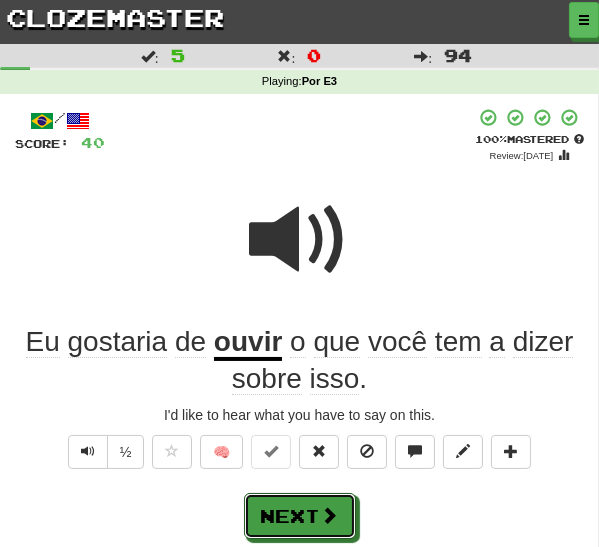 click on "Next" at bounding box center (300, 516) 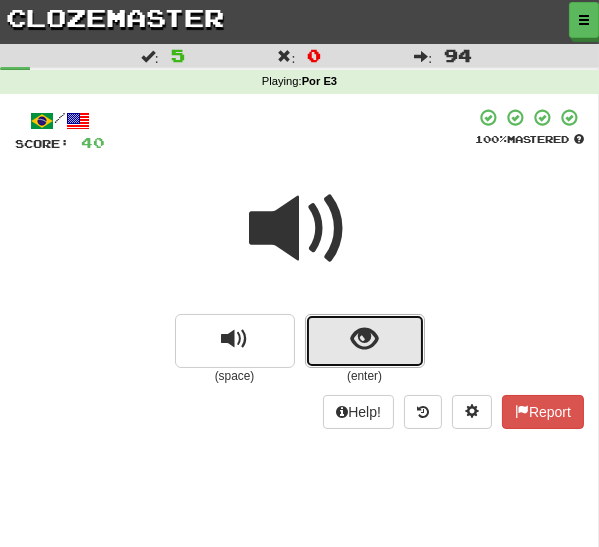 click at bounding box center (365, 341) 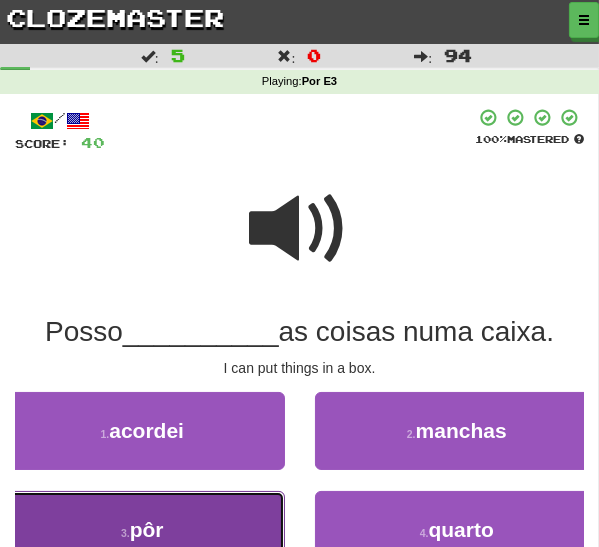 click on "3 .  pôr" at bounding box center [142, 530] 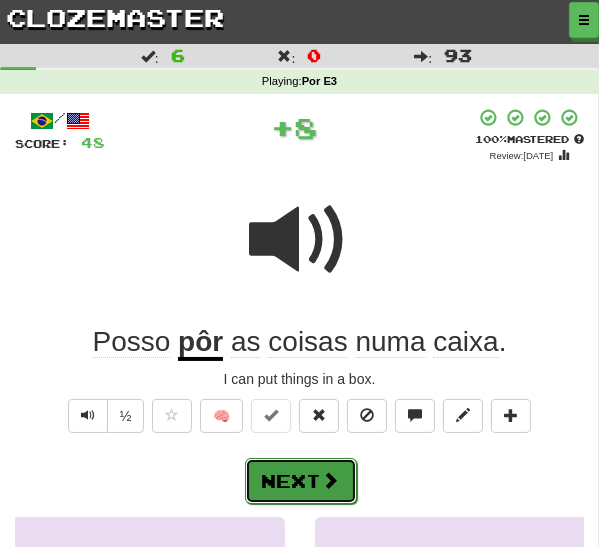 click on "Next" at bounding box center [301, 481] 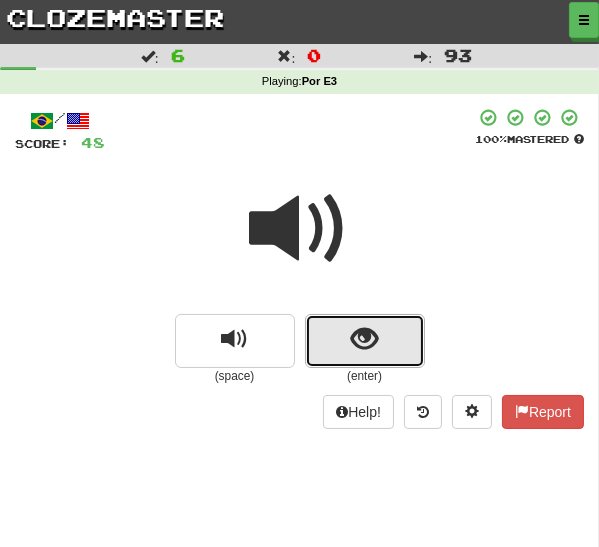 click at bounding box center (365, 341) 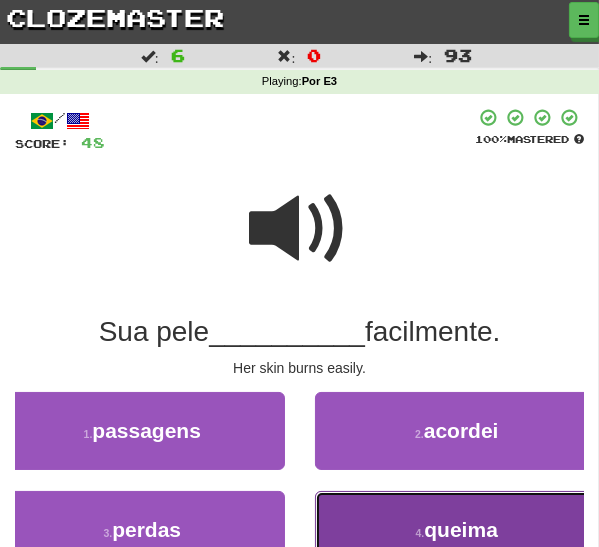 click on "4 .  queima" at bounding box center (457, 530) 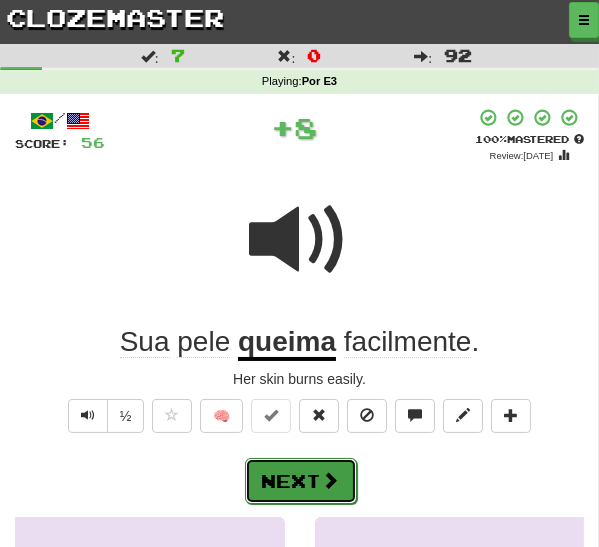 click at bounding box center [331, 480] 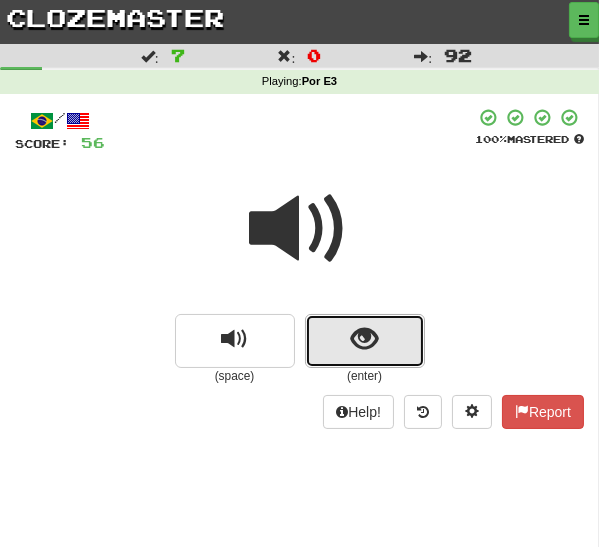 click at bounding box center (364, 339) 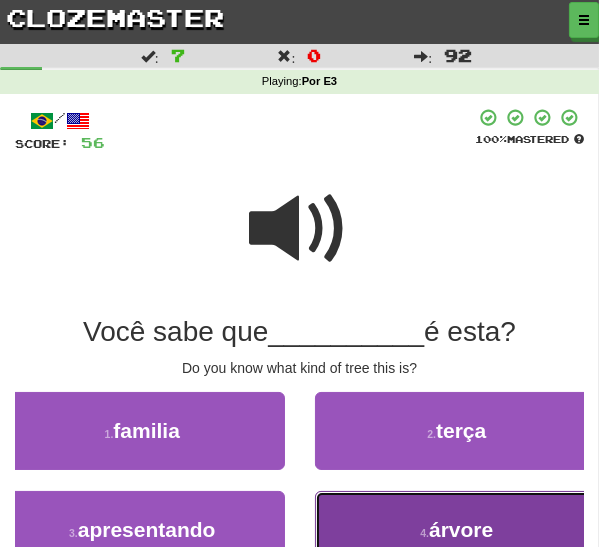 click on "4 .  árvore" at bounding box center (457, 530) 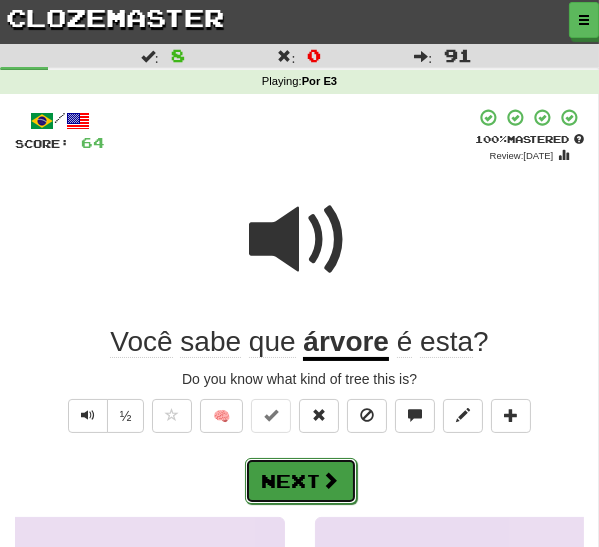 click at bounding box center [331, 480] 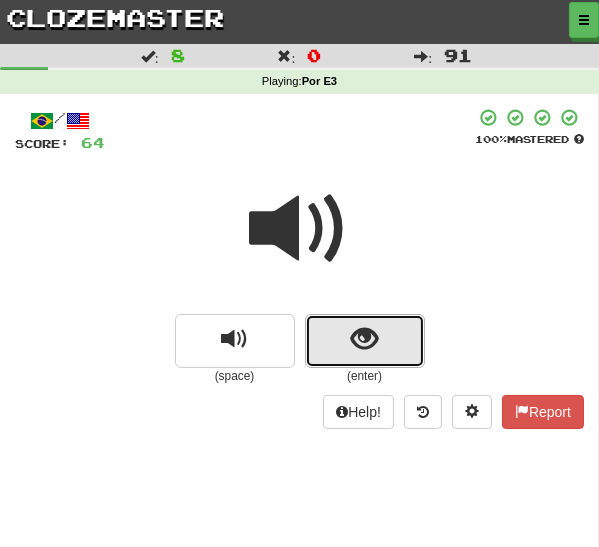 click at bounding box center [365, 341] 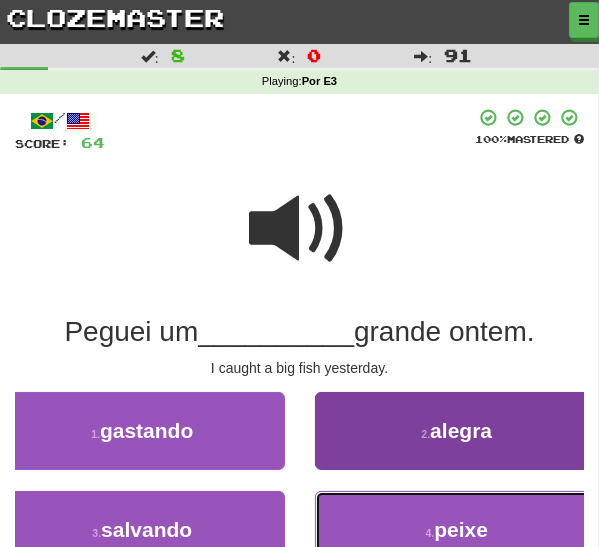 click on "peixe" at bounding box center [461, 529] 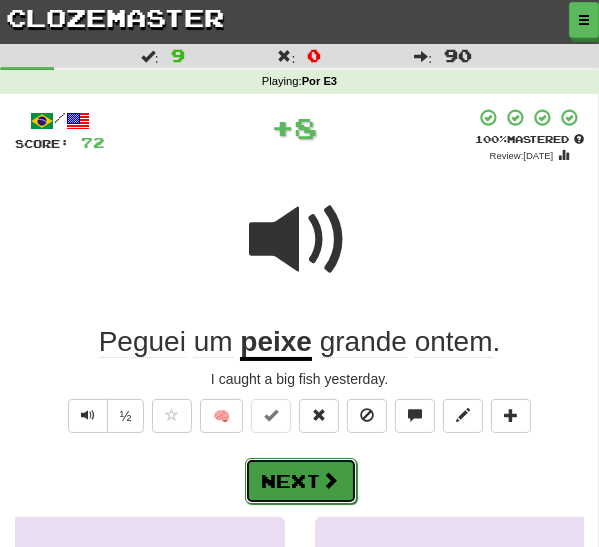 click on "Next" at bounding box center [301, 481] 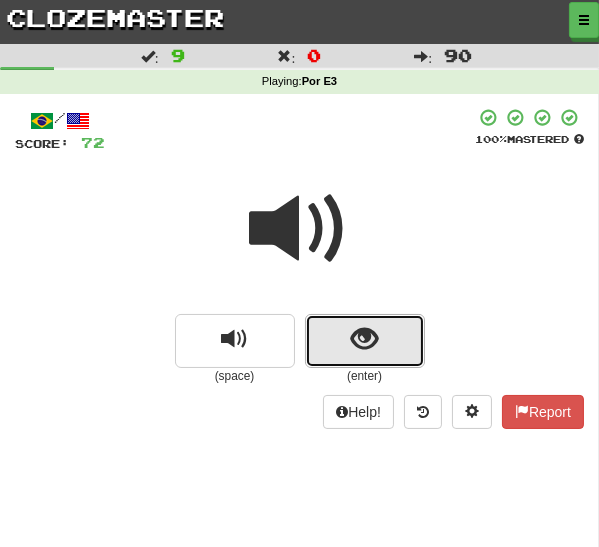click at bounding box center (364, 339) 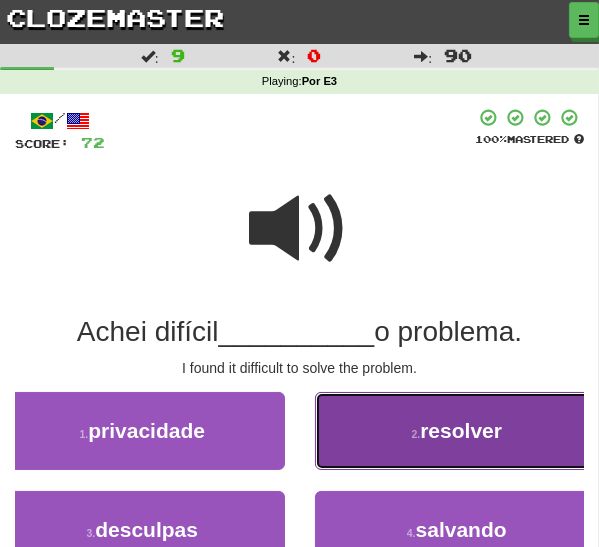 click on "resolver" at bounding box center (461, 430) 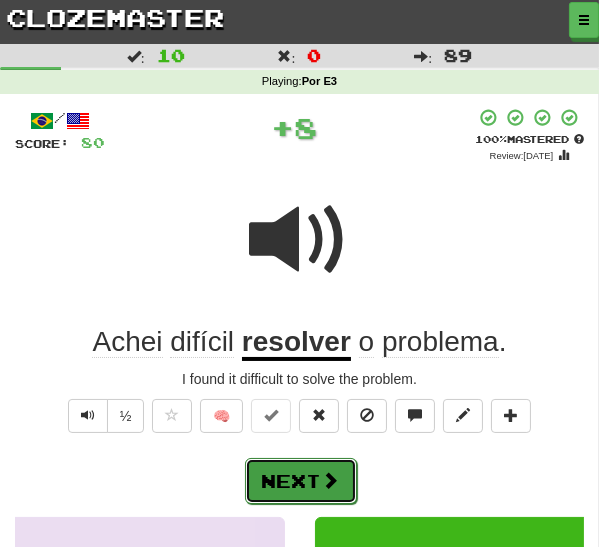click on "Next" at bounding box center (301, 481) 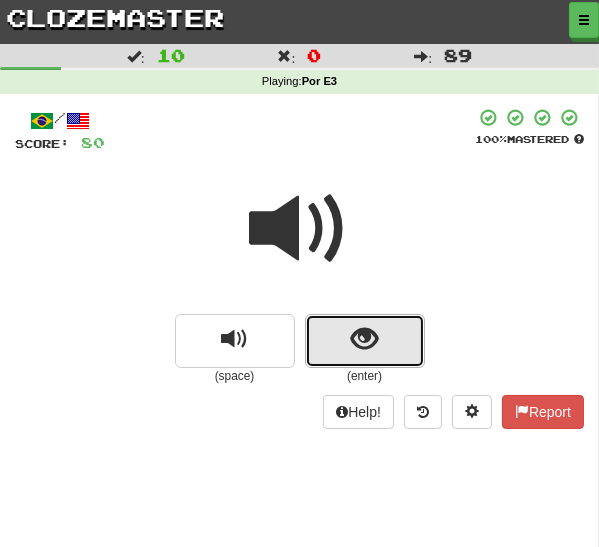 click at bounding box center [365, 341] 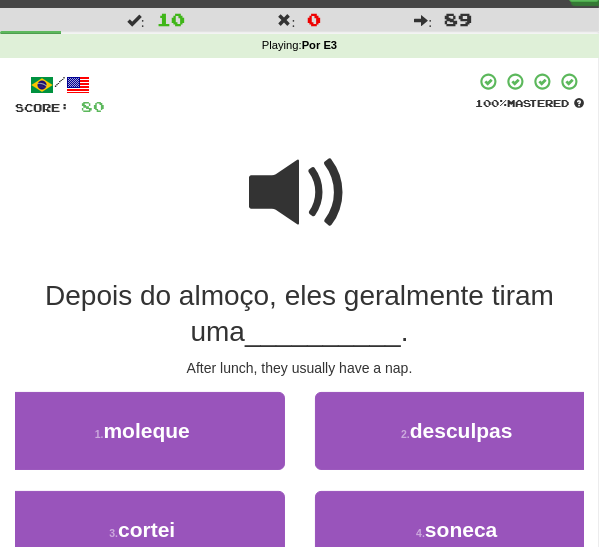 scroll, scrollTop: 72, scrollLeft: 0, axis: vertical 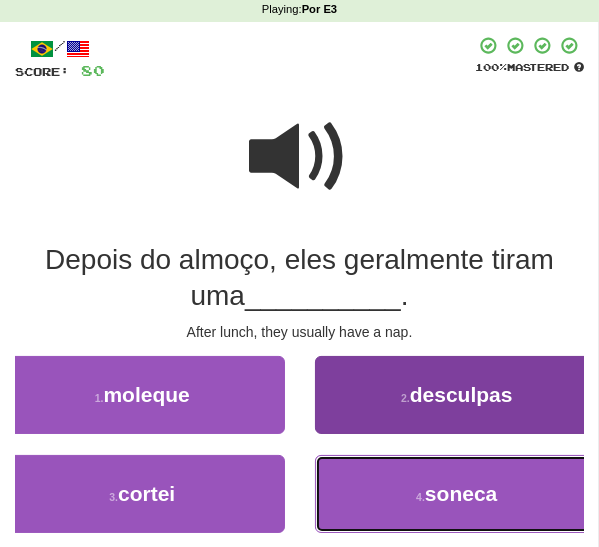 drag, startPoint x: 498, startPoint y: 508, endPoint x: 520, endPoint y: 511, distance: 22.203604 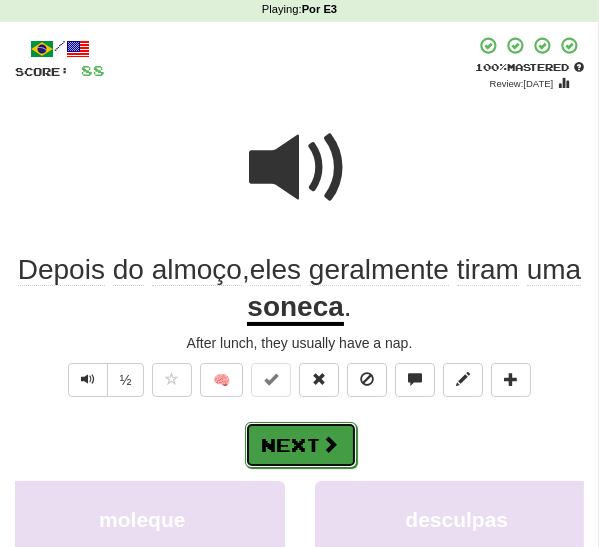 click on "Next" at bounding box center (301, 445) 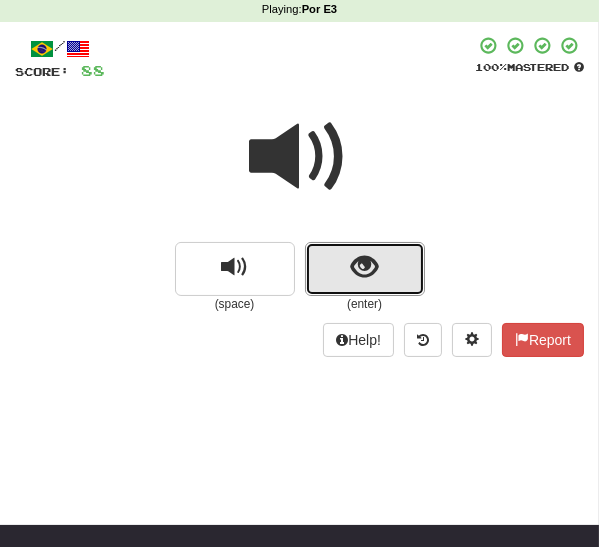 click at bounding box center [365, 269] 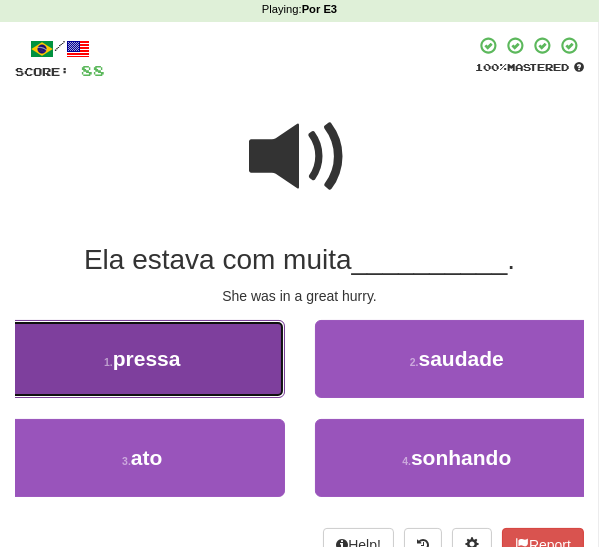 click on "pressa" at bounding box center [147, 358] 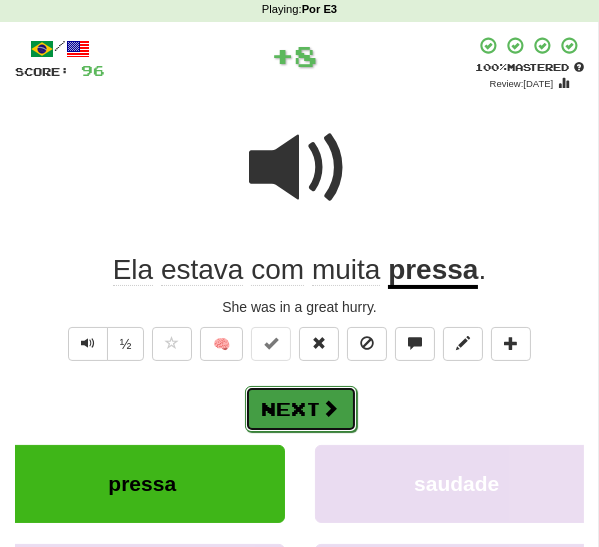 click on "Next" at bounding box center [301, 409] 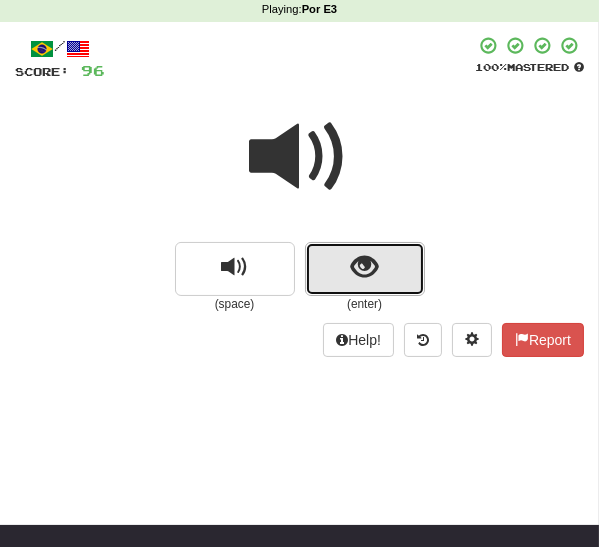 click at bounding box center [365, 269] 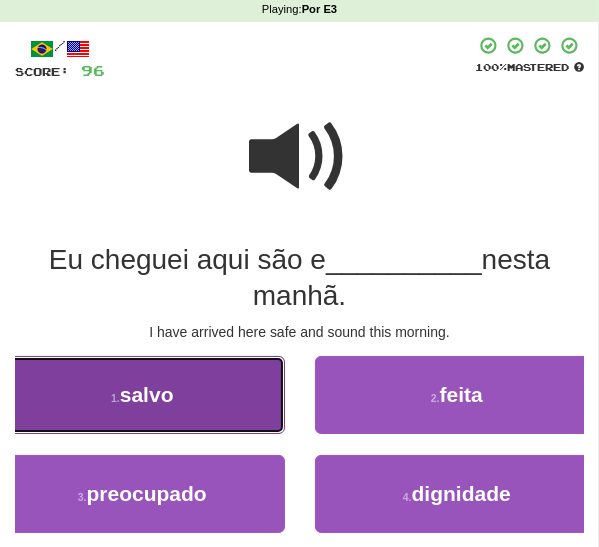 click on "salvo" at bounding box center (147, 394) 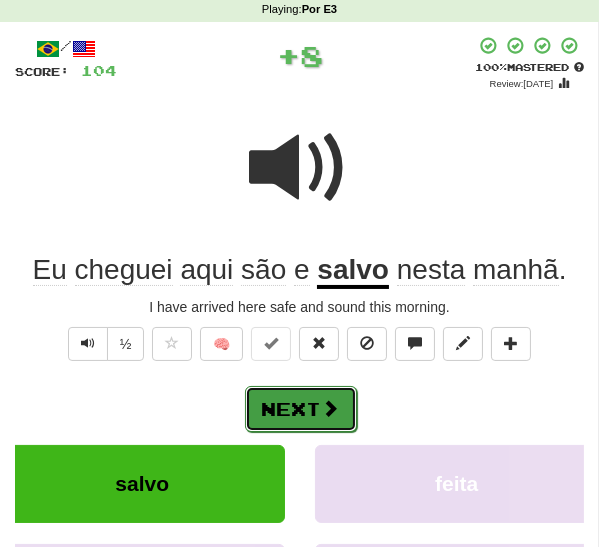 click at bounding box center [331, 408] 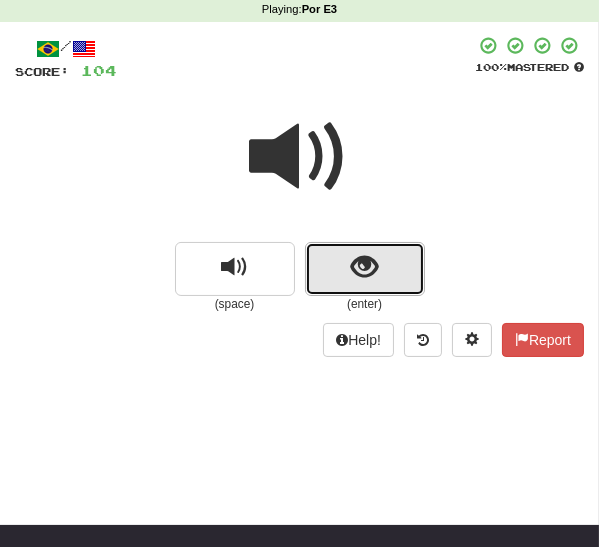 click at bounding box center (365, 269) 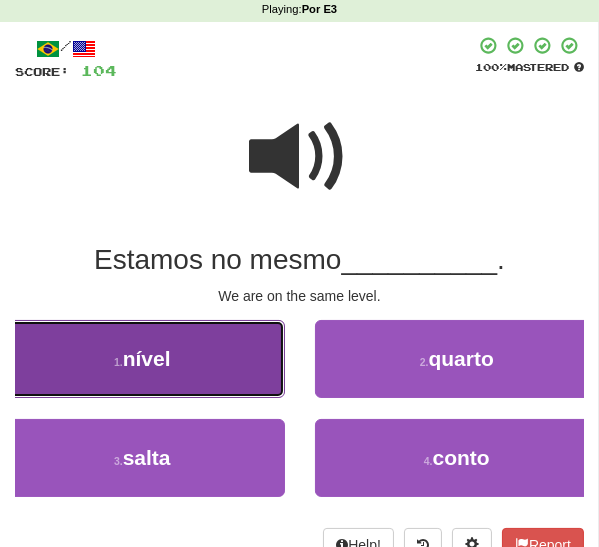 click on "1 .  nível" at bounding box center (142, 359) 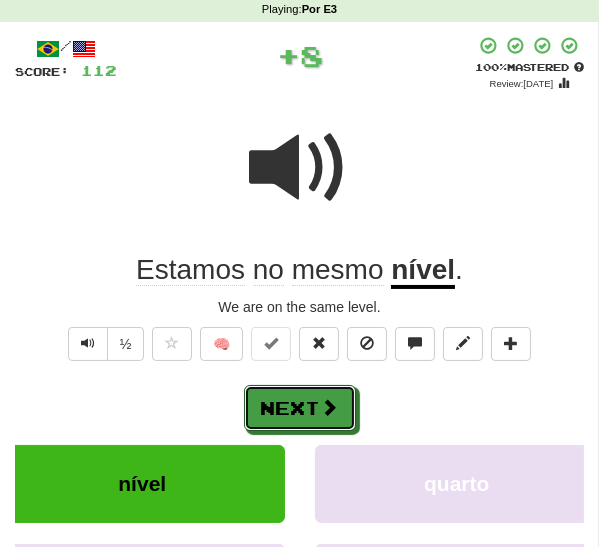 drag, startPoint x: 307, startPoint y: 409, endPoint x: 320, endPoint y: 408, distance: 13.038404 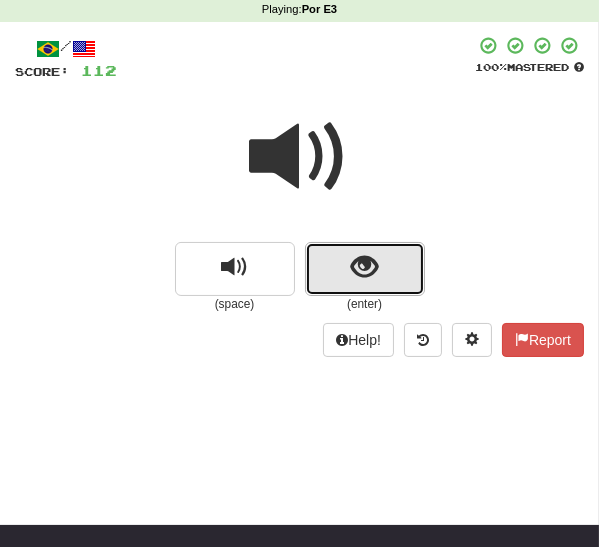 click at bounding box center [364, 267] 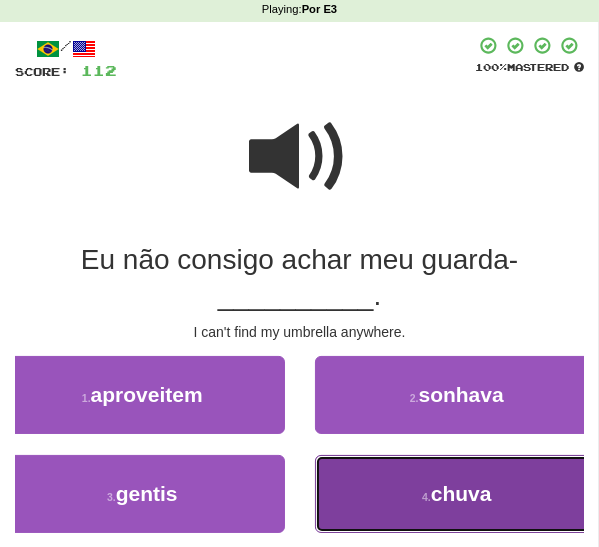 click on "4 .  chuva" at bounding box center (457, 494) 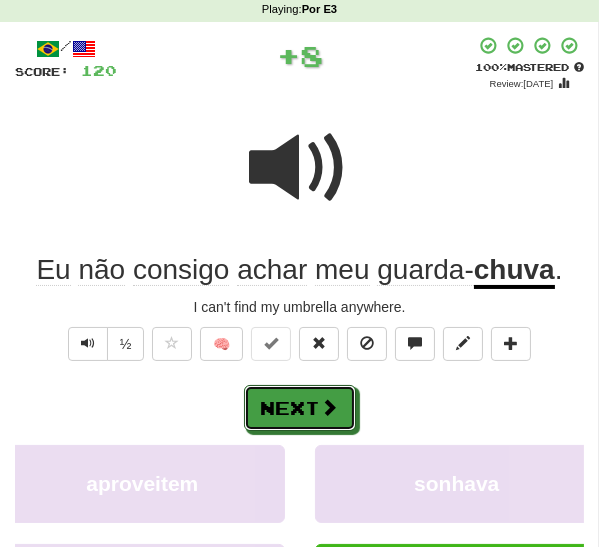 click on "Next" at bounding box center [300, 408] 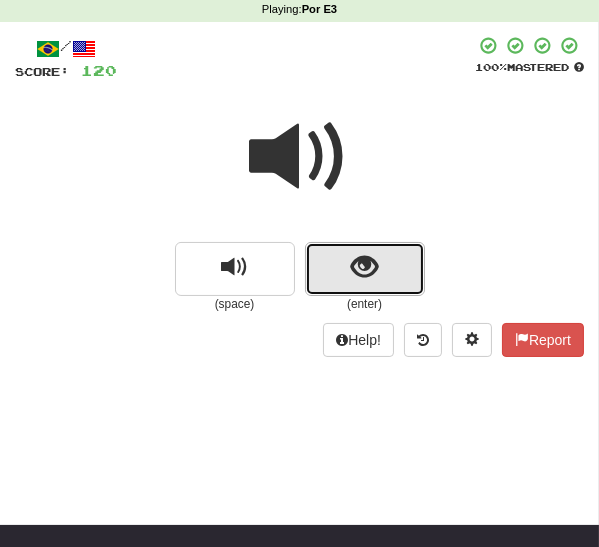 click at bounding box center [365, 269] 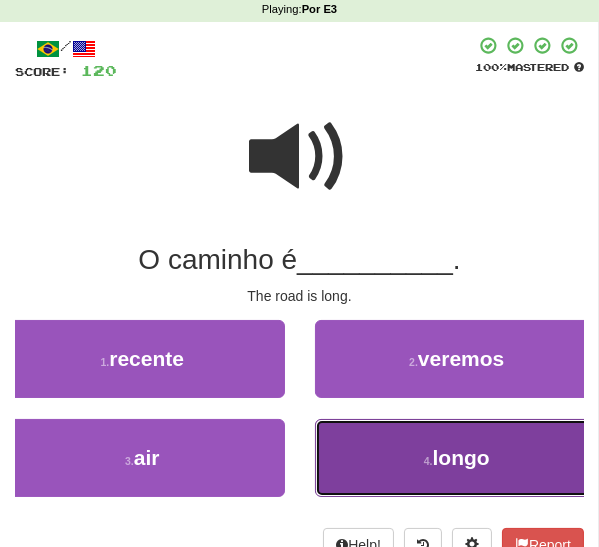 click on "4 .  longo" at bounding box center [457, 458] 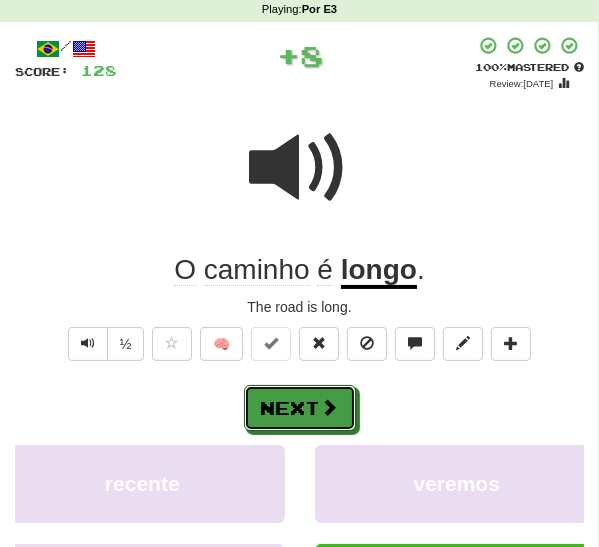 click at bounding box center [330, 407] 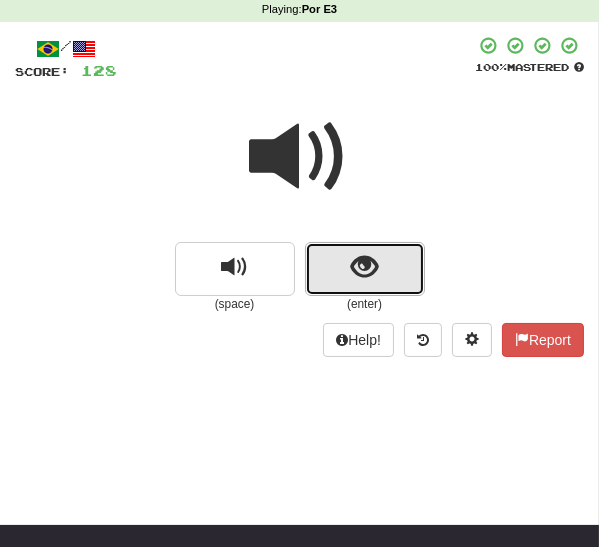click at bounding box center (365, 269) 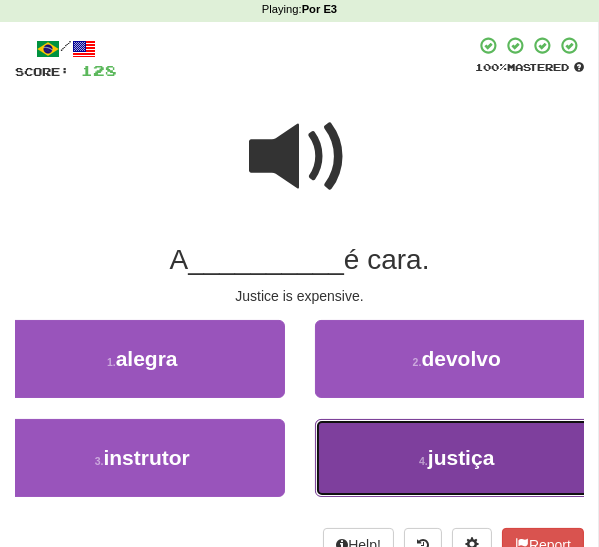 click on "4 .  justiça" at bounding box center [457, 458] 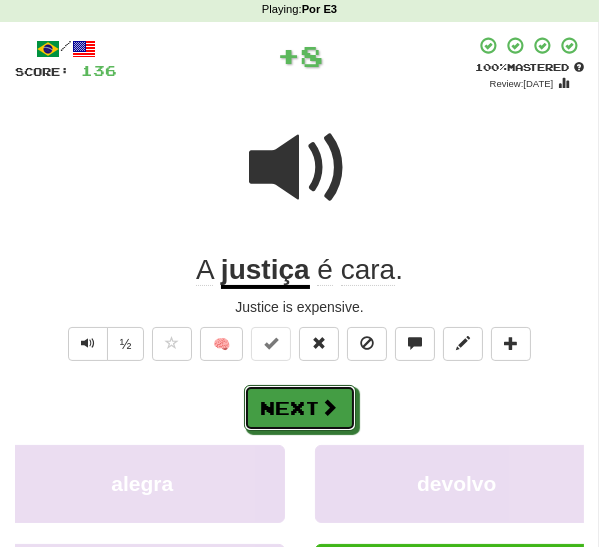 drag, startPoint x: 319, startPoint y: 411, endPoint x: 338, endPoint y: 394, distance: 25.495098 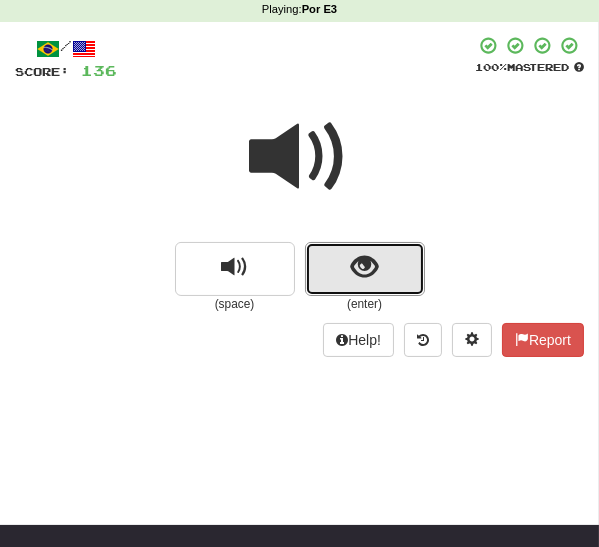 click at bounding box center [364, 267] 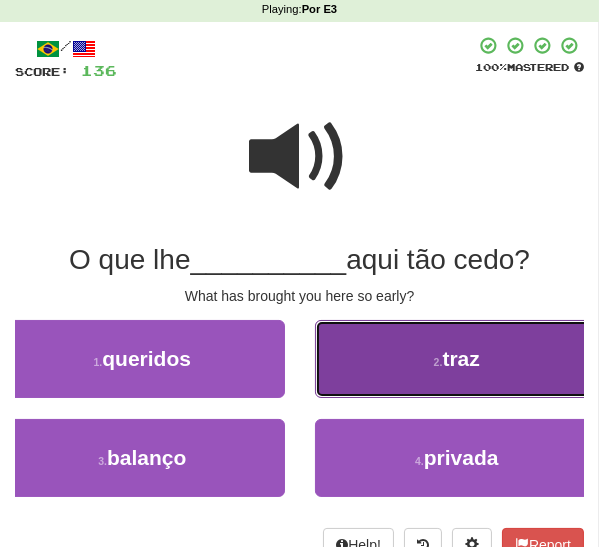 click on "2 .  traz" at bounding box center (457, 359) 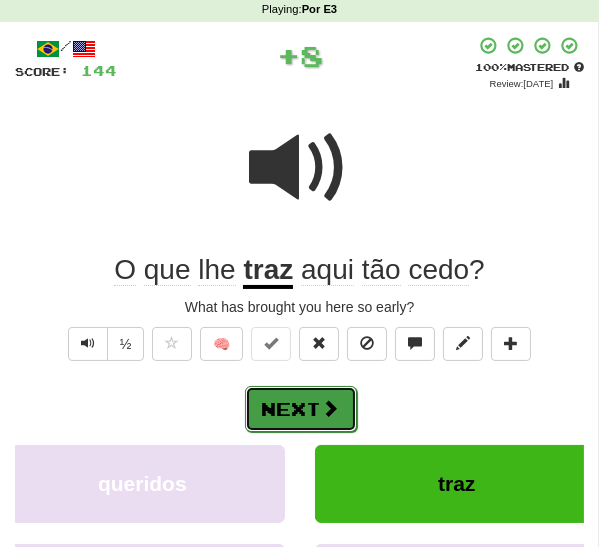 click on "Next" at bounding box center [301, 409] 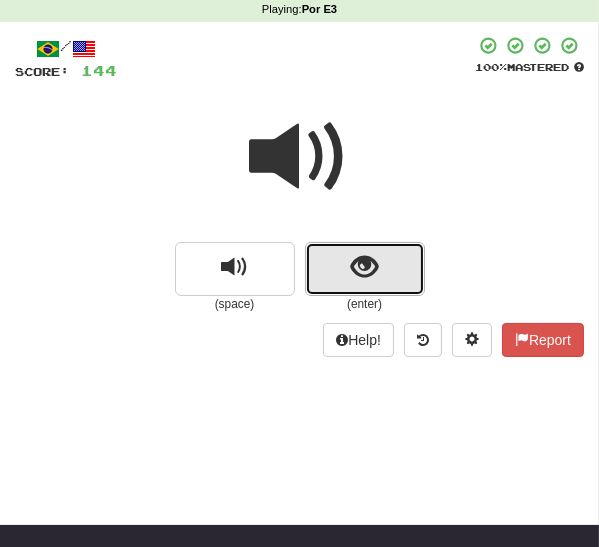 click at bounding box center (364, 267) 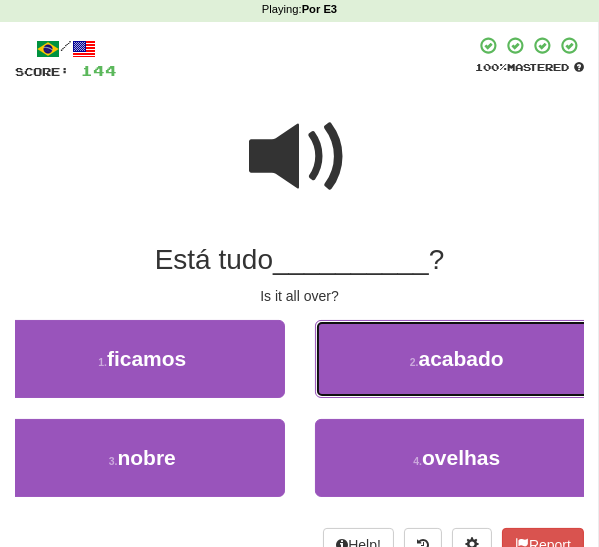 click on "acabado" at bounding box center [461, 358] 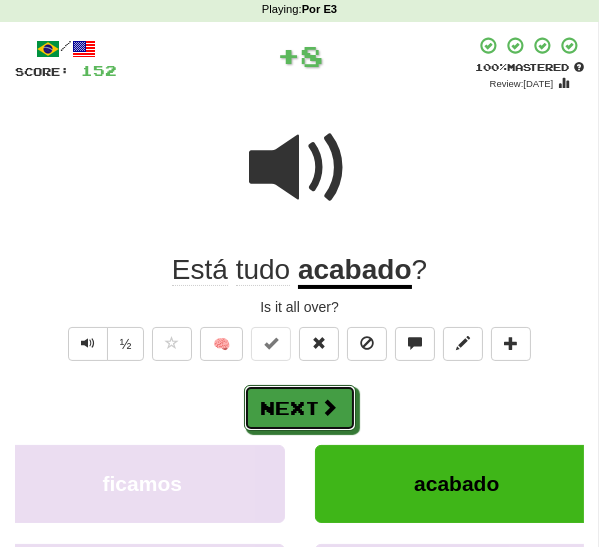 click on "Next" at bounding box center (300, 408) 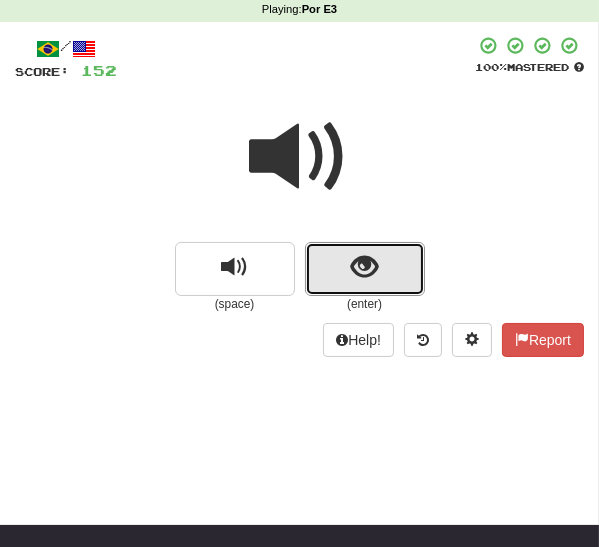 drag, startPoint x: 373, startPoint y: 280, endPoint x: 363, endPoint y: 283, distance: 10.440307 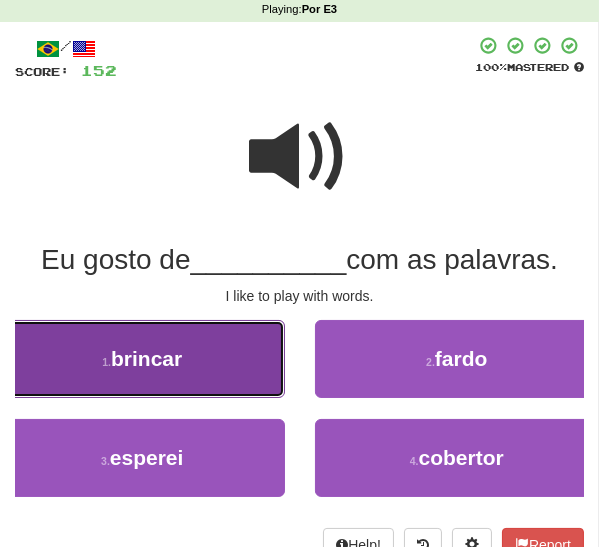 click on "1 .  brincar" at bounding box center (142, 359) 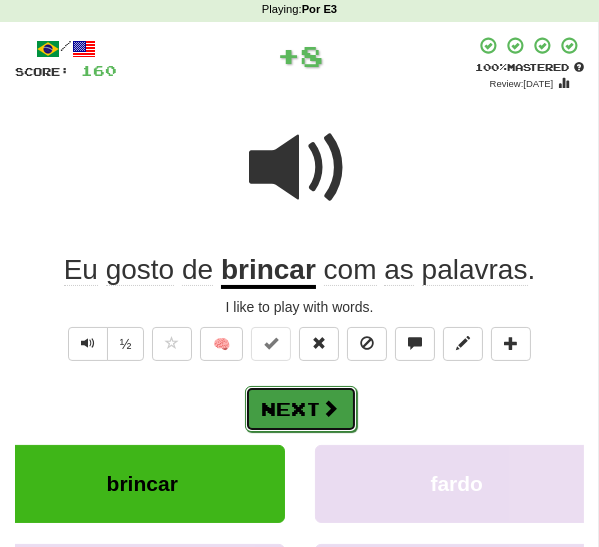 click on "Next" at bounding box center [301, 409] 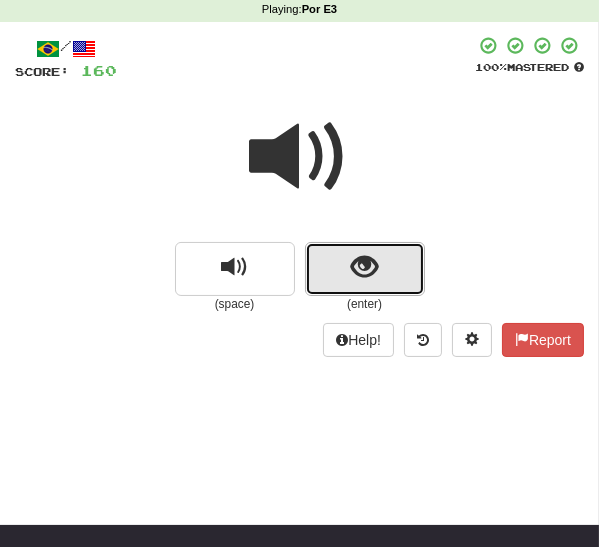 click at bounding box center (364, 267) 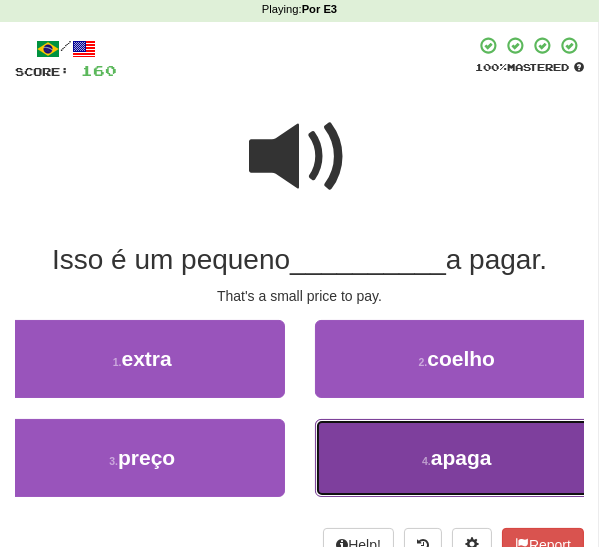 click on "4 .  apaga" at bounding box center [457, 458] 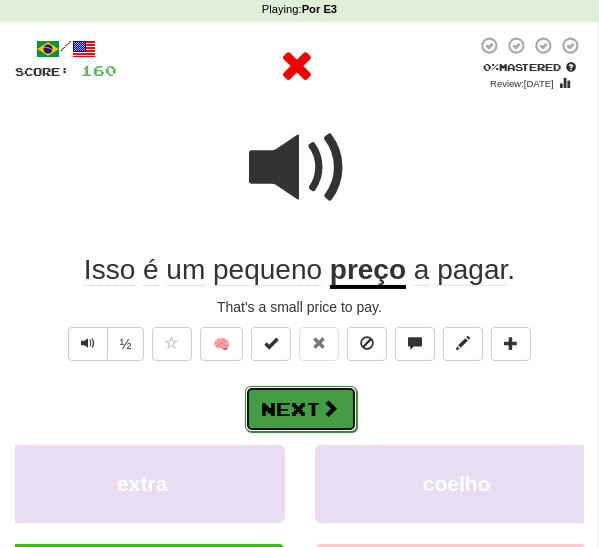click on "Next" at bounding box center (301, 409) 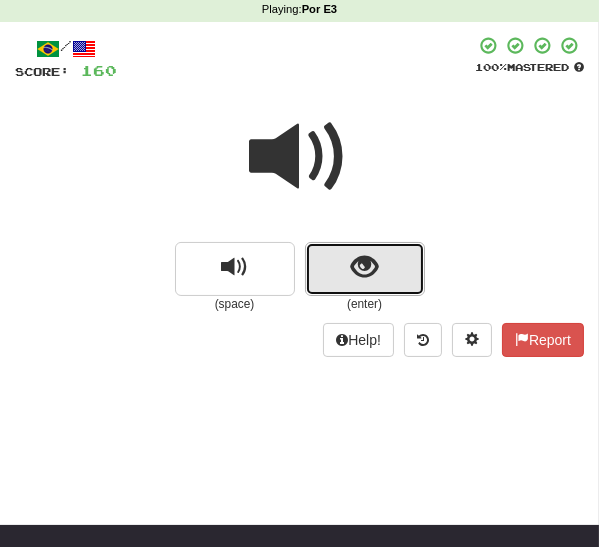 click at bounding box center (364, 267) 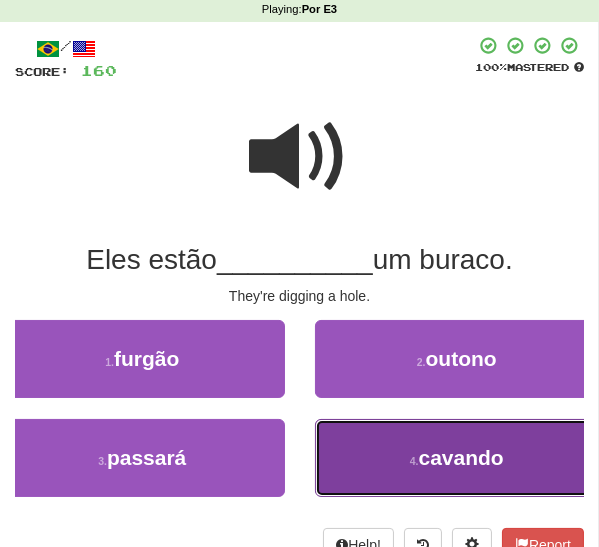 click on "4 .  cavando" at bounding box center [457, 458] 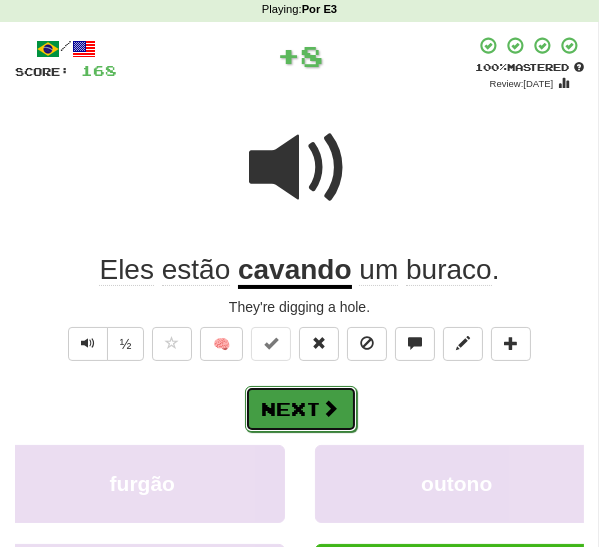 click on "Next" at bounding box center (301, 409) 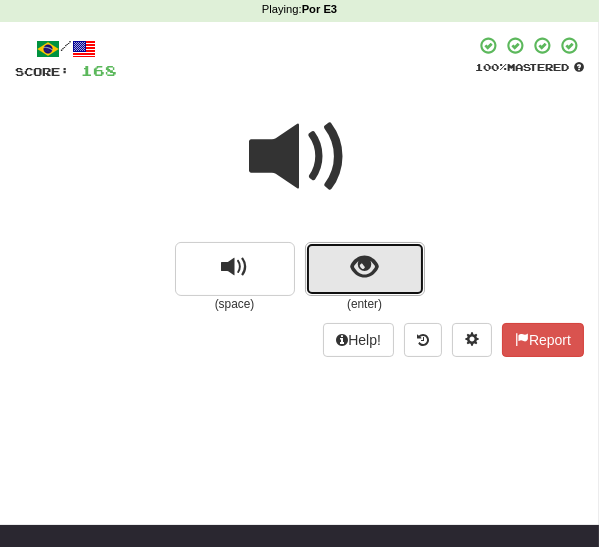click at bounding box center [364, 267] 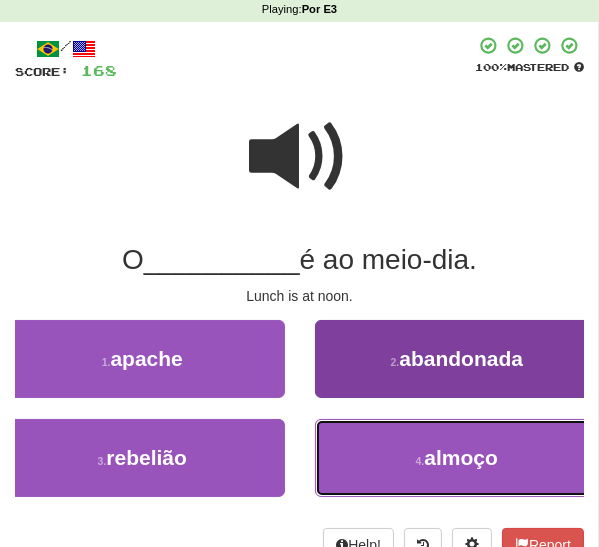 click on "4 ." at bounding box center [420, 461] 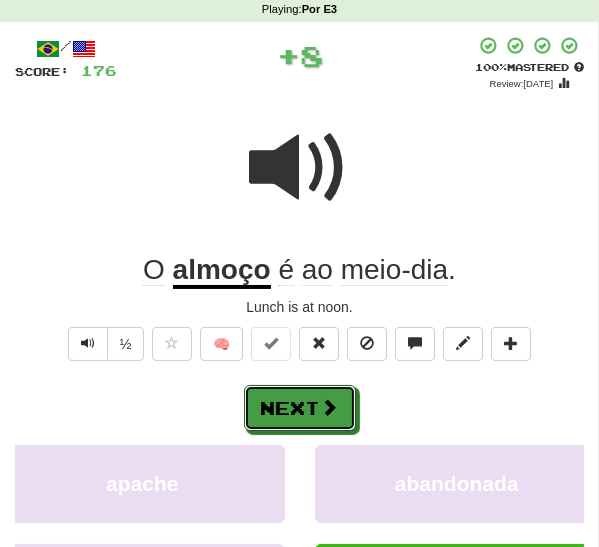 drag, startPoint x: 329, startPoint y: 408, endPoint x: 380, endPoint y: 382, distance: 57.245087 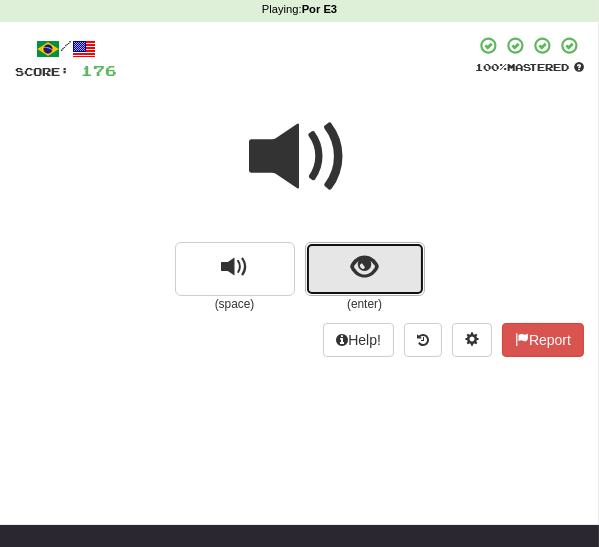 click at bounding box center [365, 269] 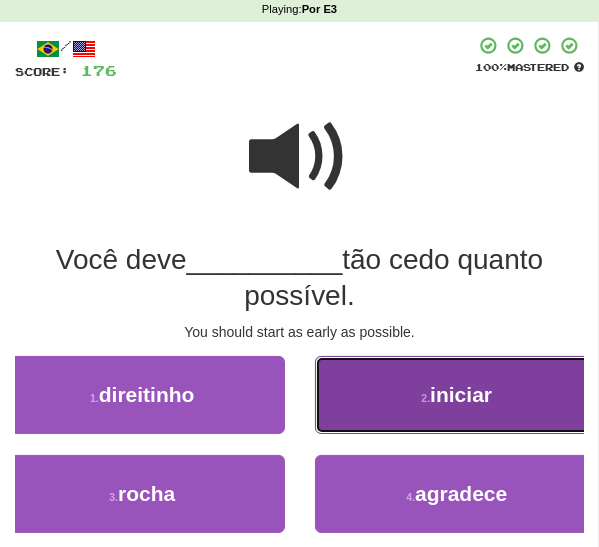 click on "iniciar" at bounding box center (461, 394) 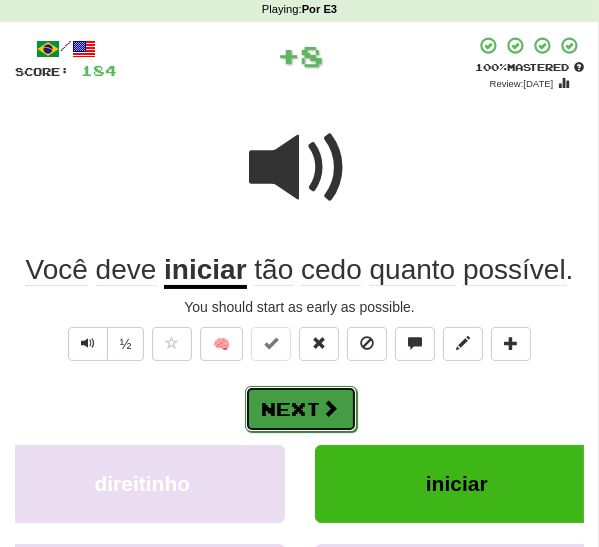 click on "Next" at bounding box center (301, 409) 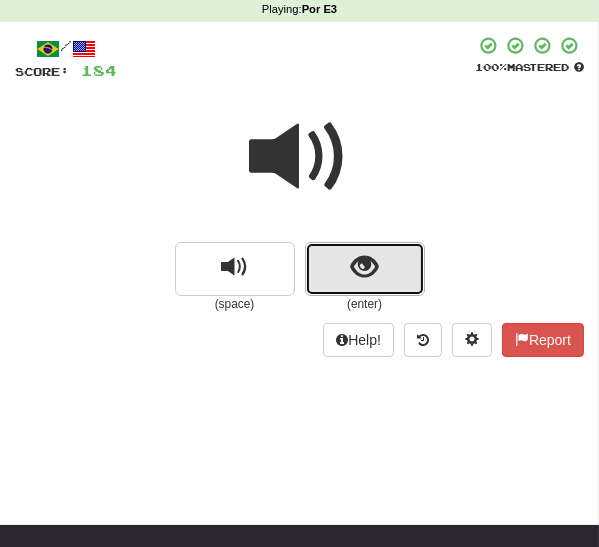 click at bounding box center (364, 267) 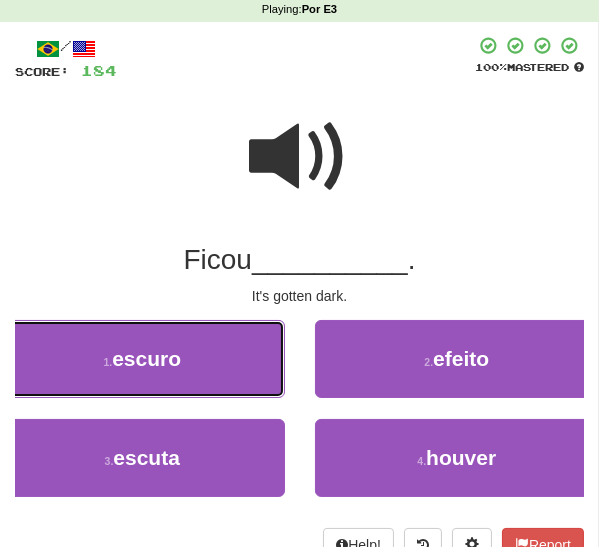 click on "escuro" at bounding box center [146, 358] 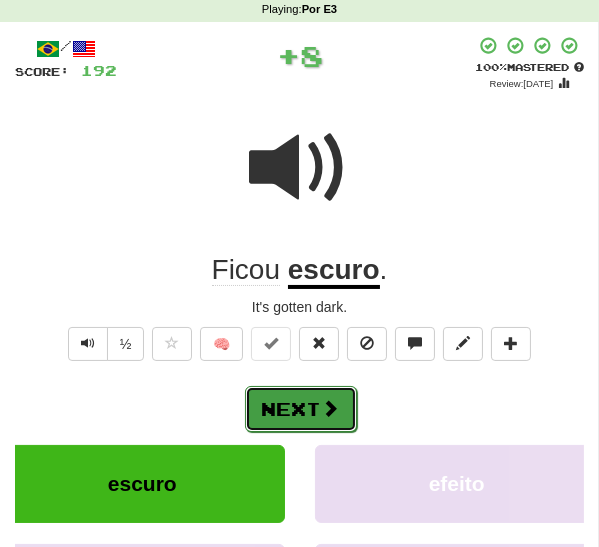 click on "Next" at bounding box center [301, 409] 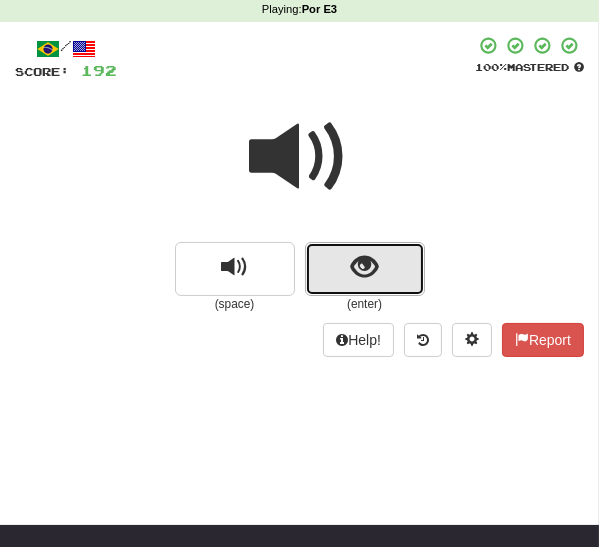 click at bounding box center (365, 269) 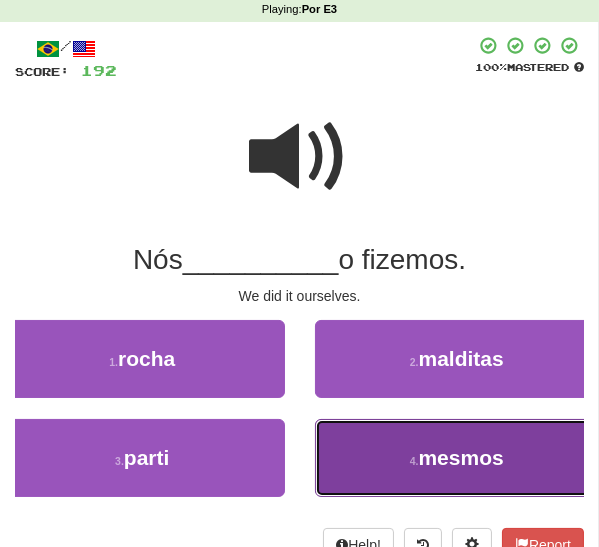 click on "mesmos" at bounding box center [461, 457] 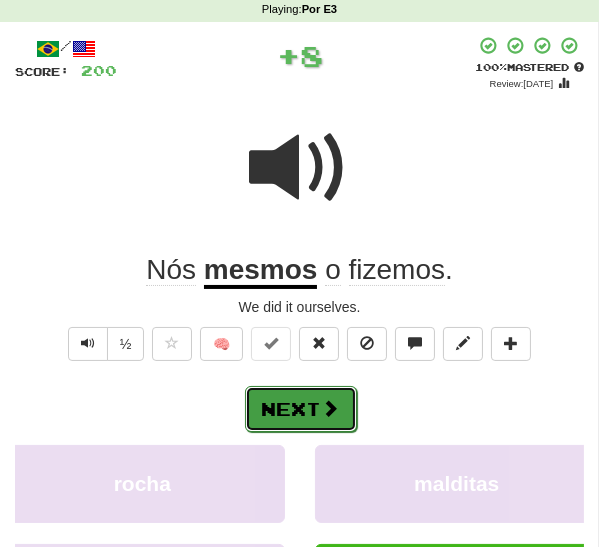 click on "Next" at bounding box center (301, 409) 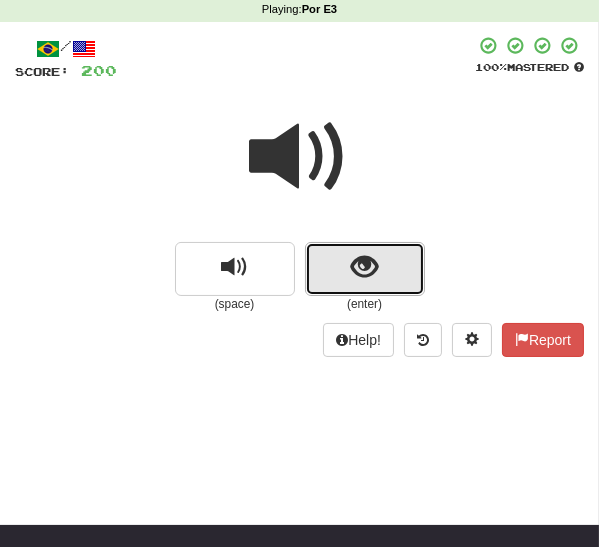 click at bounding box center (364, 267) 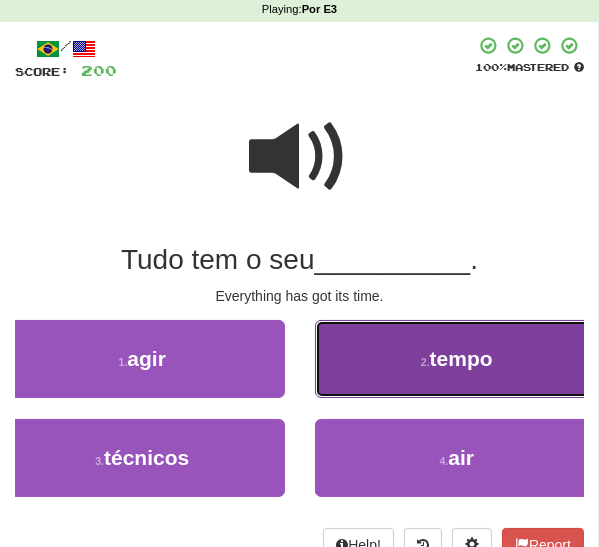 click on "tempo" at bounding box center (461, 358) 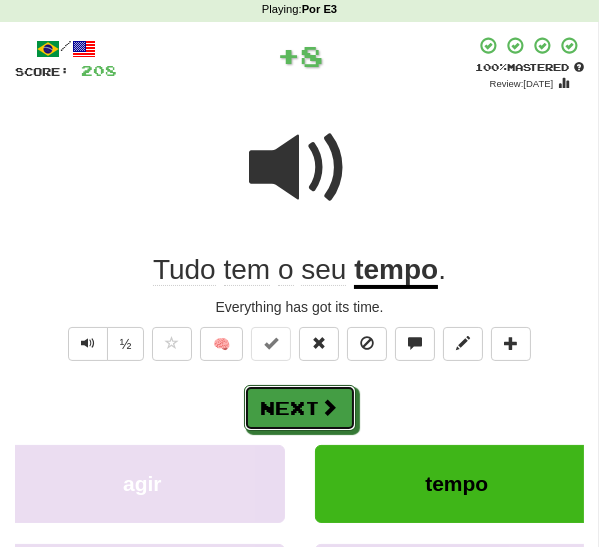 click at bounding box center (330, 407) 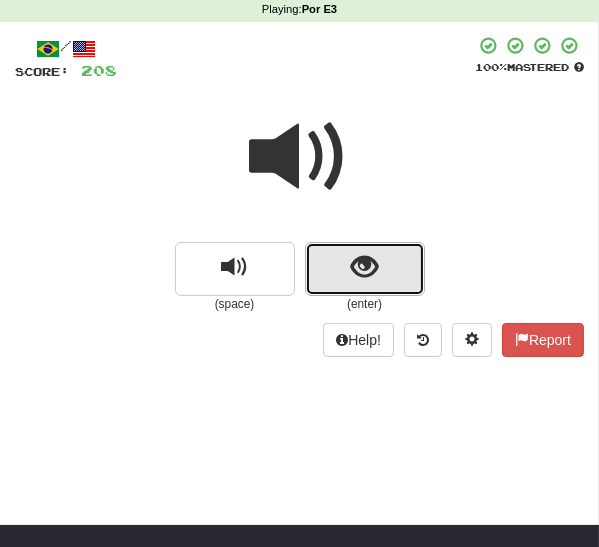 click at bounding box center (364, 267) 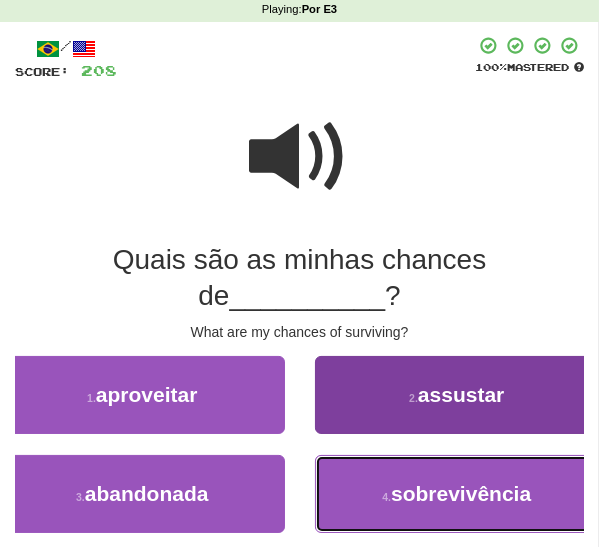 click on "4 .  sobrevivência" at bounding box center (457, 494) 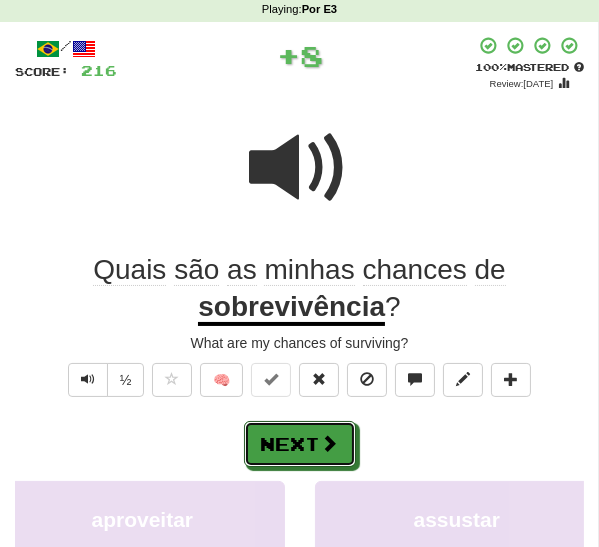 click on "Next" at bounding box center [300, 444] 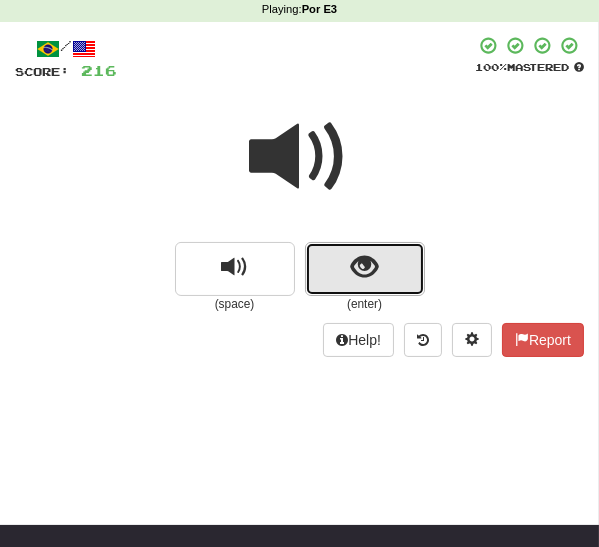 click at bounding box center (364, 267) 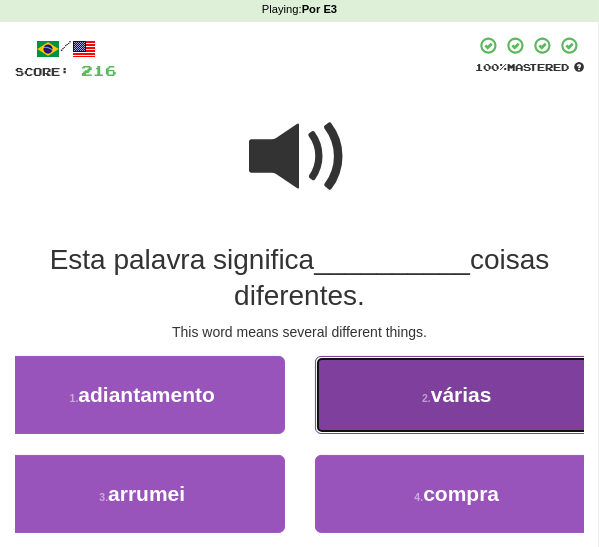 click on "2 .  várias" at bounding box center (457, 395) 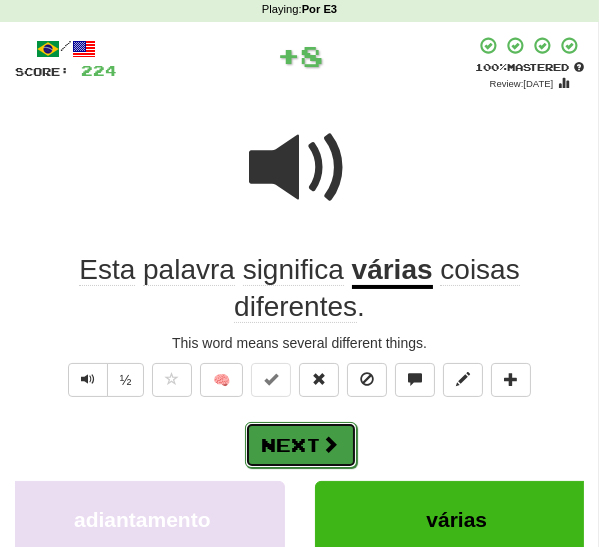 click on "Next" at bounding box center (301, 445) 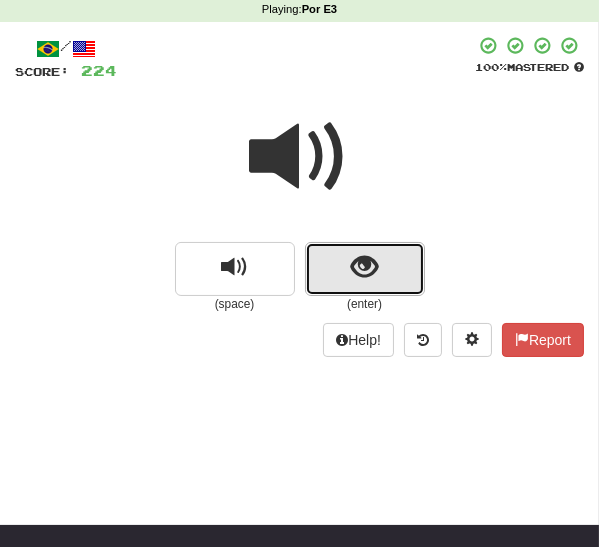 click at bounding box center (364, 267) 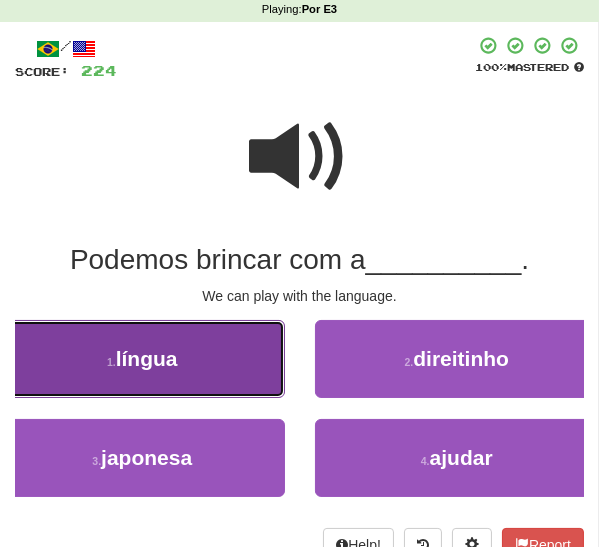 click on "1 .  língua" at bounding box center (142, 359) 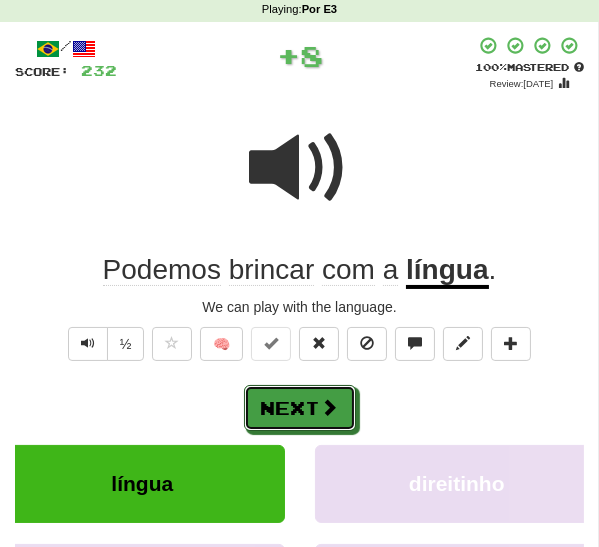 drag, startPoint x: 271, startPoint y: 409, endPoint x: 284, endPoint y: 399, distance: 16.40122 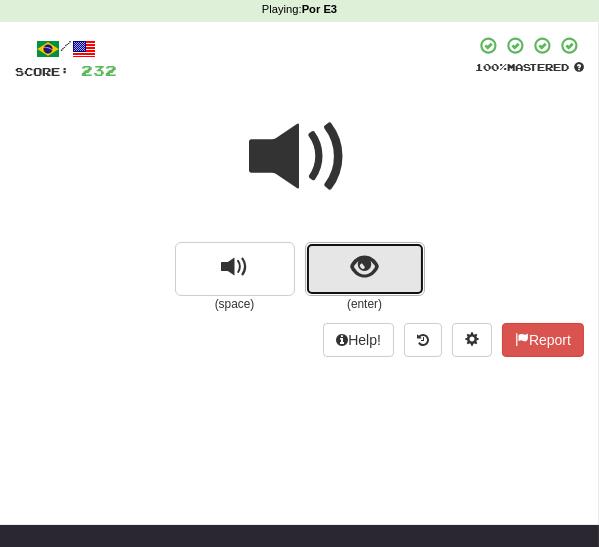 click at bounding box center (364, 267) 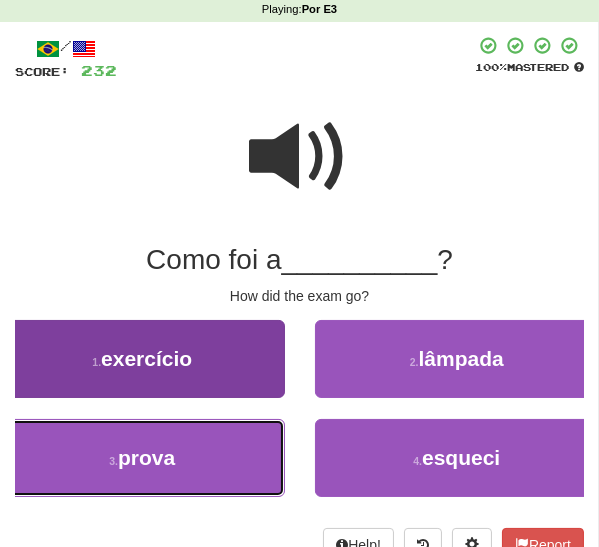 click on "3 ." at bounding box center (113, 461) 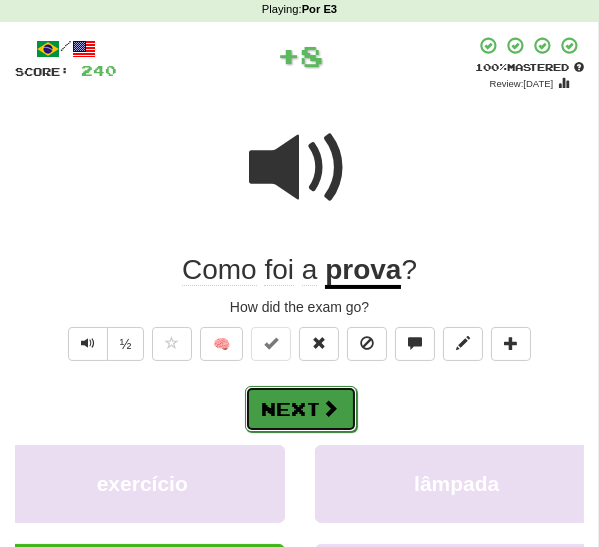 click on "Next" at bounding box center [301, 409] 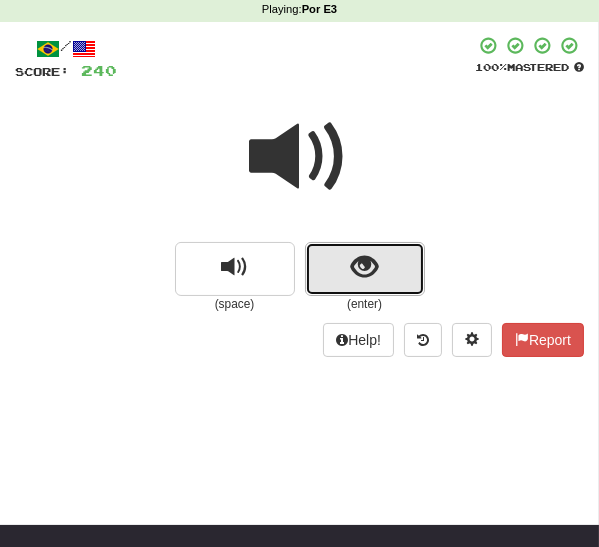 click at bounding box center (364, 267) 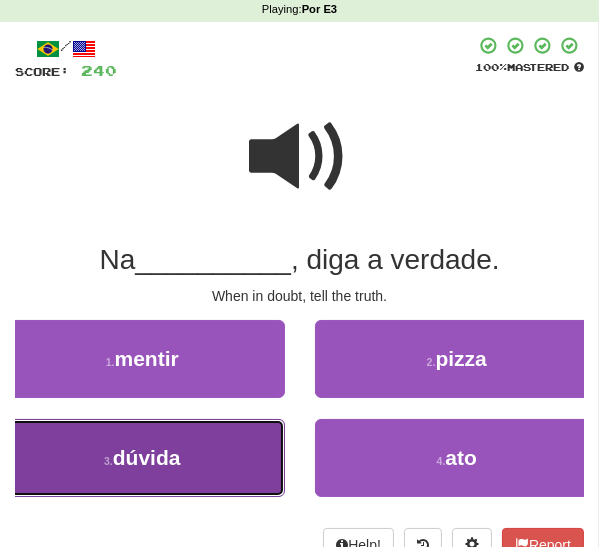 click on "3 .  dúvida" at bounding box center [142, 458] 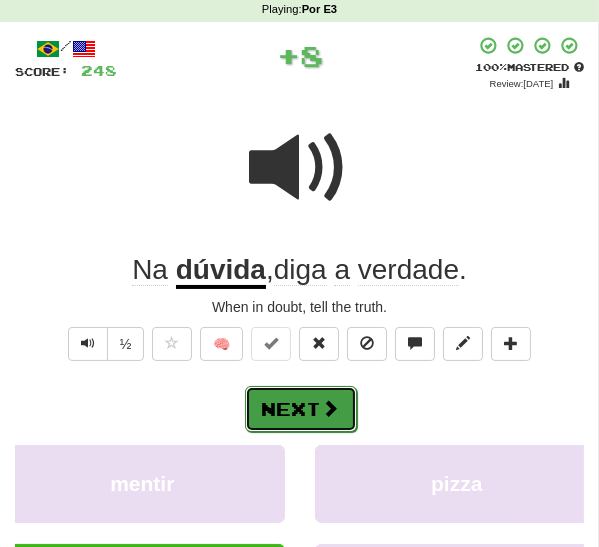 click on "Next" at bounding box center [301, 409] 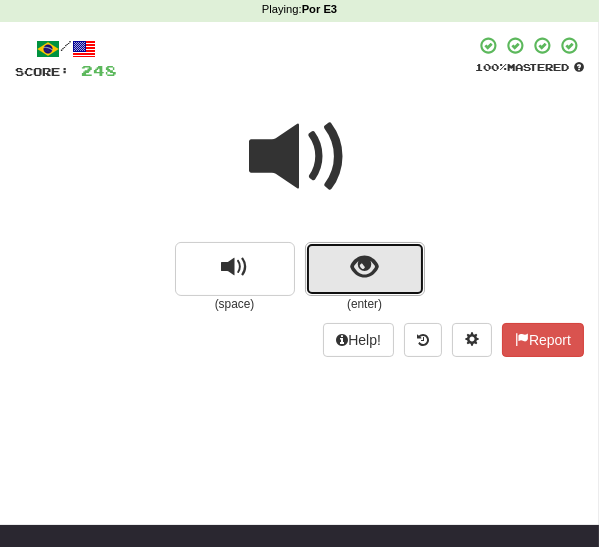 click at bounding box center (364, 267) 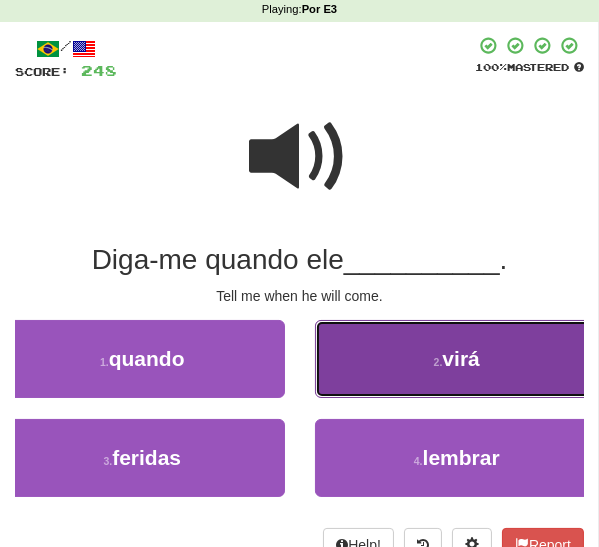click on "2 .  virá" at bounding box center [457, 359] 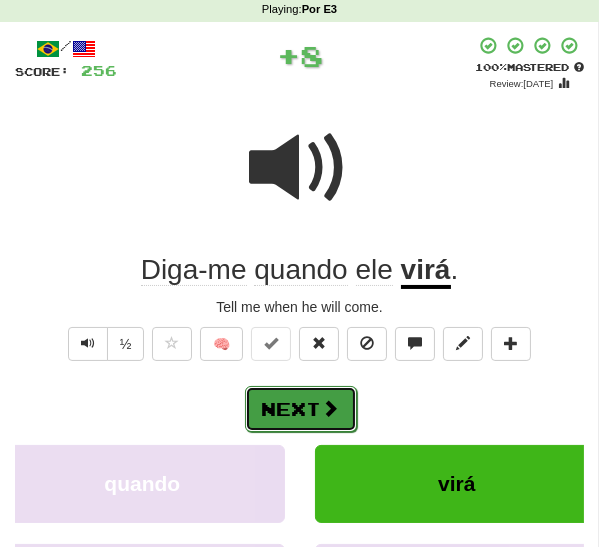 click on "Next" at bounding box center (301, 409) 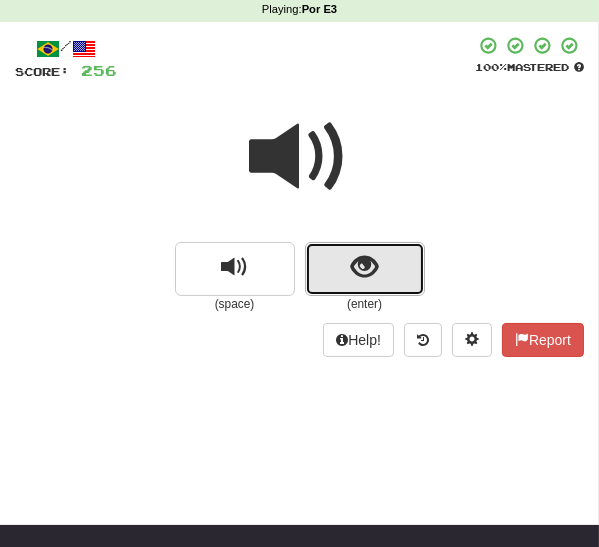 click at bounding box center [365, 269] 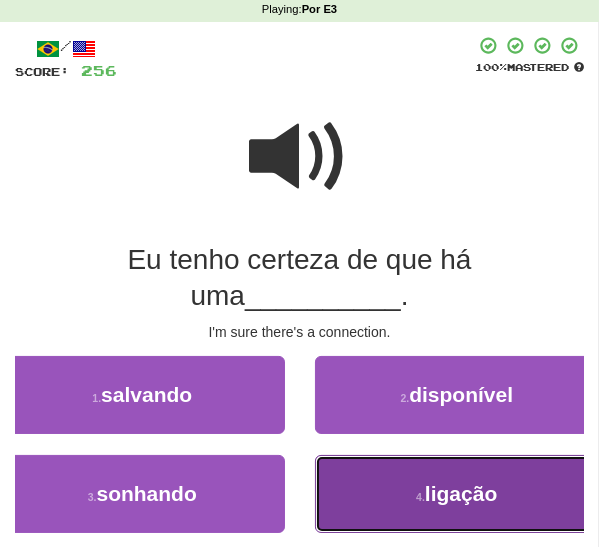 click on "ligação" at bounding box center (461, 493) 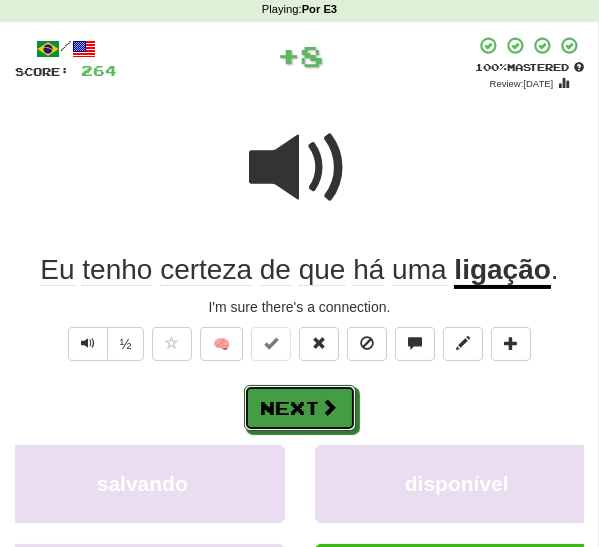 click on "Next" at bounding box center [300, 408] 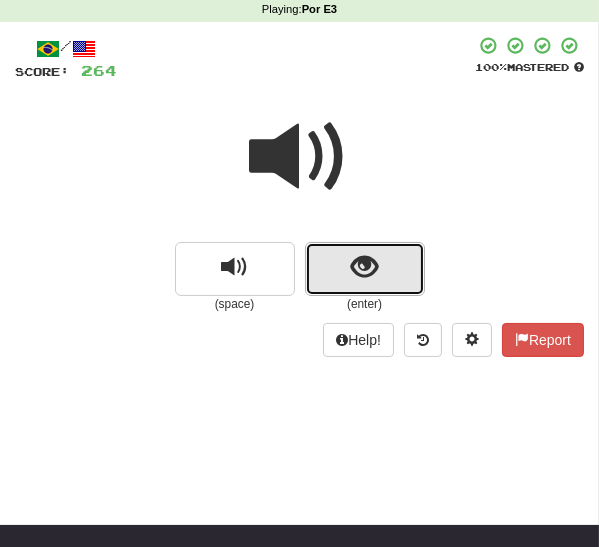 click at bounding box center [365, 269] 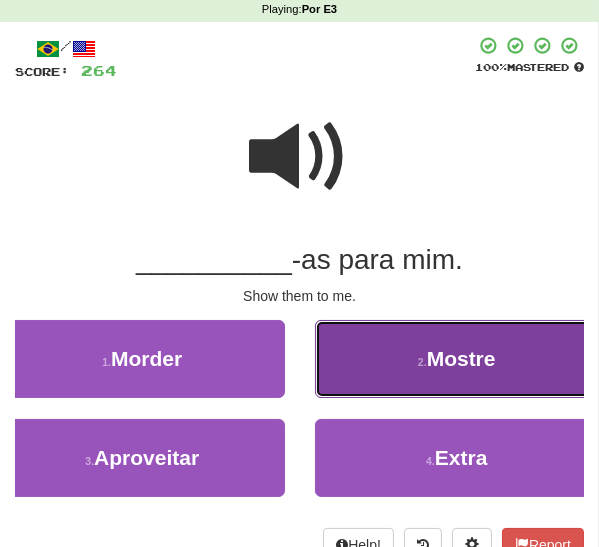 click on "2 .  Mostre" at bounding box center (457, 359) 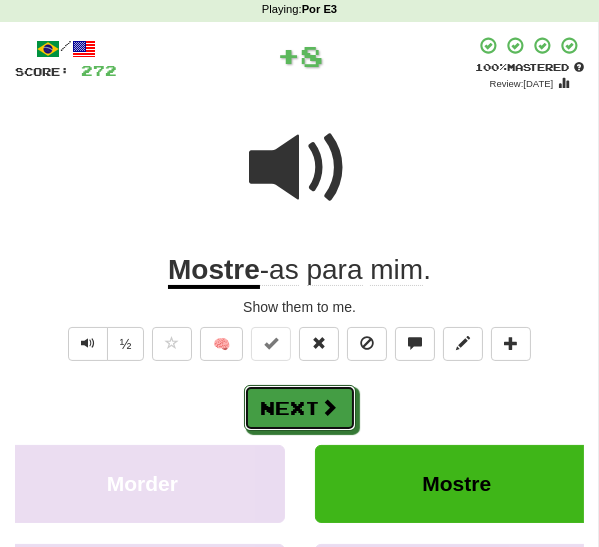 drag, startPoint x: 303, startPoint y: 398, endPoint x: 319, endPoint y: 383, distance: 21.931713 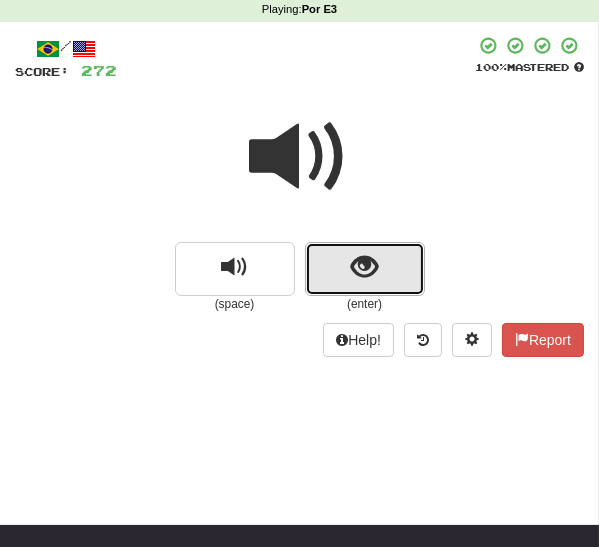click at bounding box center [365, 269] 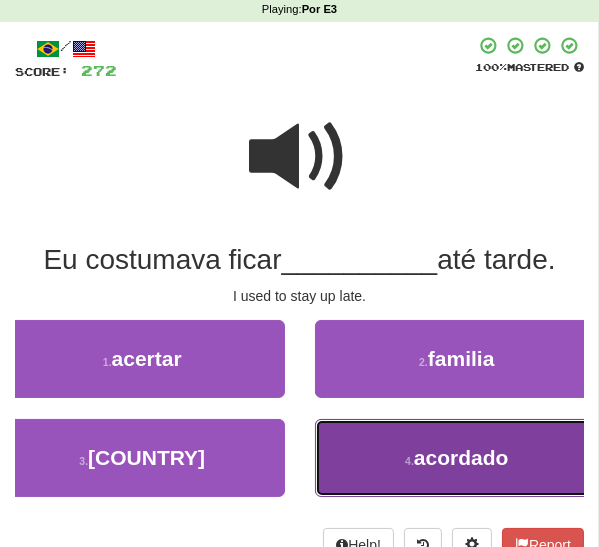 click on "4 .  acordado" at bounding box center [457, 458] 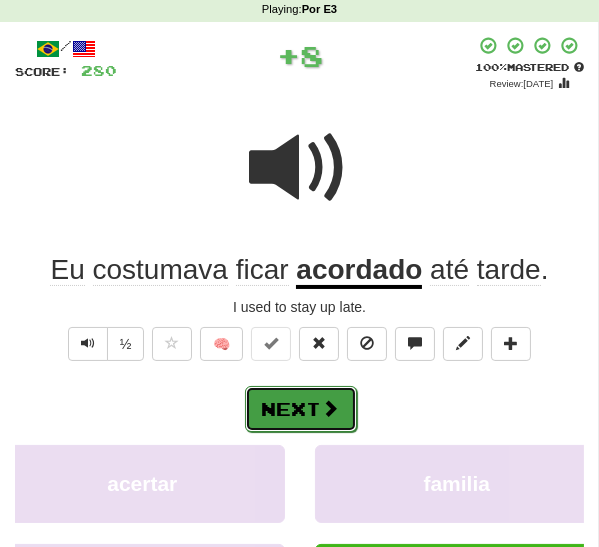 click on "Next" at bounding box center (301, 409) 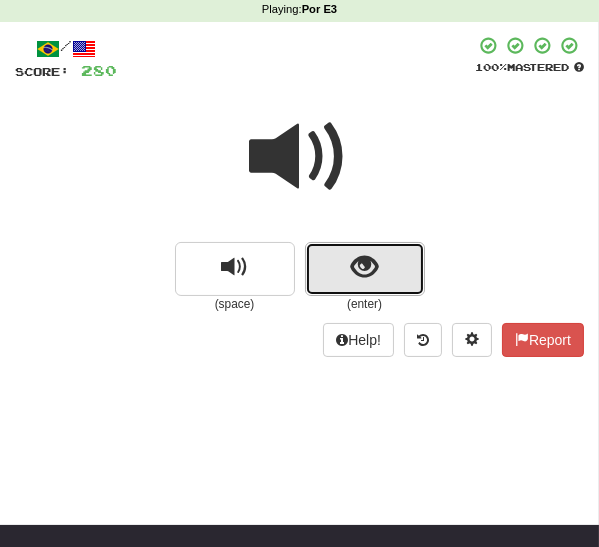 click at bounding box center [364, 267] 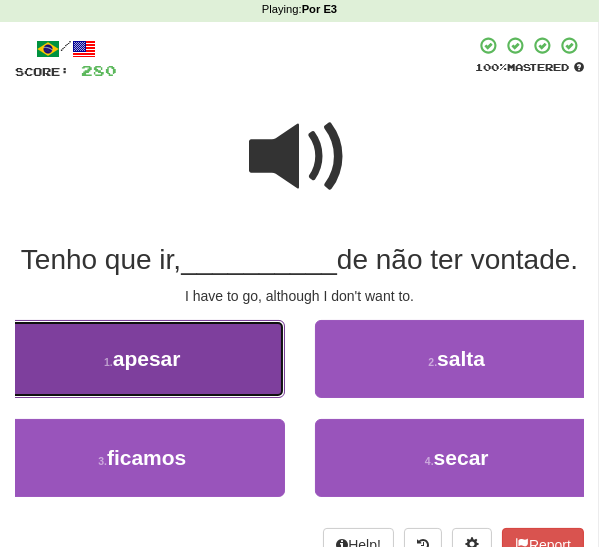 click on "apesar" at bounding box center [147, 358] 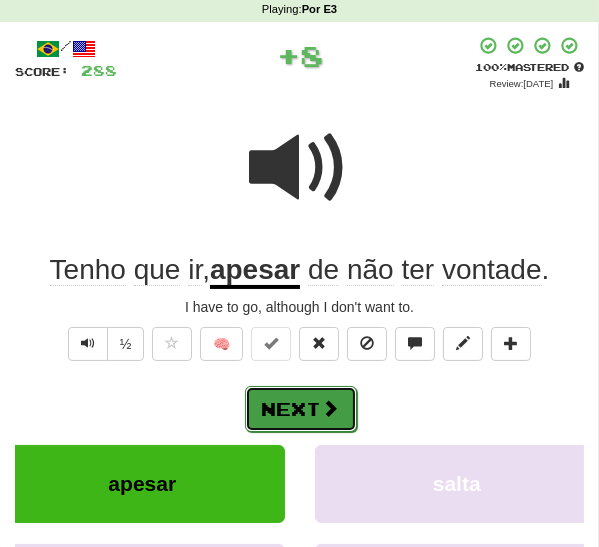 click on "Next" at bounding box center [301, 409] 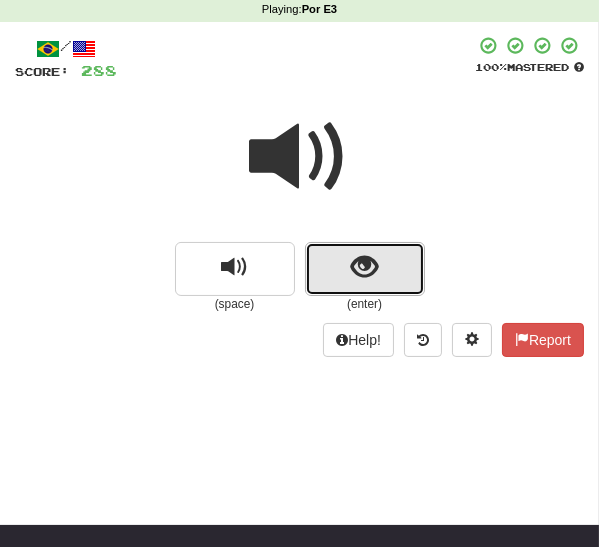 click at bounding box center [364, 267] 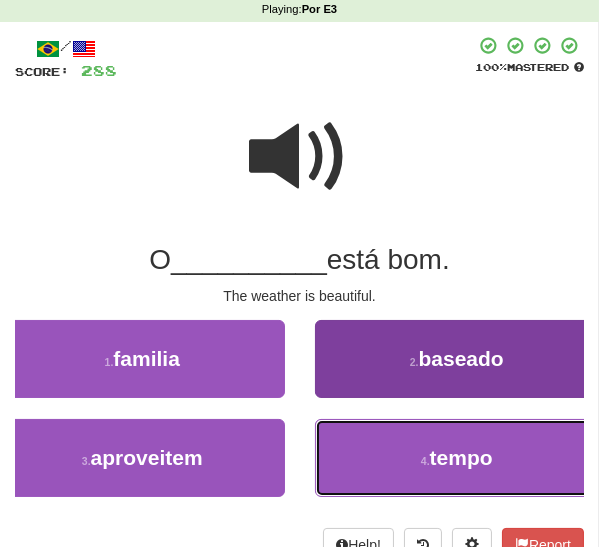 drag, startPoint x: 425, startPoint y: 457, endPoint x: 402, endPoint y: 444, distance: 26.41969 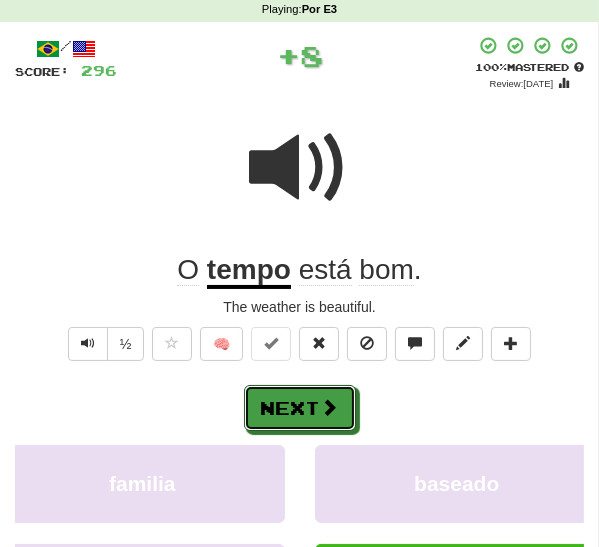 drag, startPoint x: 323, startPoint y: 410, endPoint x: 420, endPoint y: 390, distance: 99.0404 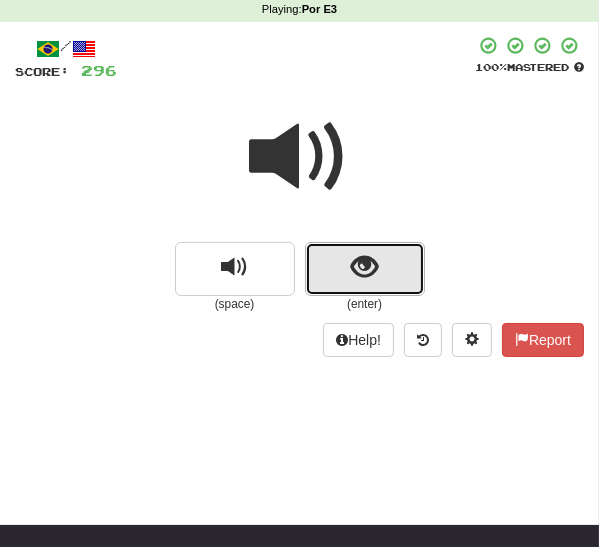 click at bounding box center [365, 269] 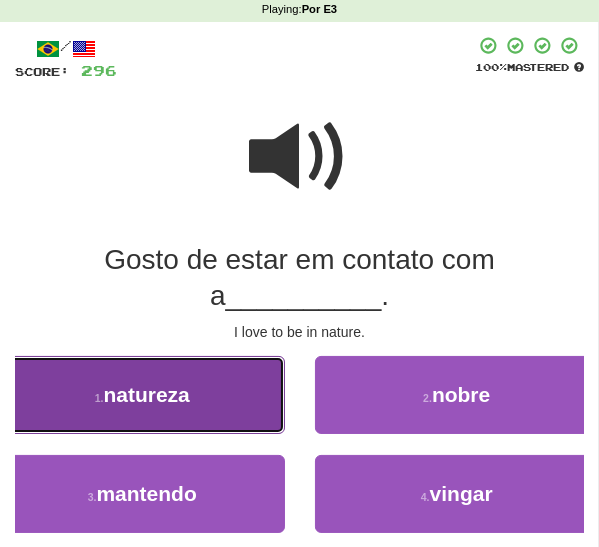 click on "1 .  natureza" at bounding box center [142, 395] 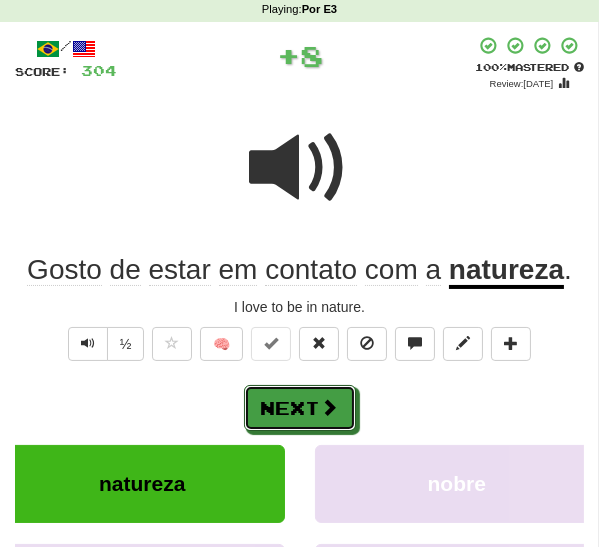 drag, startPoint x: 312, startPoint y: 404, endPoint x: 352, endPoint y: 400, distance: 40.1995 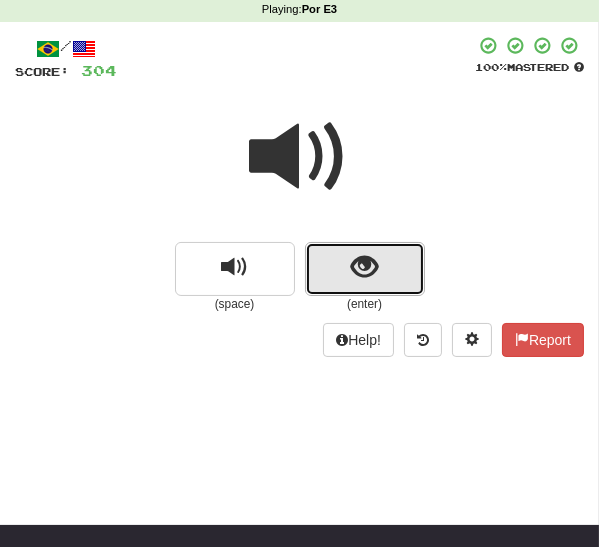 click at bounding box center (365, 269) 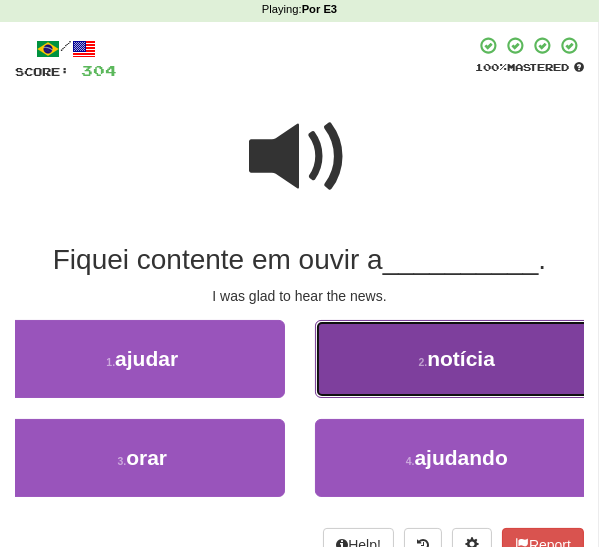 click on "notícia" at bounding box center [461, 358] 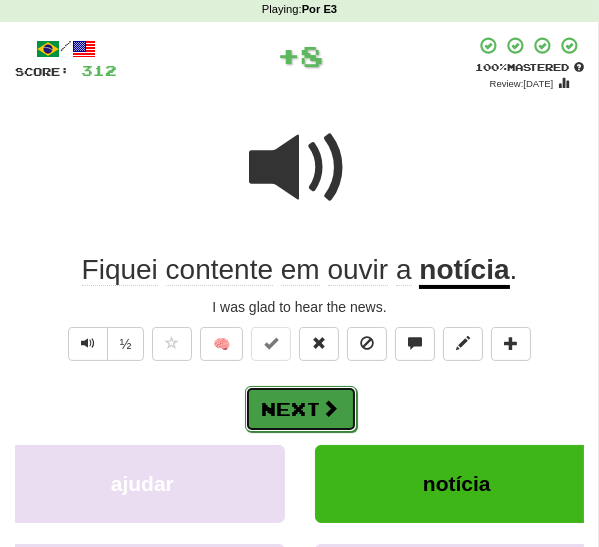 click on "Next" at bounding box center [301, 409] 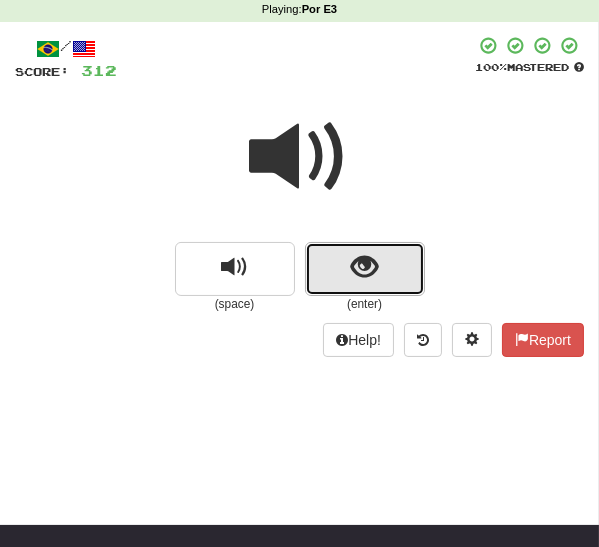 click at bounding box center (365, 269) 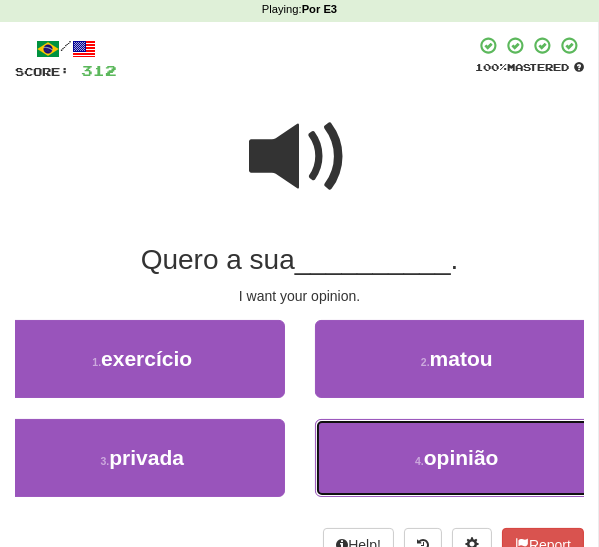 click on "4 .  opinião" at bounding box center (457, 458) 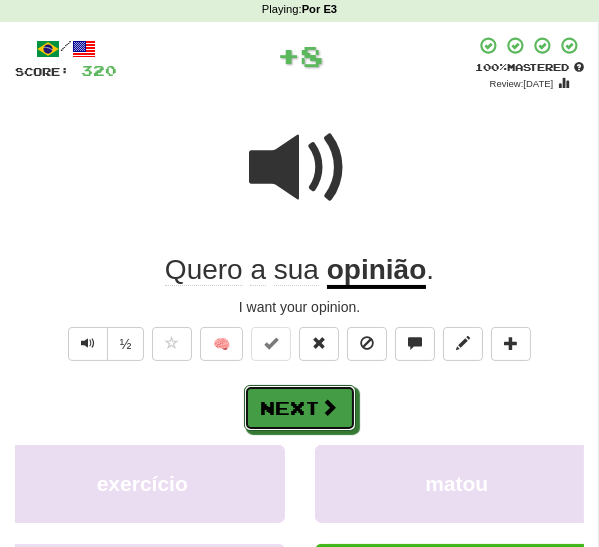 drag, startPoint x: 334, startPoint y: 399, endPoint x: 350, endPoint y: 386, distance: 20.615528 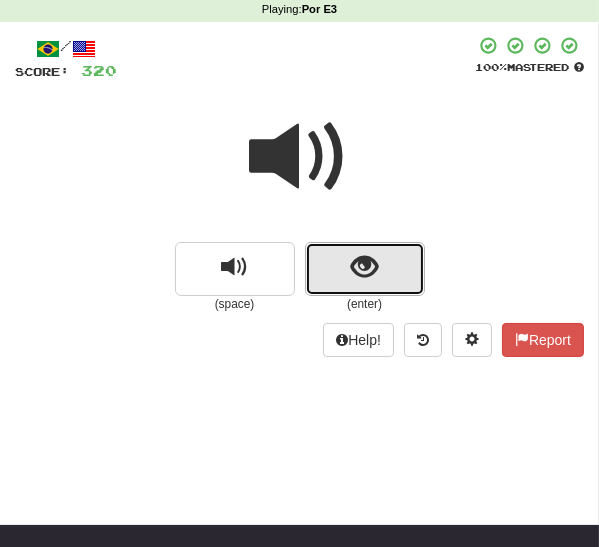 click at bounding box center [364, 267] 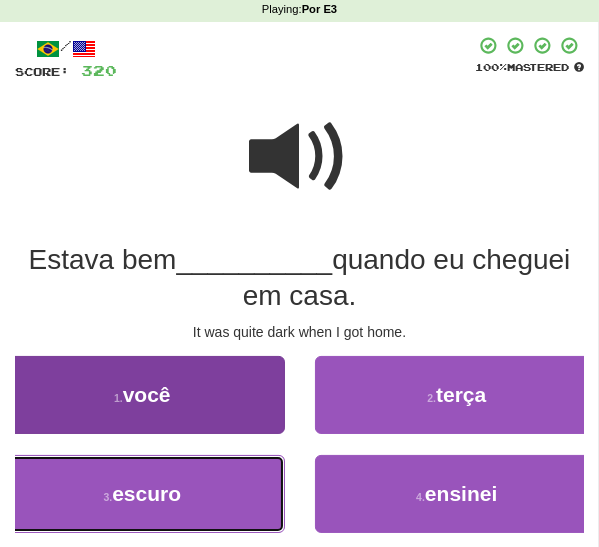 drag, startPoint x: 218, startPoint y: 488, endPoint x: 253, endPoint y: 479, distance: 36.138622 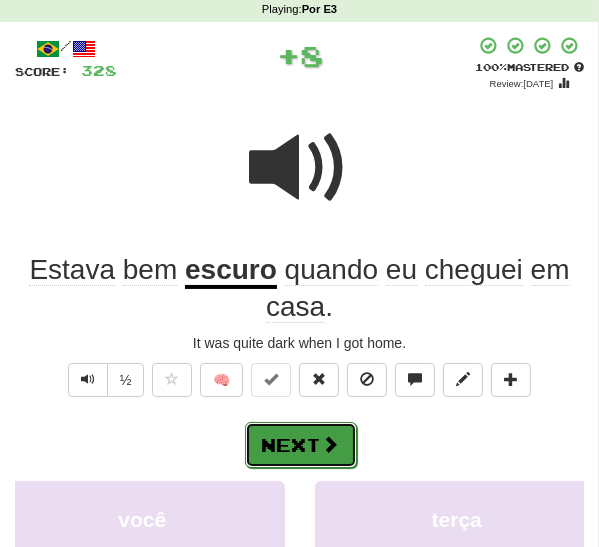 click on "Next" at bounding box center (301, 445) 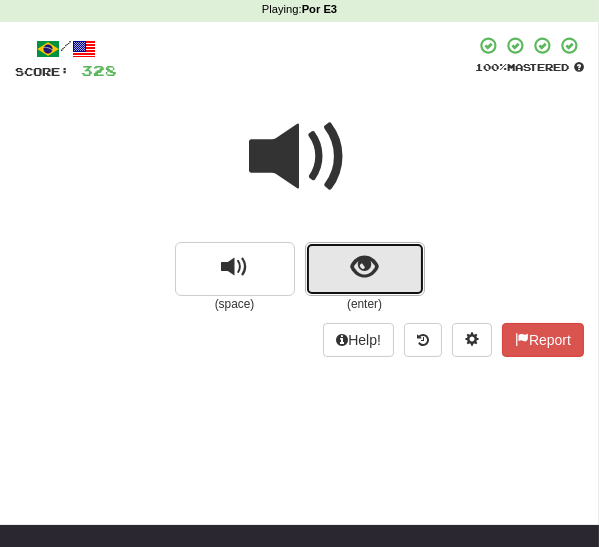 click at bounding box center (365, 269) 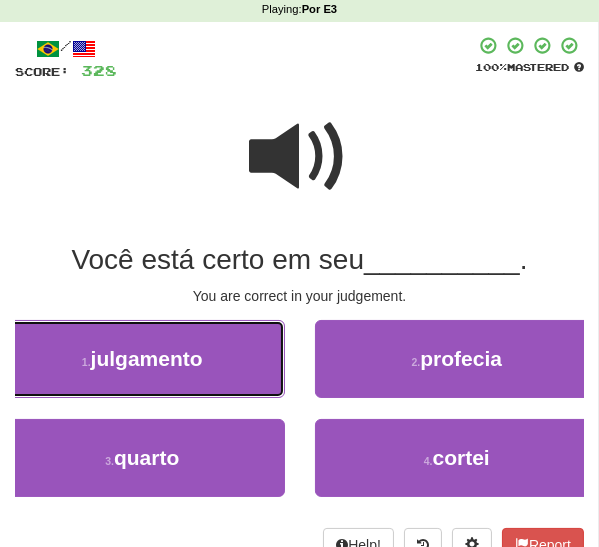 drag, startPoint x: 212, startPoint y: 346, endPoint x: 256, endPoint y: 363, distance: 47.169907 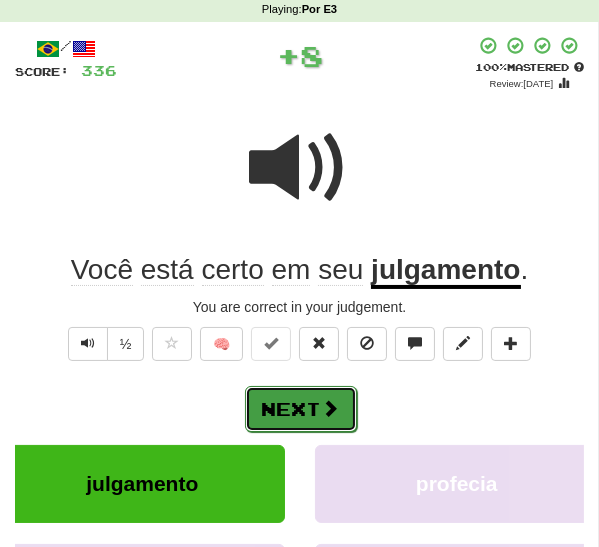 click on "Next" at bounding box center [301, 409] 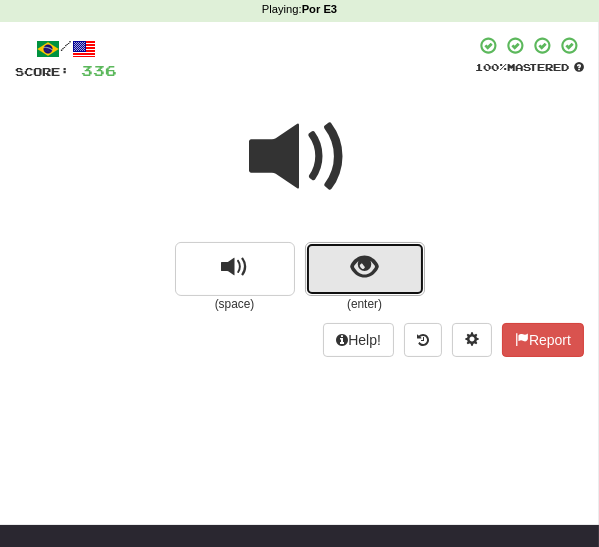 click at bounding box center (365, 269) 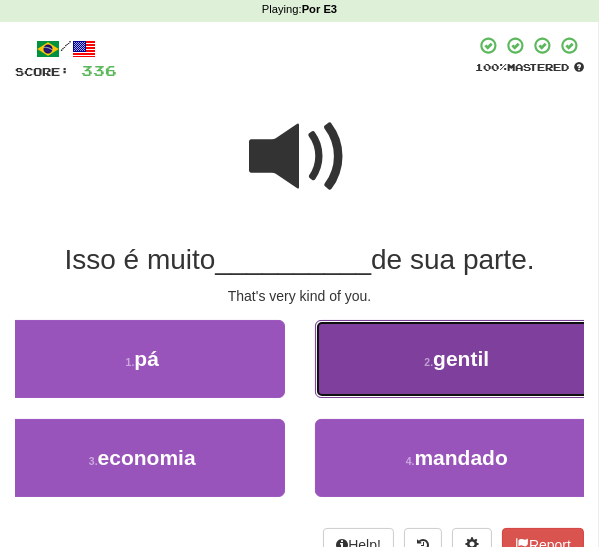 click on "gentil" at bounding box center (461, 358) 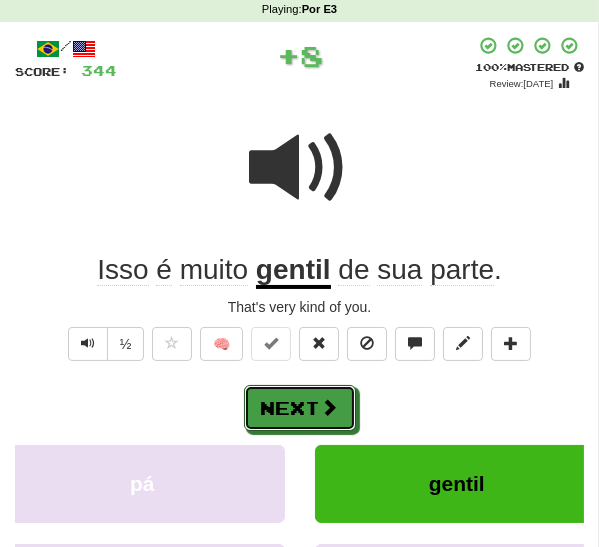 click on "Next" at bounding box center (300, 408) 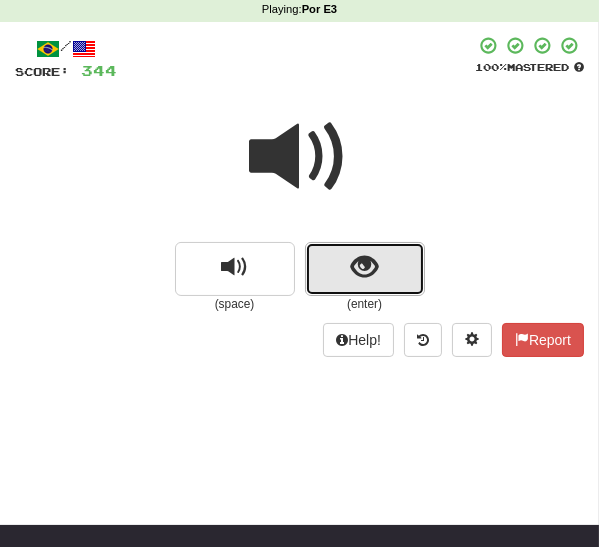 click at bounding box center [365, 269] 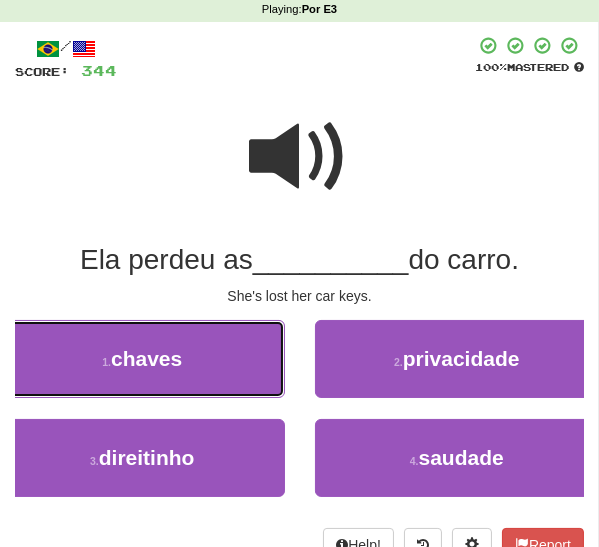 drag, startPoint x: 184, startPoint y: 354, endPoint x: 195, endPoint y: 356, distance: 11.18034 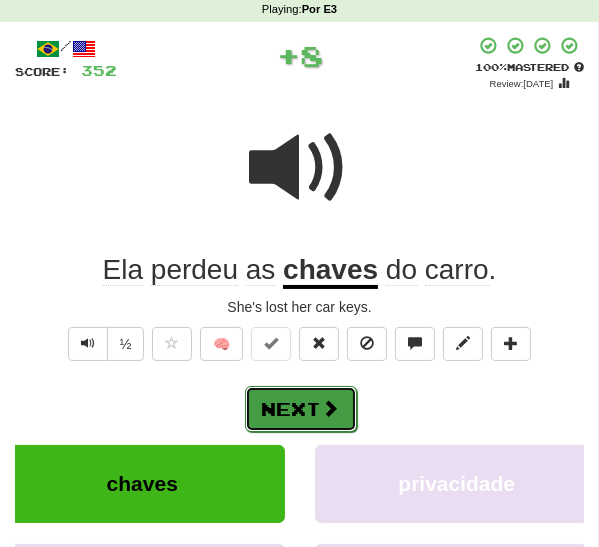 click on "Next" at bounding box center [301, 409] 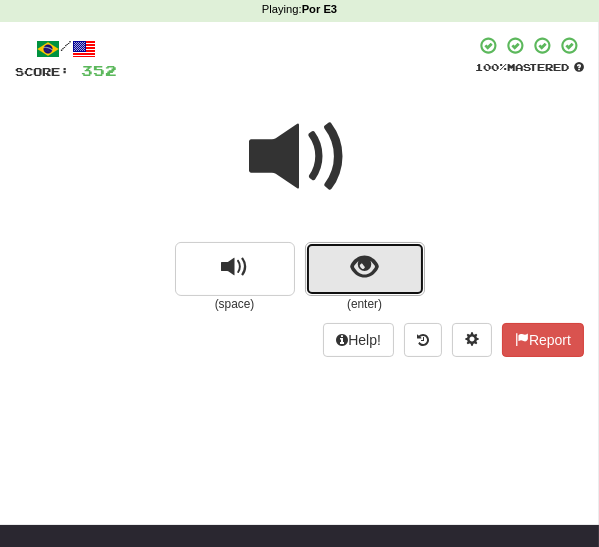 click at bounding box center (364, 267) 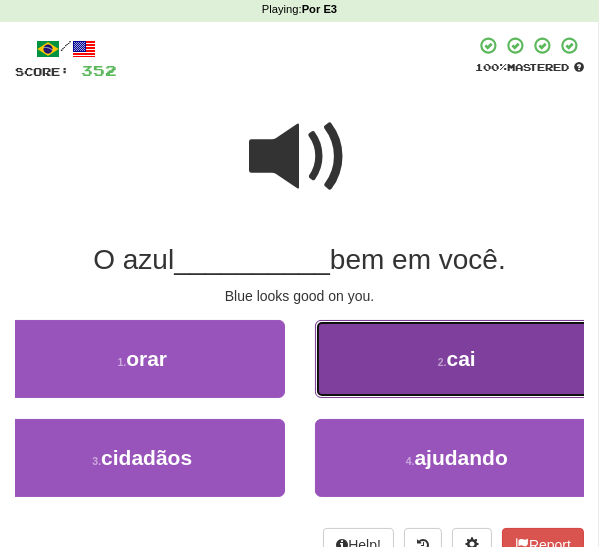 click on "2 .  cai" at bounding box center (457, 359) 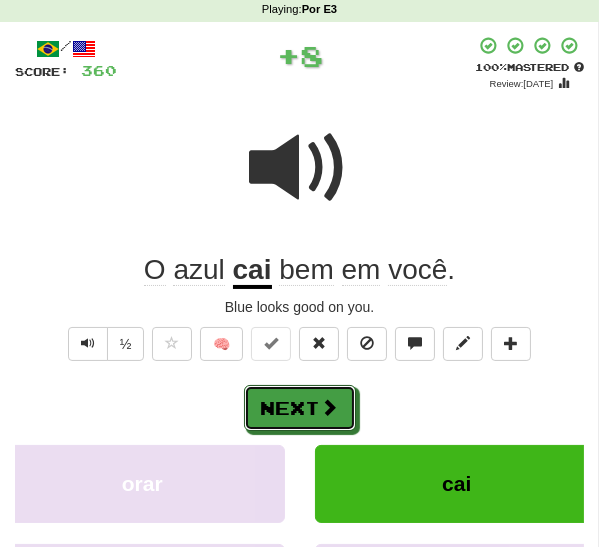 click on "Next" at bounding box center (300, 408) 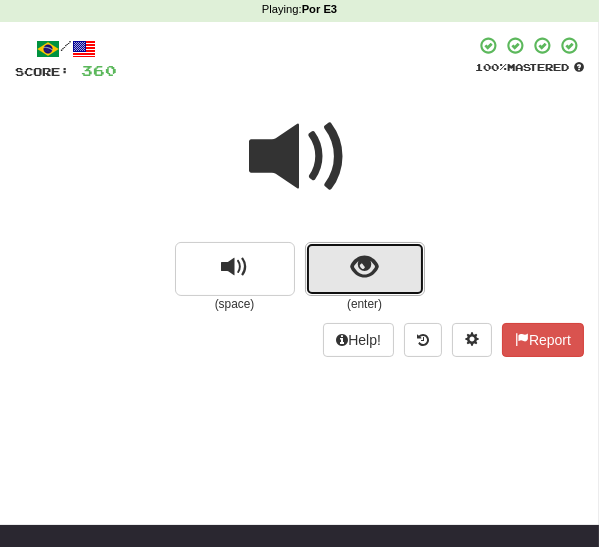 click at bounding box center [365, 269] 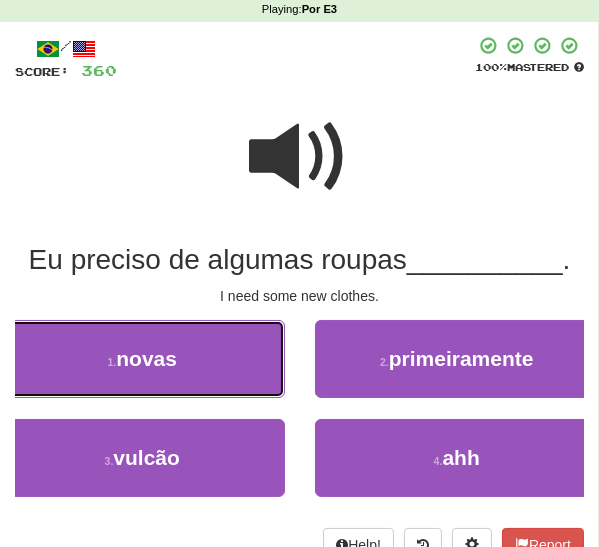 click on "novas" at bounding box center [146, 358] 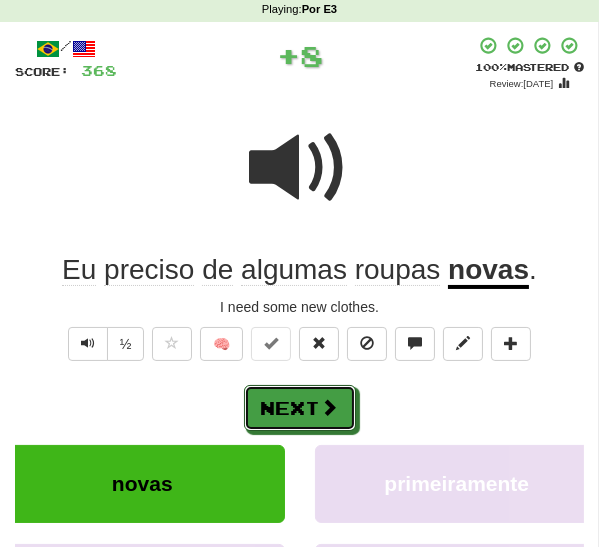 click on "Next" at bounding box center (300, 408) 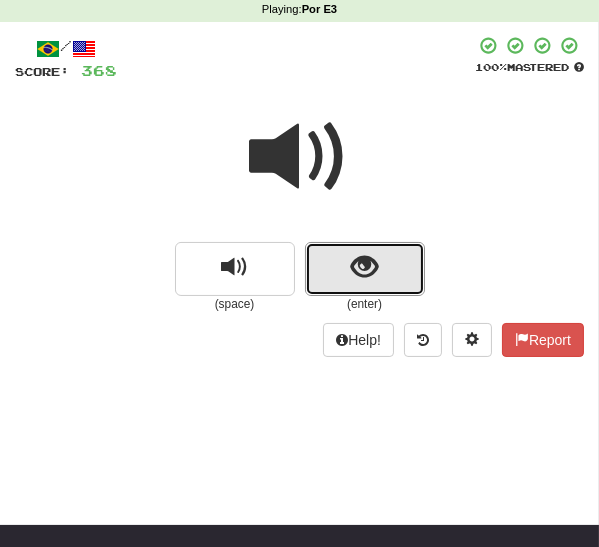 drag, startPoint x: 336, startPoint y: 268, endPoint x: 320, endPoint y: 281, distance: 20.615528 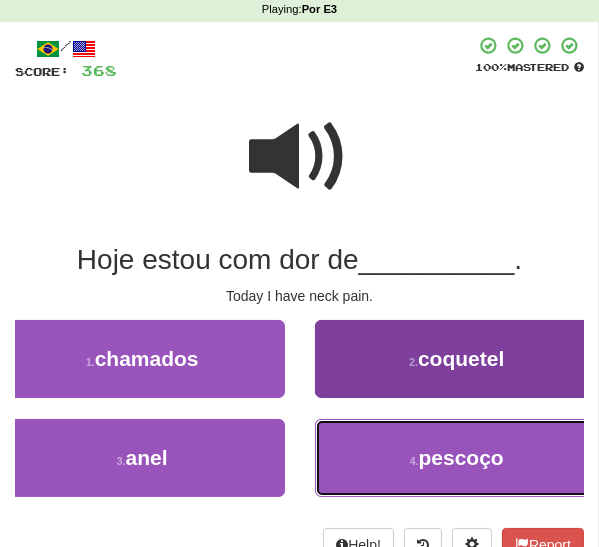click on "4 .  pescoço" at bounding box center [457, 458] 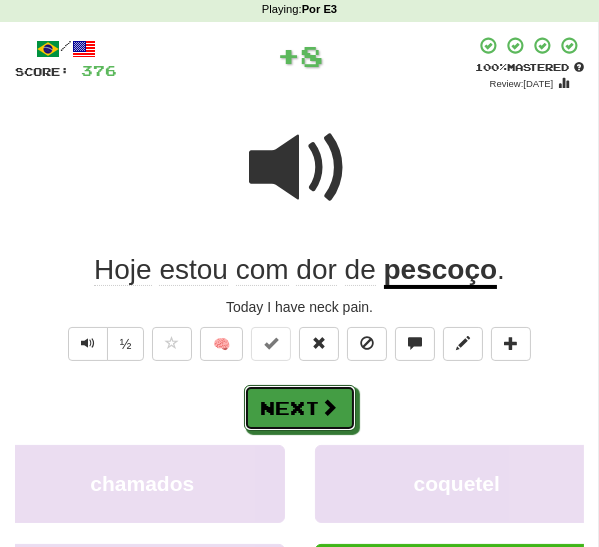 click on "Next" at bounding box center [300, 408] 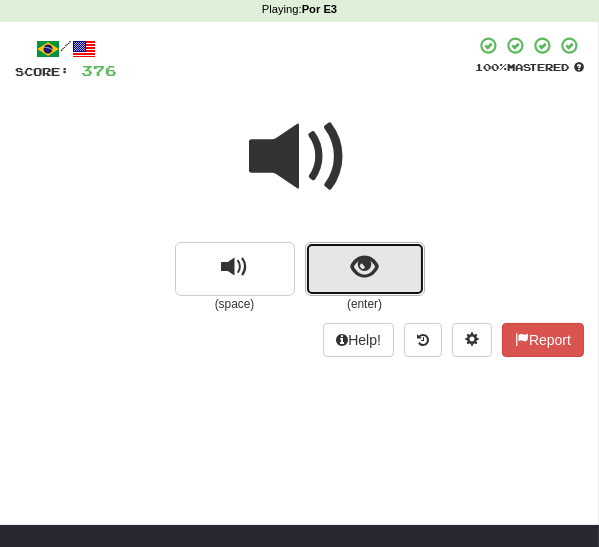 click at bounding box center [364, 267] 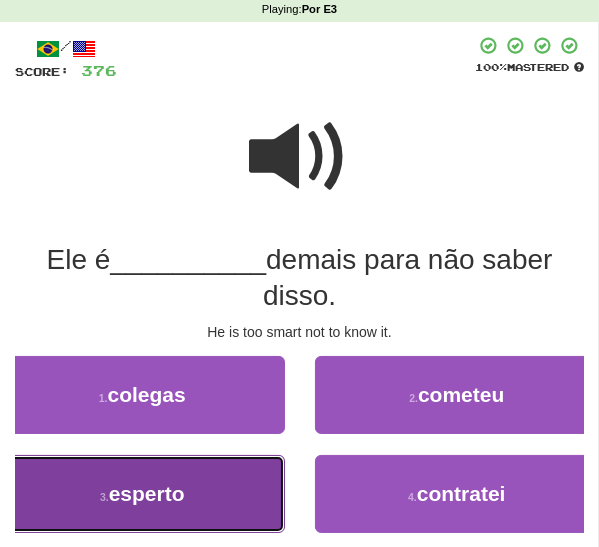 click on "3 .  esperto" at bounding box center (142, 494) 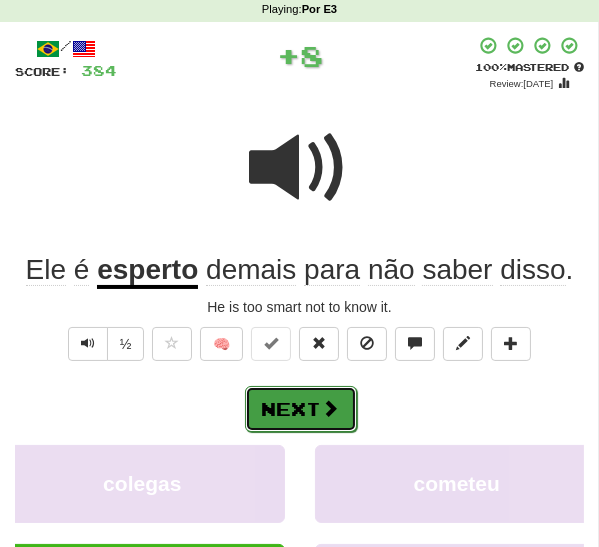 click on "Next" at bounding box center (301, 409) 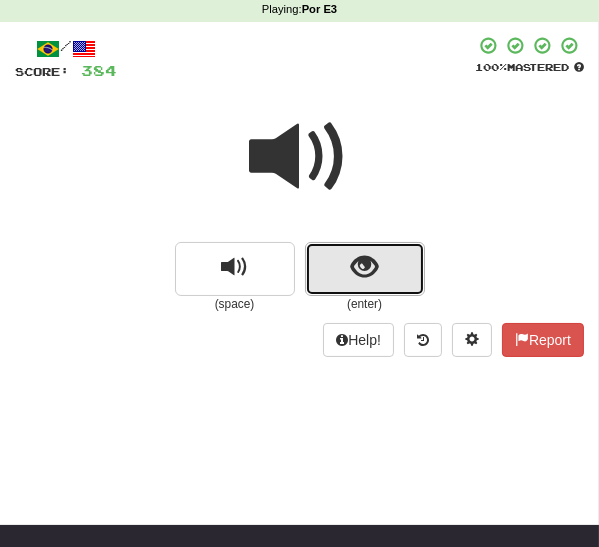 click at bounding box center [364, 267] 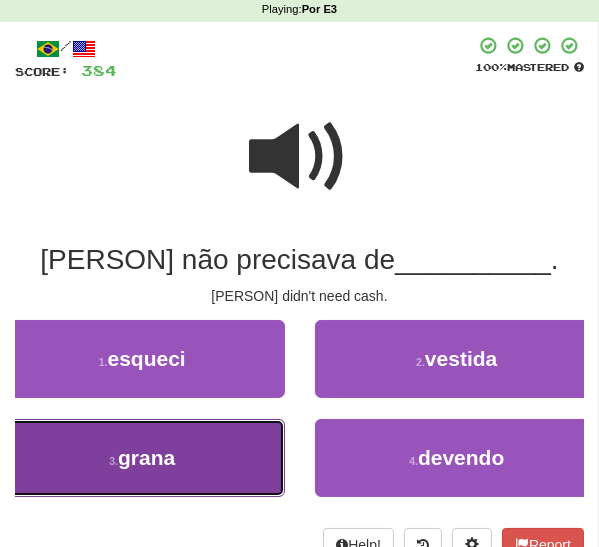 click on "grana" at bounding box center [146, 457] 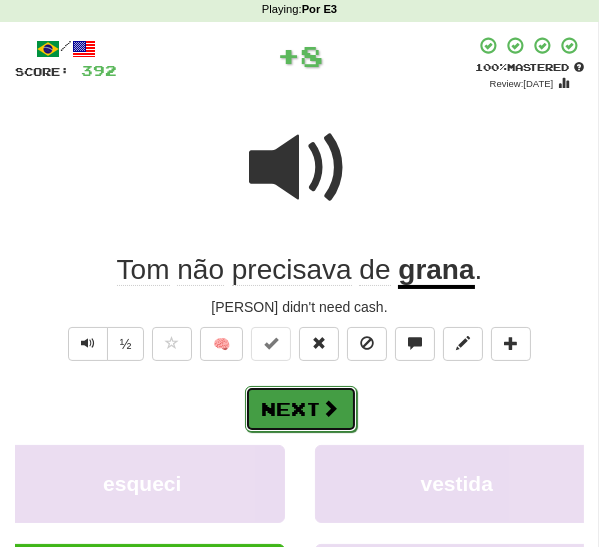 click on "Next" at bounding box center [301, 409] 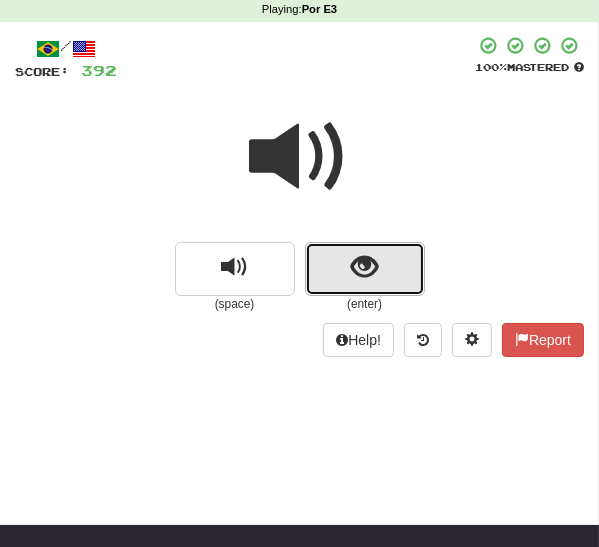 click at bounding box center [364, 267] 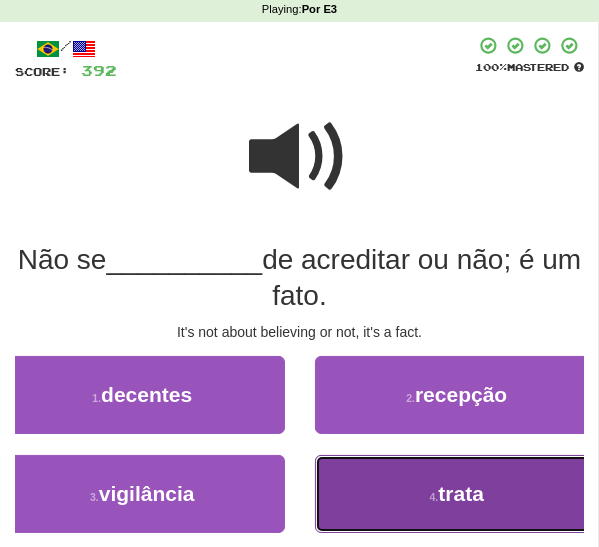click on "4 .  trata" at bounding box center (457, 494) 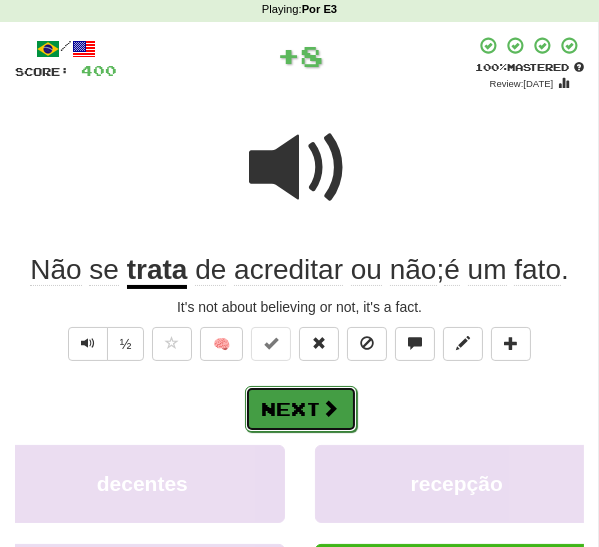 click on "Next" at bounding box center (301, 409) 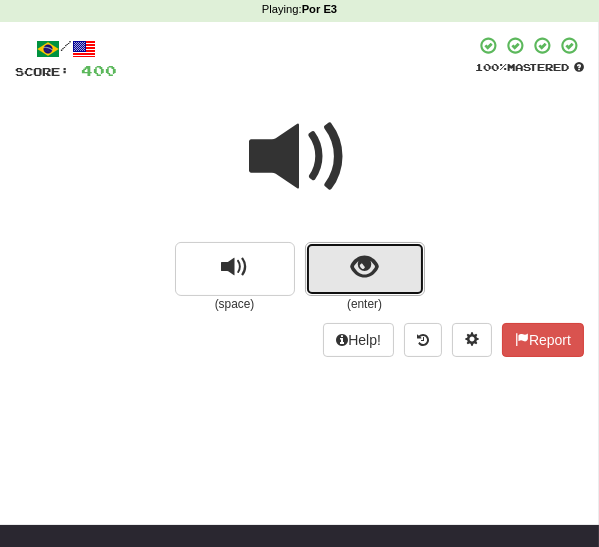 click at bounding box center (364, 267) 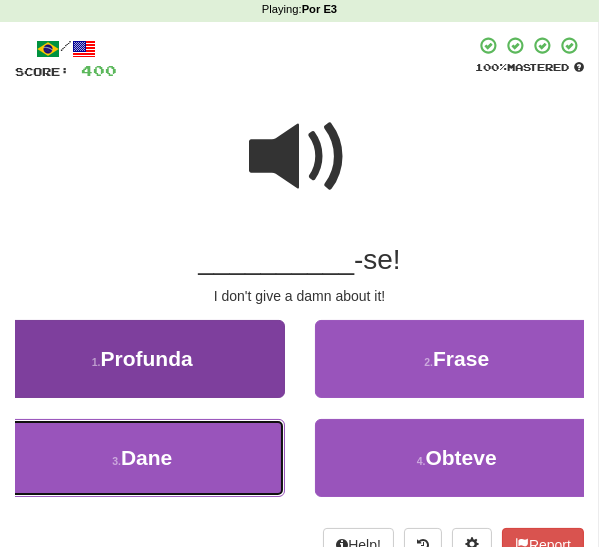 drag, startPoint x: 184, startPoint y: 452, endPoint x: 218, endPoint y: 444, distance: 34.928497 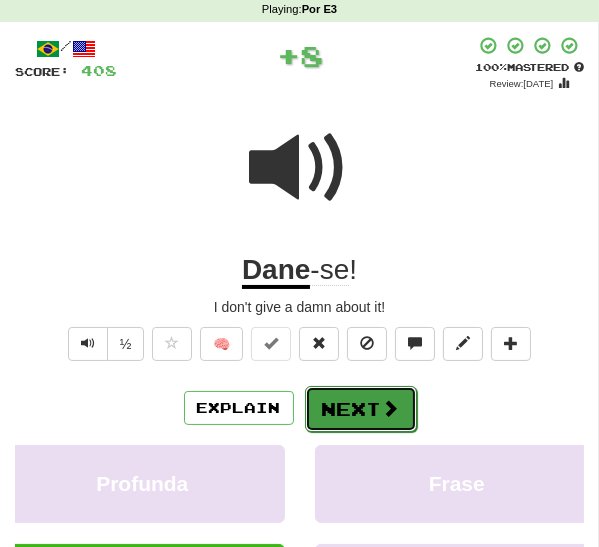 click on "Next" at bounding box center [361, 409] 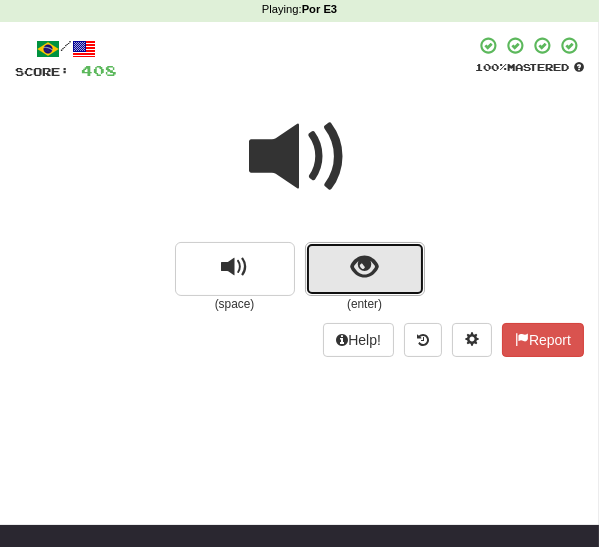 click at bounding box center [365, 269] 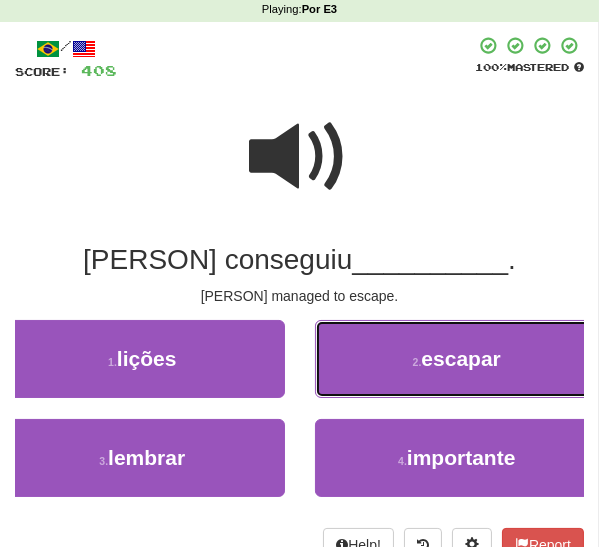 drag, startPoint x: 390, startPoint y: 363, endPoint x: 381, endPoint y: 369, distance: 10.816654 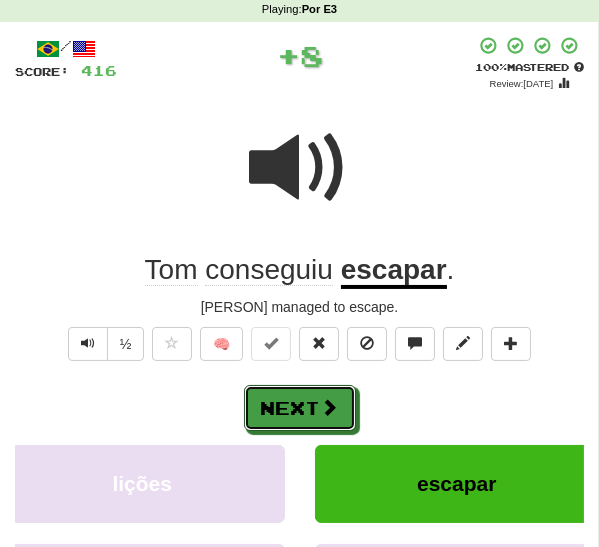 click on "Next" at bounding box center (300, 408) 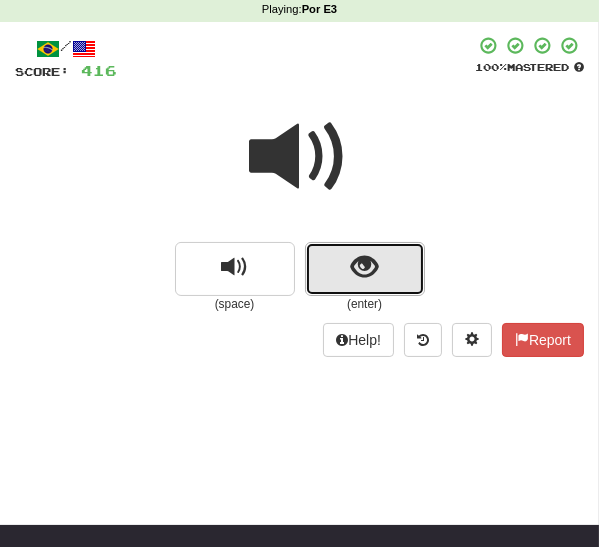 click at bounding box center (365, 269) 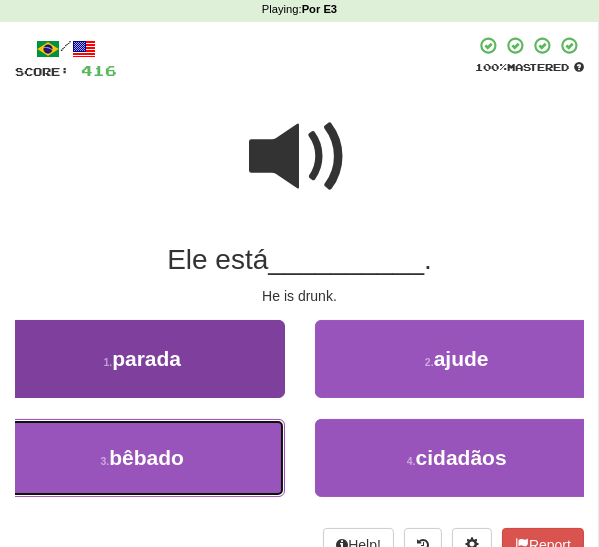 click on "bêbado" at bounding box center (146, 457) 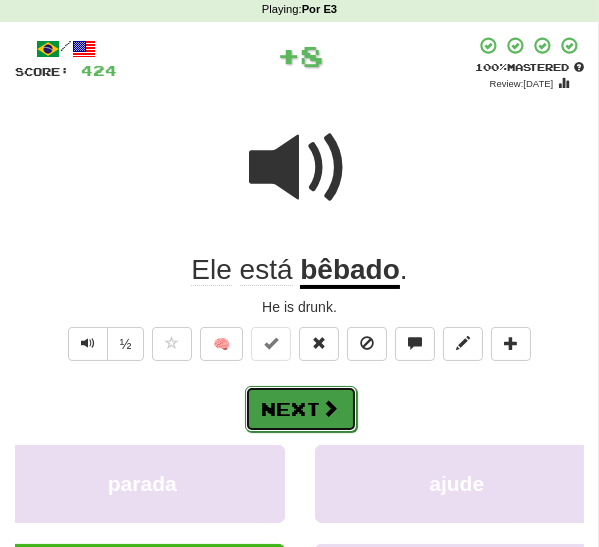 click at bounding box center (331, 408) 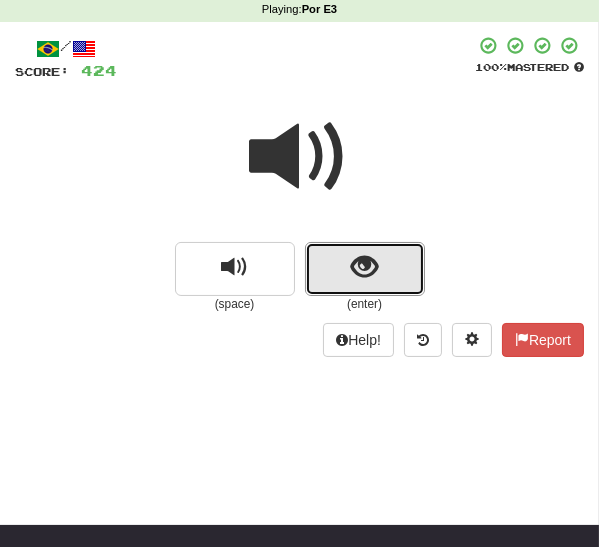 drag, startPoint x: 370, startPoint y: 273, endPoint x: 360, endPoint y: 307, distance: 35.44009 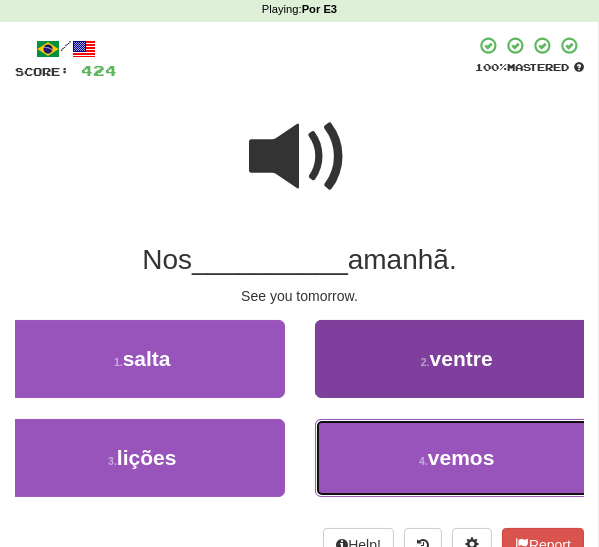 drag, startPoint x: 405, startPoint y: 453, endPoint x: 394, endPoint y: 451, distance: 11.18034 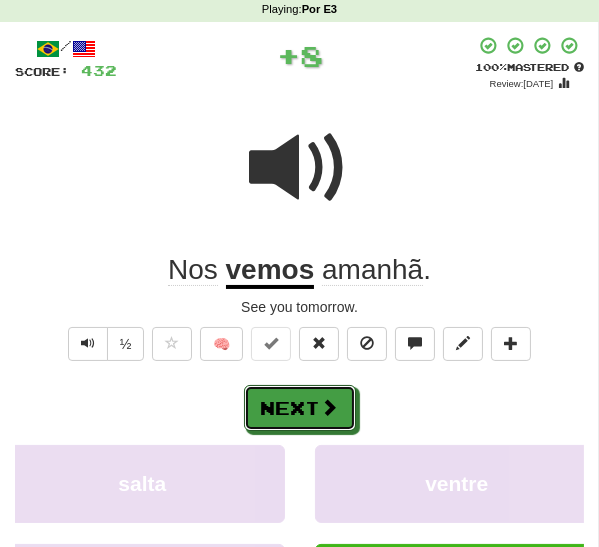 click on "Next" at bounding box center [300, 408] 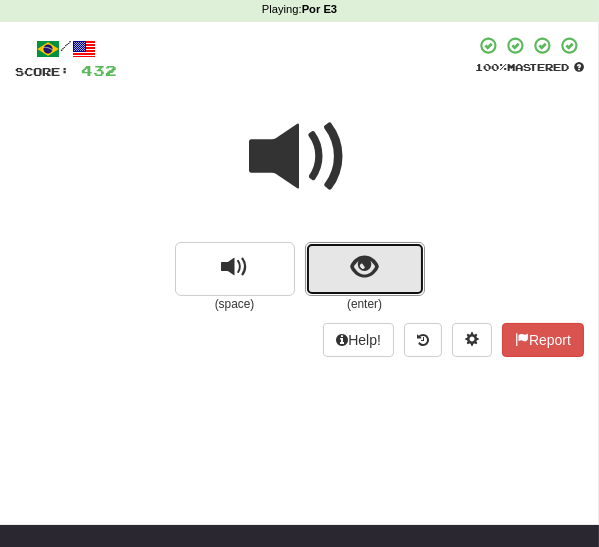 drag, startPoint x: 340, startPoint y: 264, endPoint x: 338, endPoint y: 281, distance: 17.117243 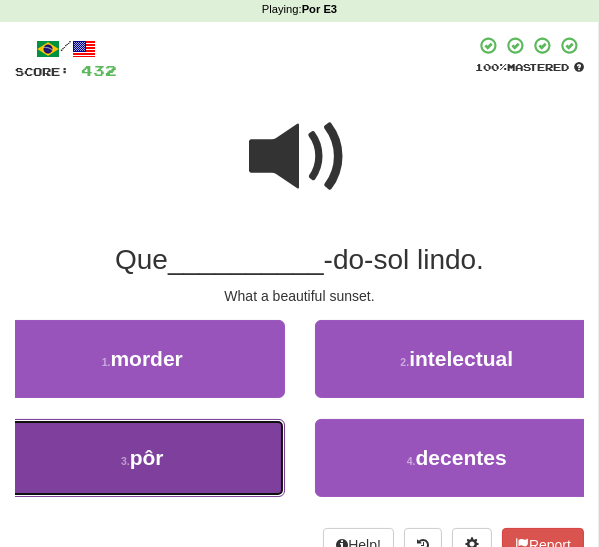 click on "3 .  pôr" at bounding box center (142, 458) 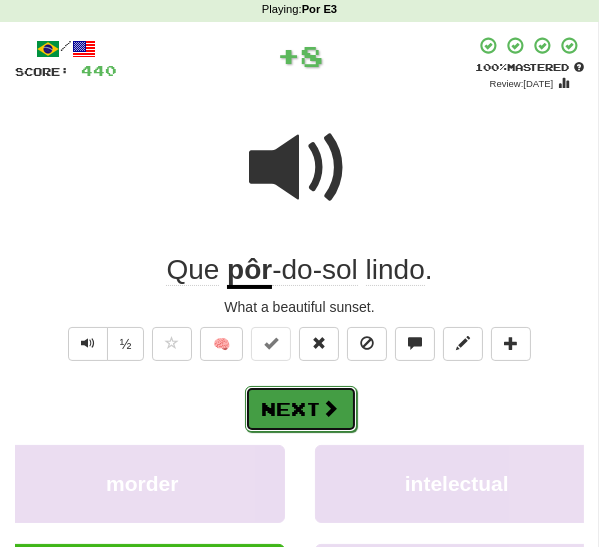 click at bounding box center (331, 408) 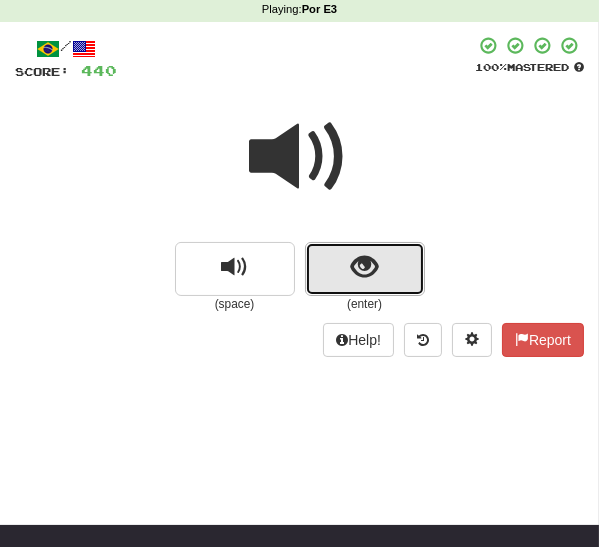 click at bounding box center (364, 267) 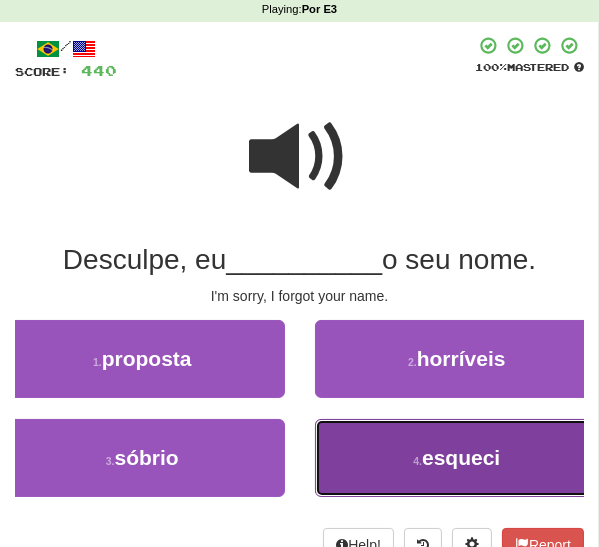 click on "4 .  esqueci" at bounding box center (457, 458) 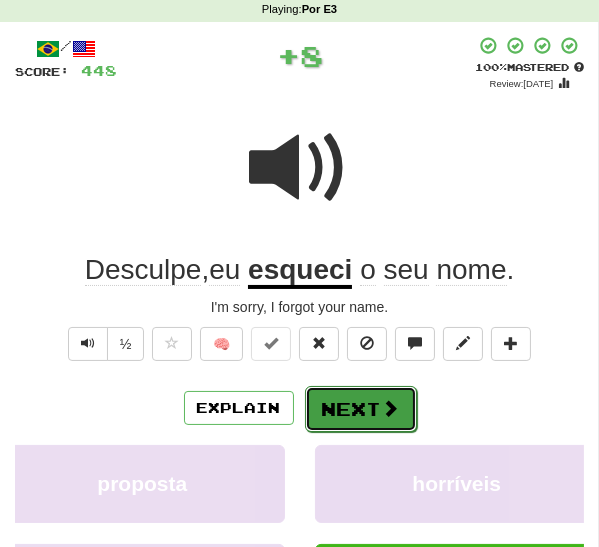 click on "Next" at bounding box center (361, 409) 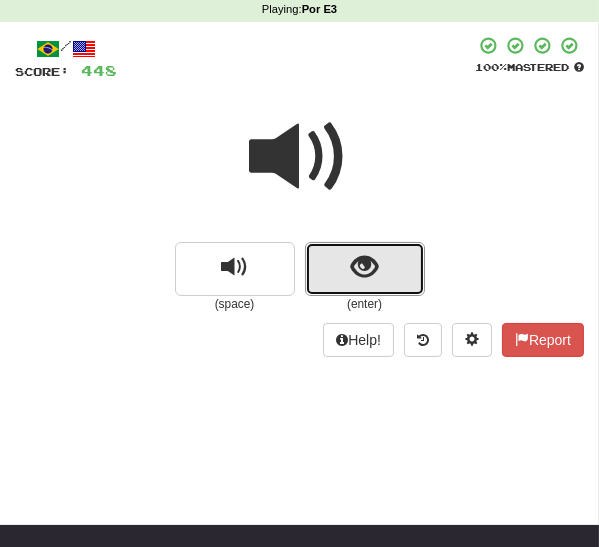 drag, startPoint x: 367, startPoint y: 257, endPoint x: 360, endPoint y: 284, distance: 27.89265 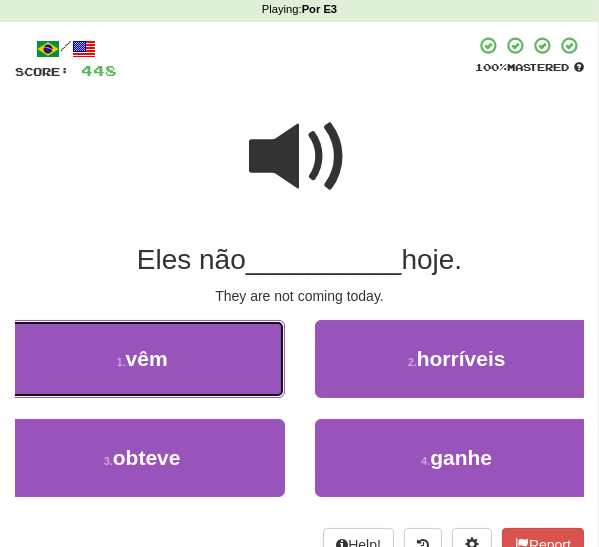 drag, startPoint x: 204, startPoint y: 353, endPoint x: 255, endPoint y: 363, distance: 51.971146 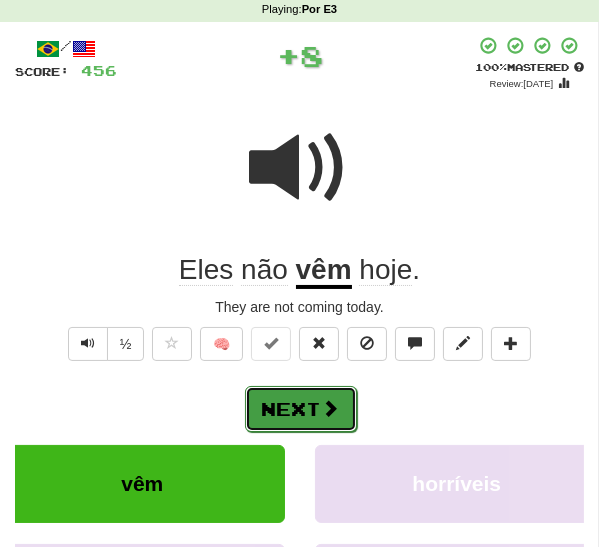 click on "Next" at bounding box center [301, 409] 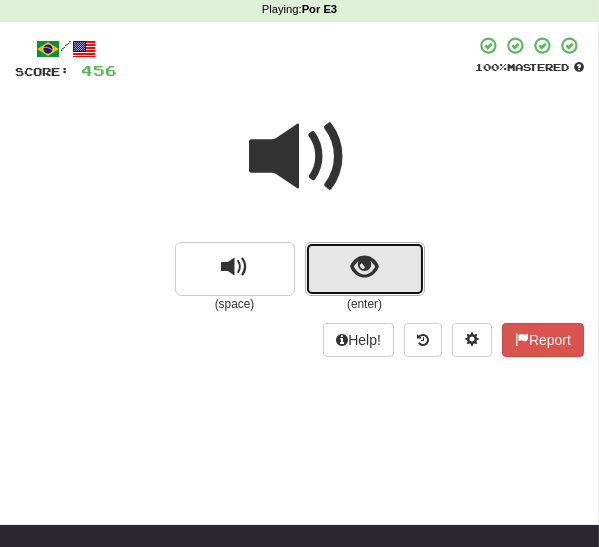 click at bounding box center [365, 269] 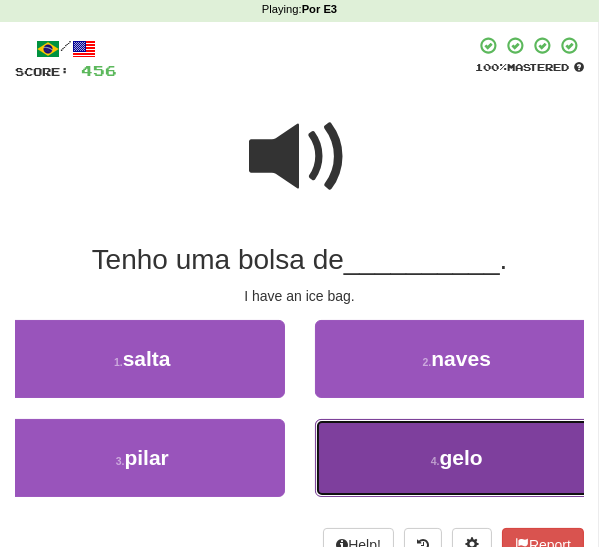 click on "4 .  gelo" at bounding box center (457, 458) 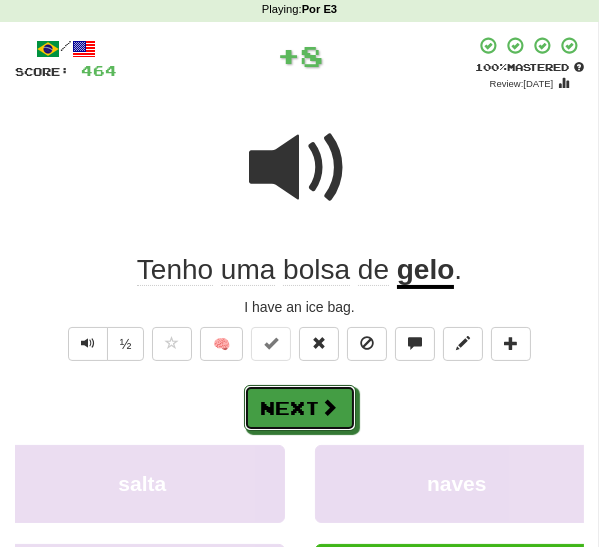 click at bounding box center (330, 407) 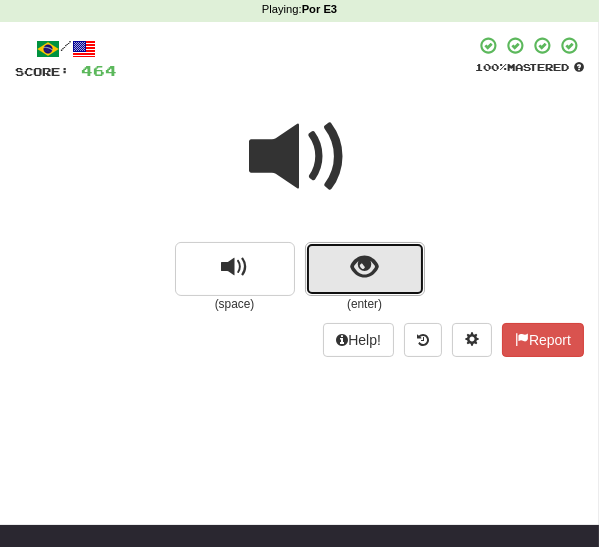 click at bounding box center [364, 267] 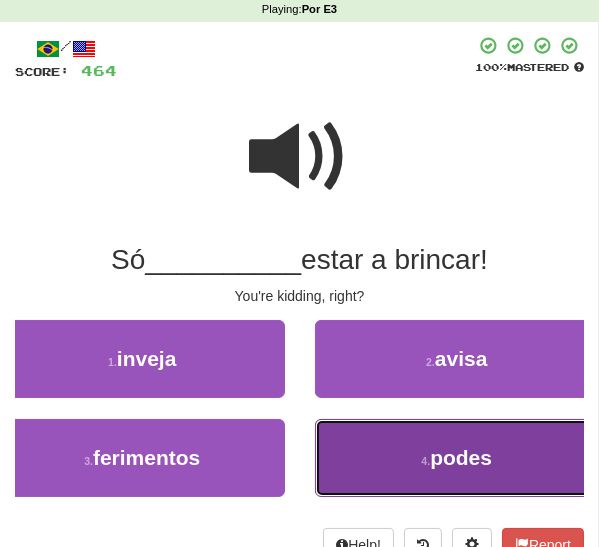 click on "4 .  podes" at bounding box center [457, 458] 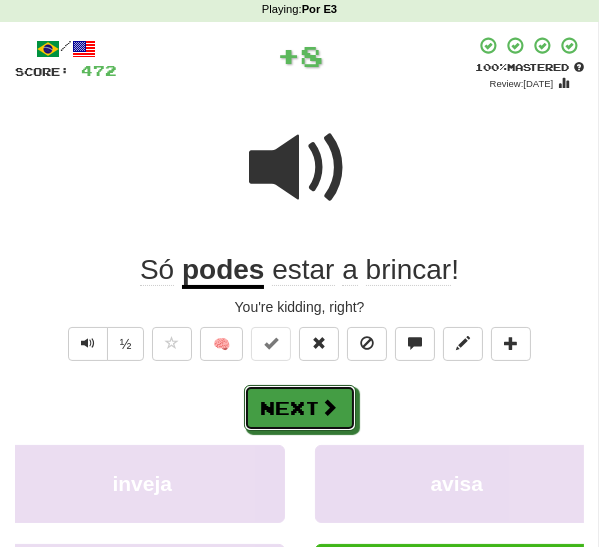 drag, startPoint x: 300, startPoint y: 402, endPoint x: 310, endPoint y: 396, distance: 11.661903 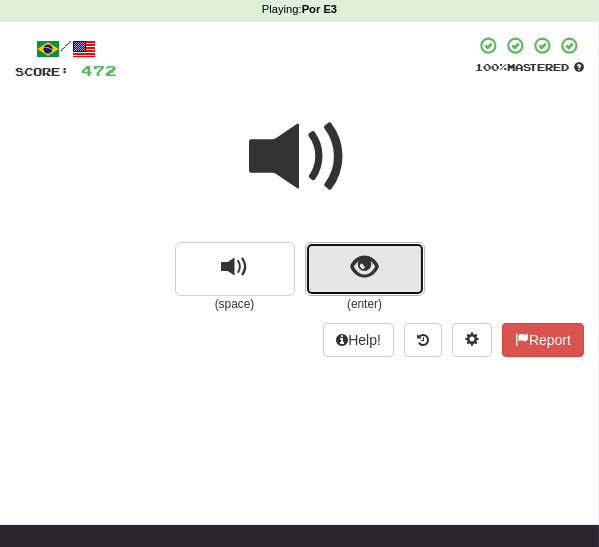 click at bounding box center (364, 267) 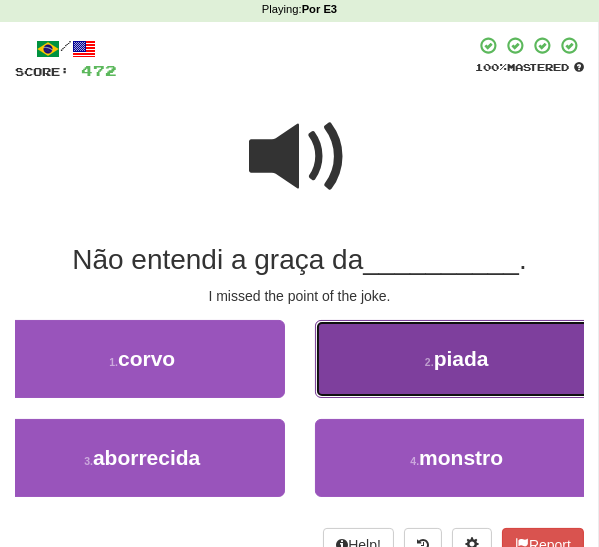 click on "piada" at bounding box center (461, 358) 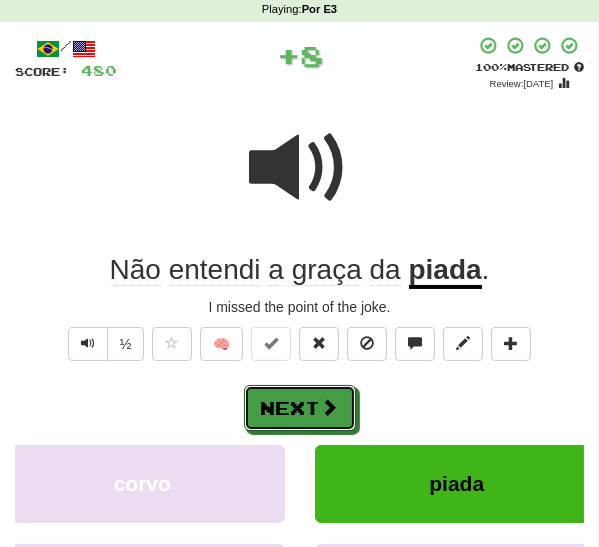 click on "Next" at bounding box center [300, 408] 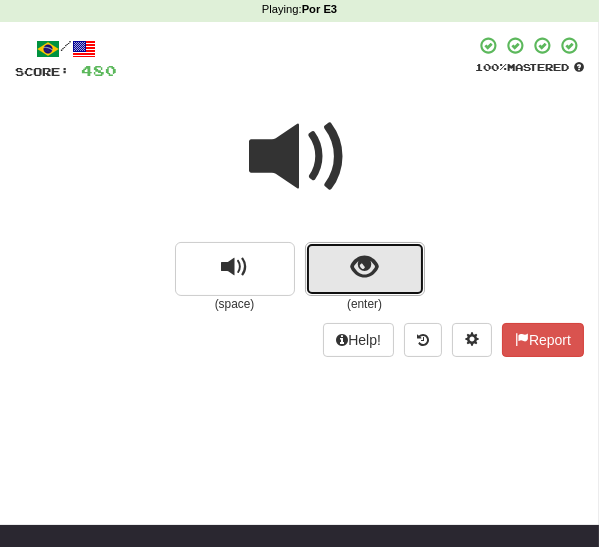 click at bounding box center (365, 269) 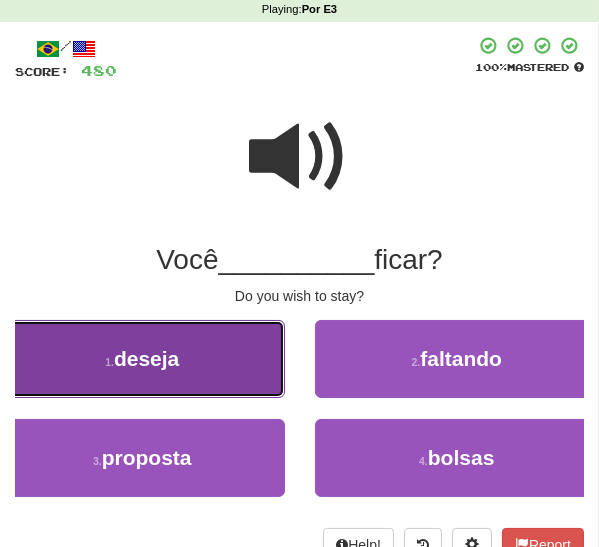 click on "deseja" at bounding box center (146, 358) 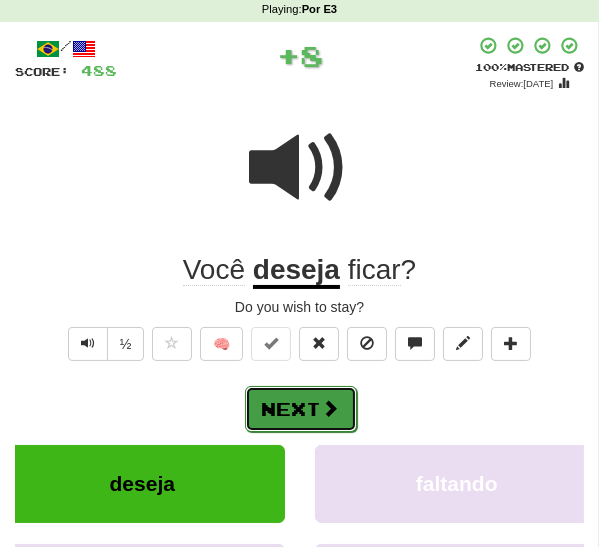 click on "Next" at bounding box center (301, 409) 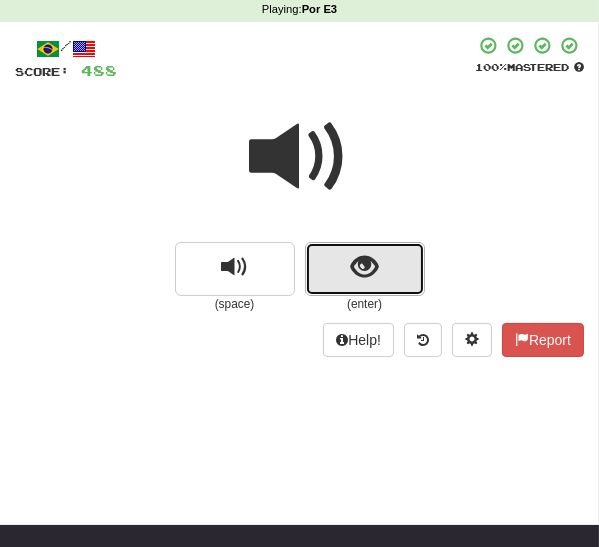 click at bounding box center (365, 269) 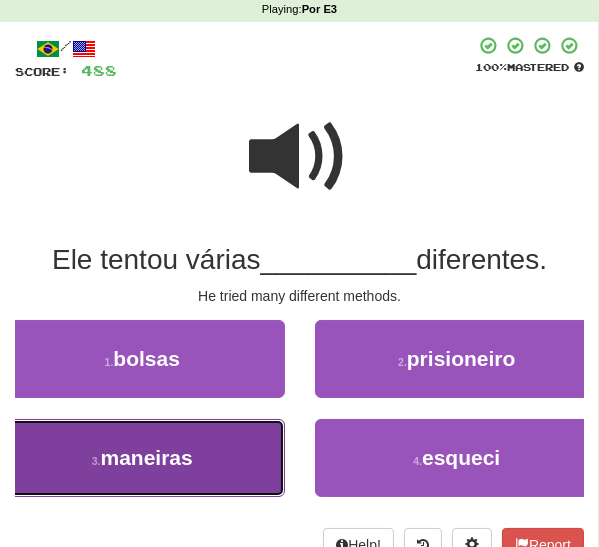 click on "maneiras" at bounding box center [147, 457] 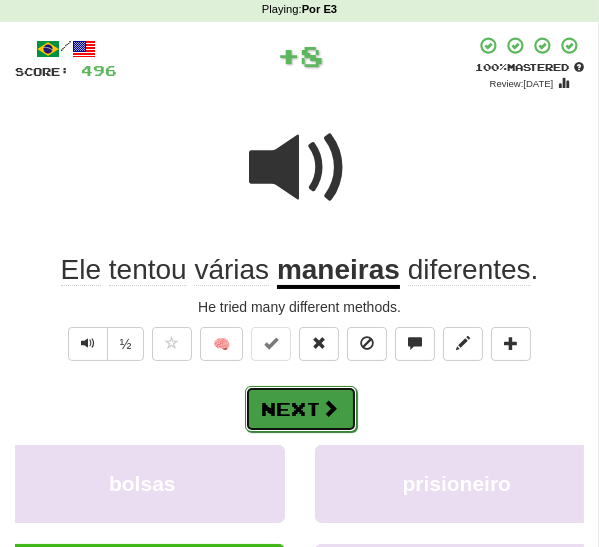 click on "Next" at bounding box center (301, 409) 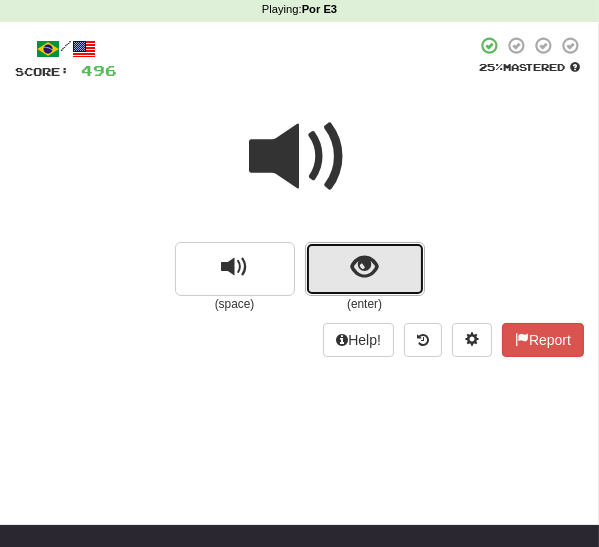 click at bounding box center [365, 269] 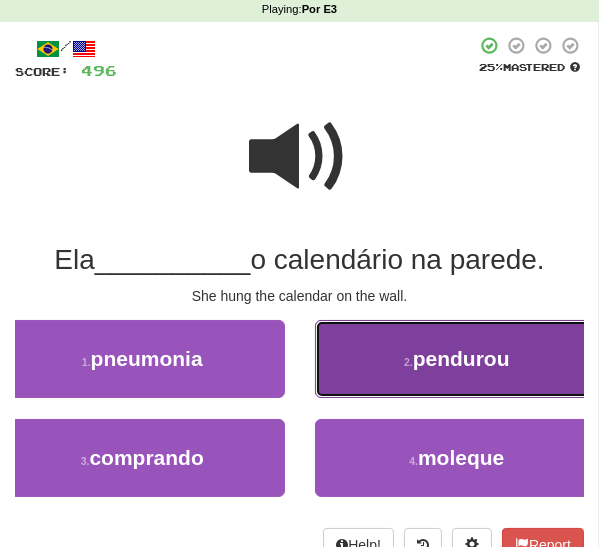 click on "pendurou" at bounding box center (461, 358) 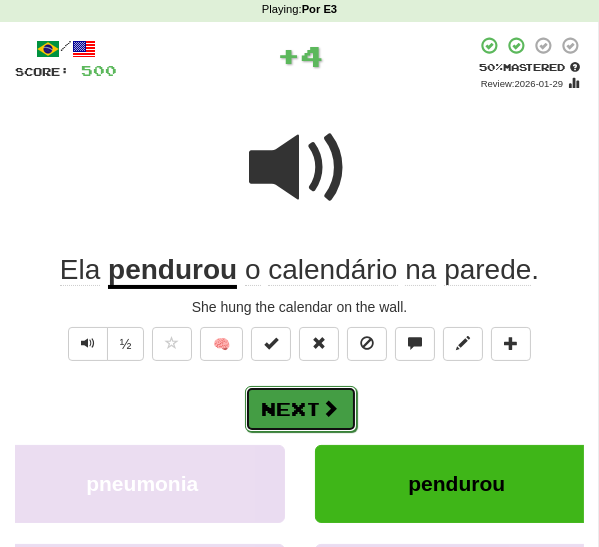 drag, startPoint x: 257, startPoint y: 410, endPoint x: 289, endPoint y: 388, distance: 38.832977 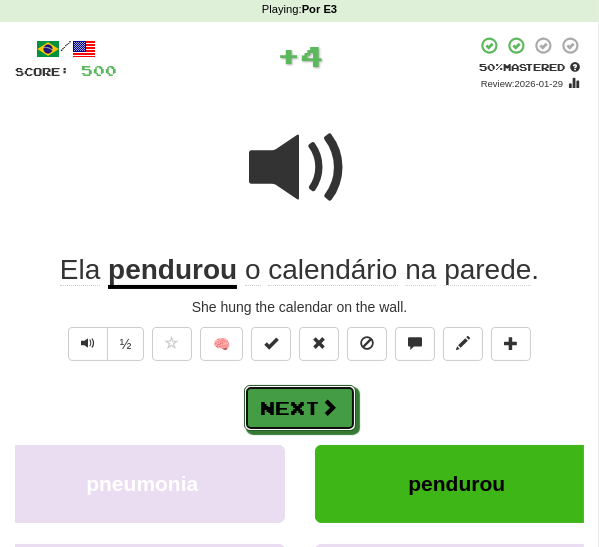 click on "Next" at bounding box center [300, 408] 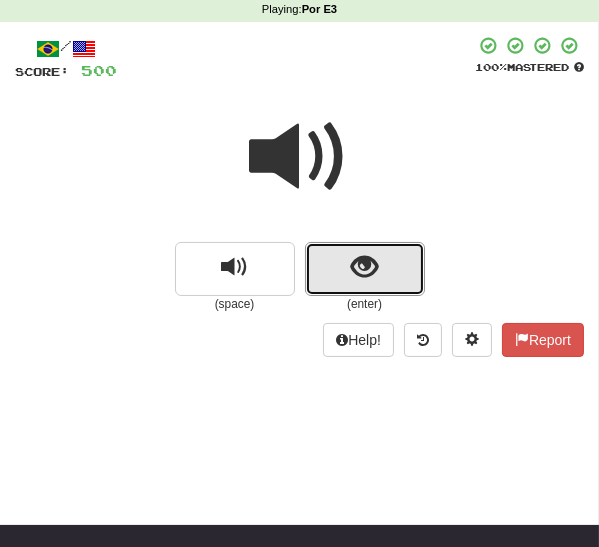 drag, startPoint x: 368, startPoint y: 261, endPoint x: 317, endPoint y: 282, distance: 55.154327 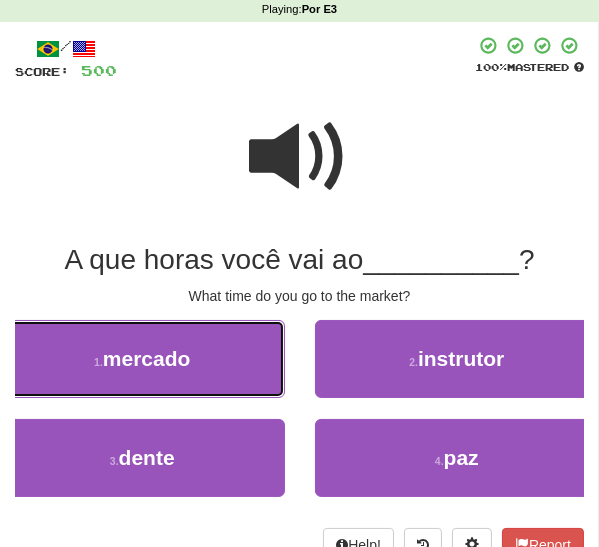 click on "mercado" at bounding box center (147, 358) 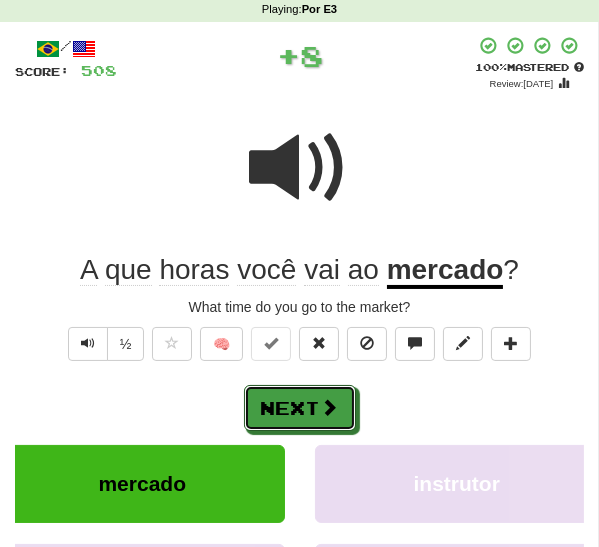 drag, startPoint x: 326, startPoint y: 404, endPoint x: 335, endPoint y: 398, distance: 10.816654 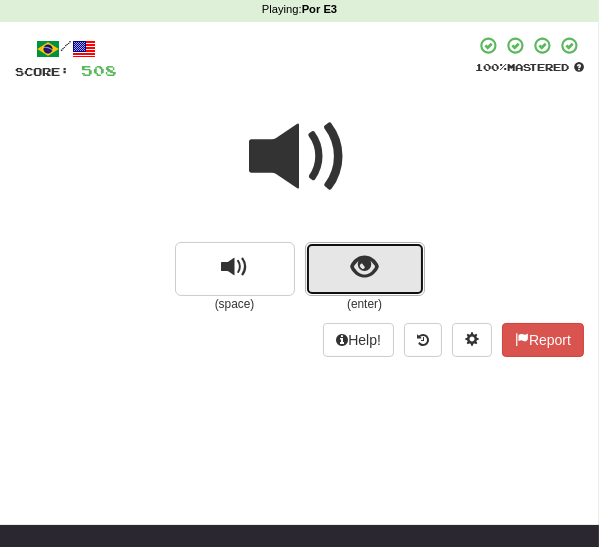 click at bounding box center (364, 267) 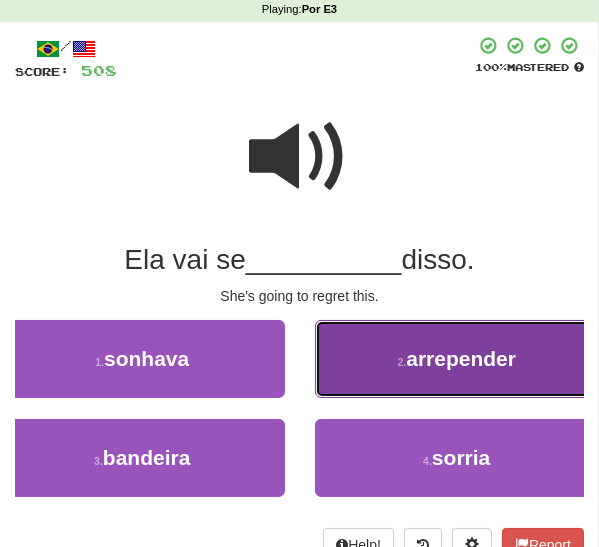 click on "2 .  arrepender" at bounding box center [457, 359] 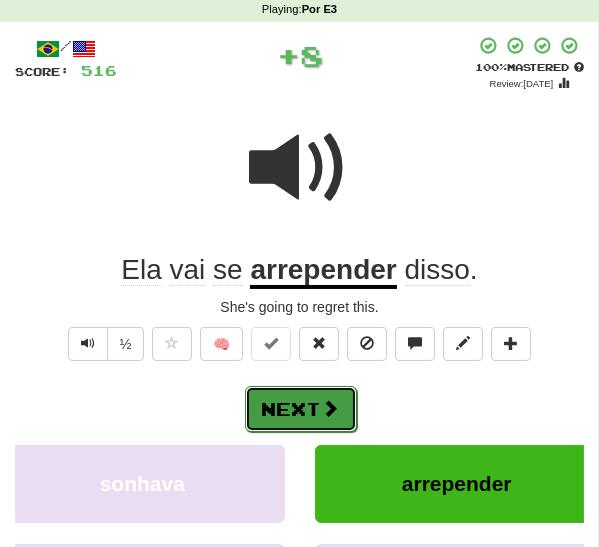 drag, startPoint x: 290, startPoint y: 396, endPoint x: 336, endPoint y: 353, distance: 62.968246 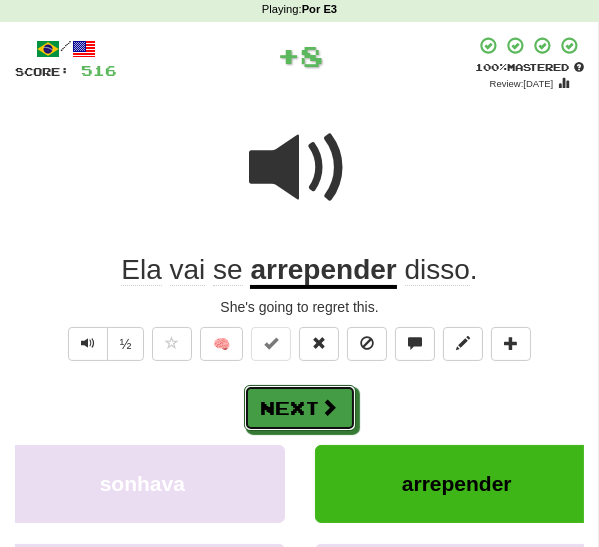 click on "Next" at bounding box center [300, 408] 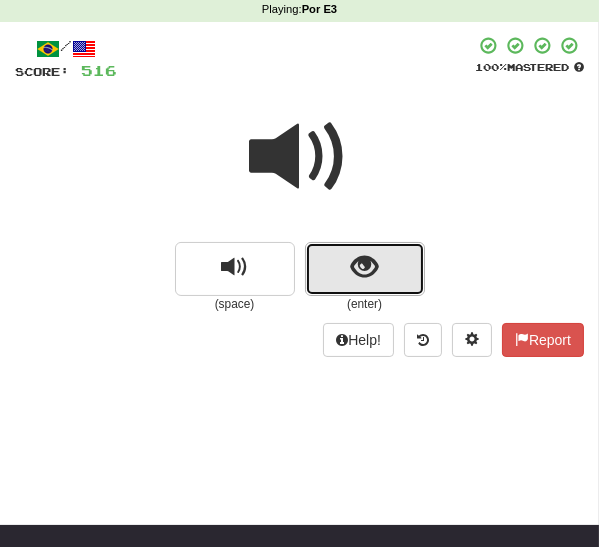 click at bounding box center [364, 267] 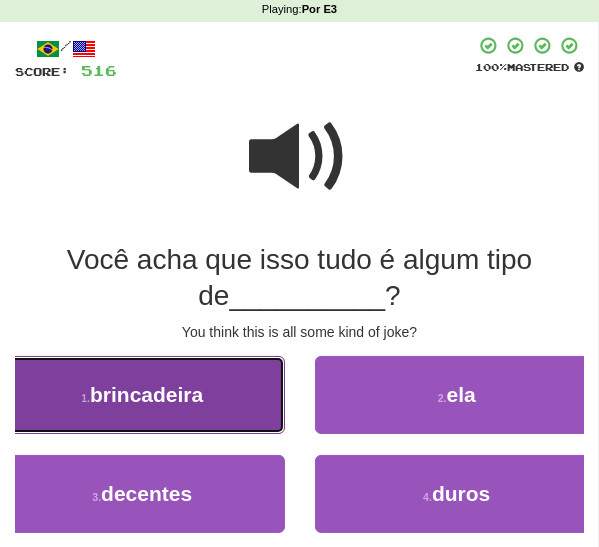 click on "1 .  brincadeira" at bounding box center (142, 395) 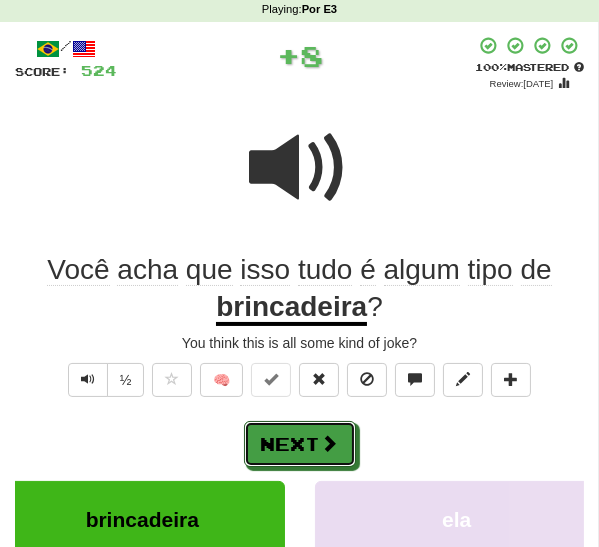 drag, startPoint x: 313, startPoint y: 442, endPoint x: 332, endPoint y: 432, distance: 21.470911 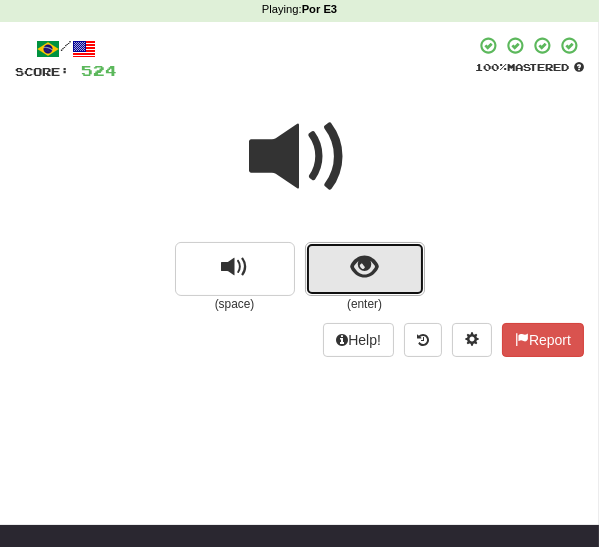 click at bounding box center (365, 269) 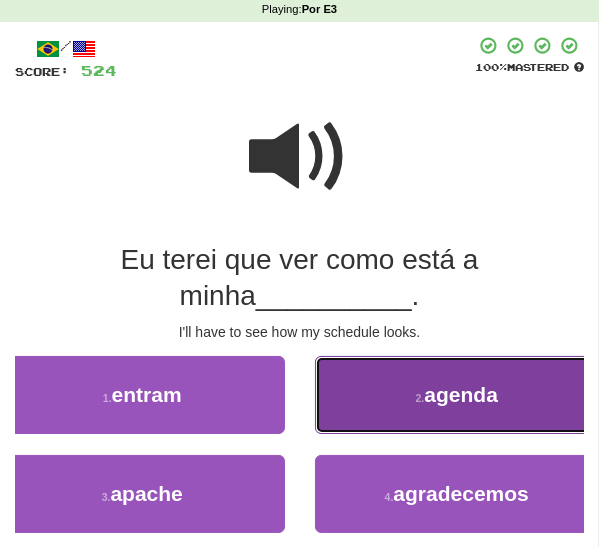 click on "2 .  agenda" at bounding box center [457, 395] 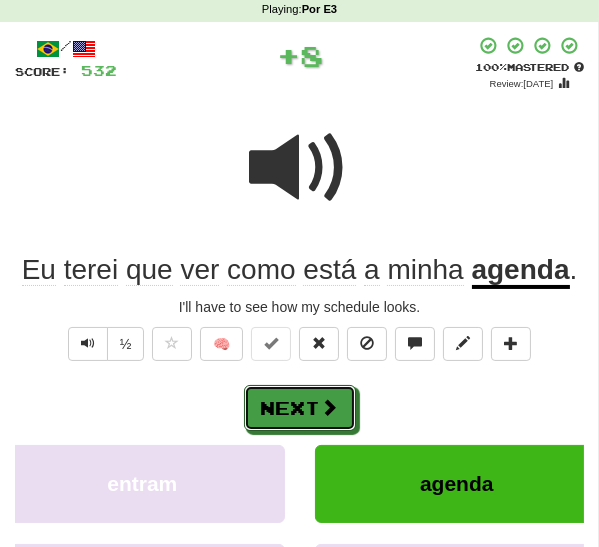 drag, startPoint x: 309, startPoint y: 405, endPoint x: 420, endPoint y: 362, distance: 119.03781 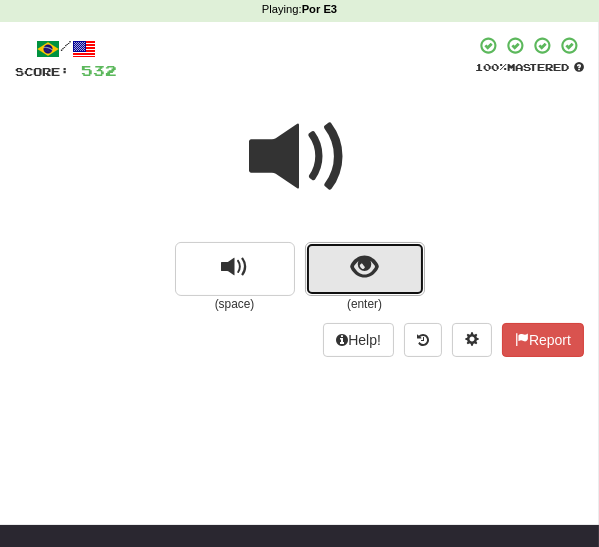 click at bounding box center [365, 269] 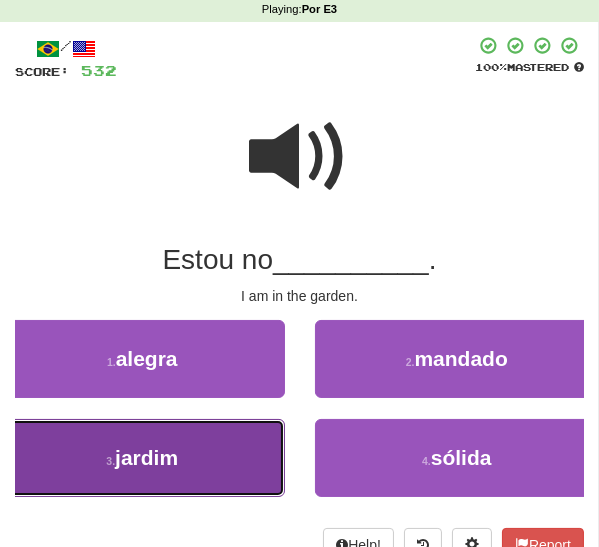 click on "jardim" at bounding box center [146, 457] 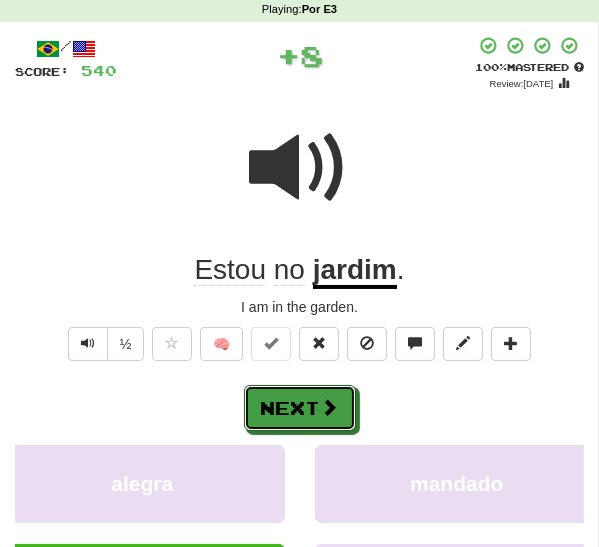 drag, startPoint x: 322, startPoint y: 405, endPoint x: 380, endPoint y: 363, distance: 71.610054 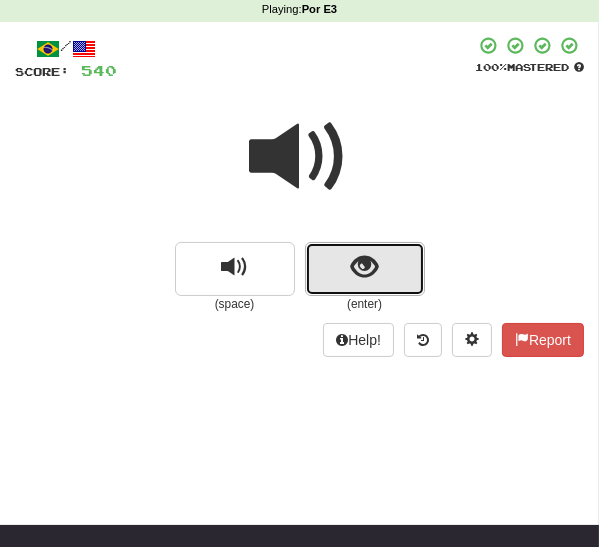 drag, startPoint x: 344, startPoint y: 273, endPoint x: 343, endPoint y: 284, distance: 11.045361 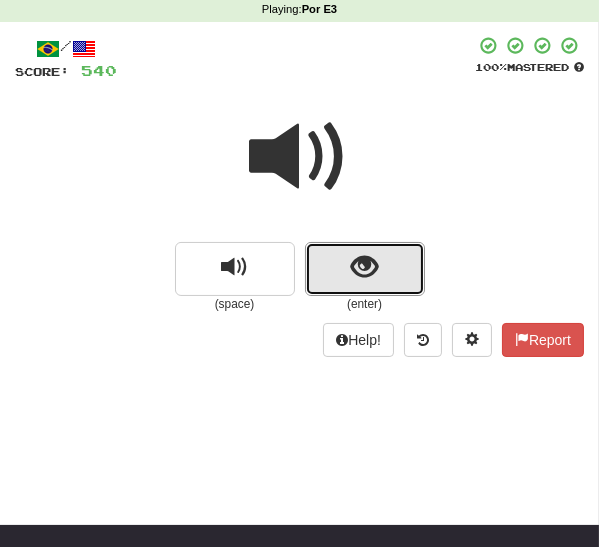 click at bounding box center [365, 269] 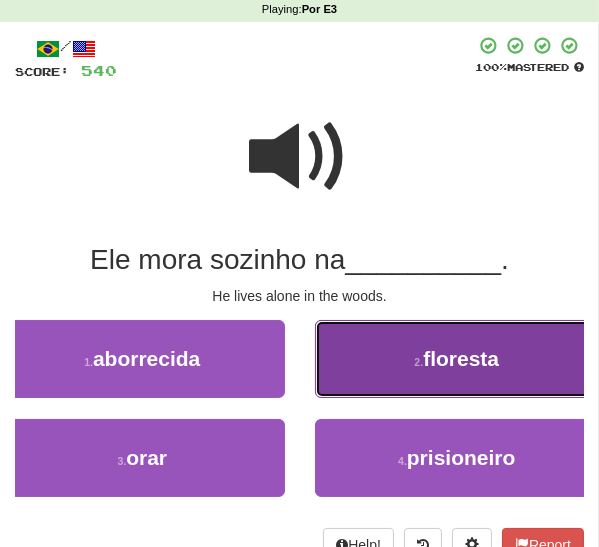 click on "floresta" at bounding box center [461, 358] 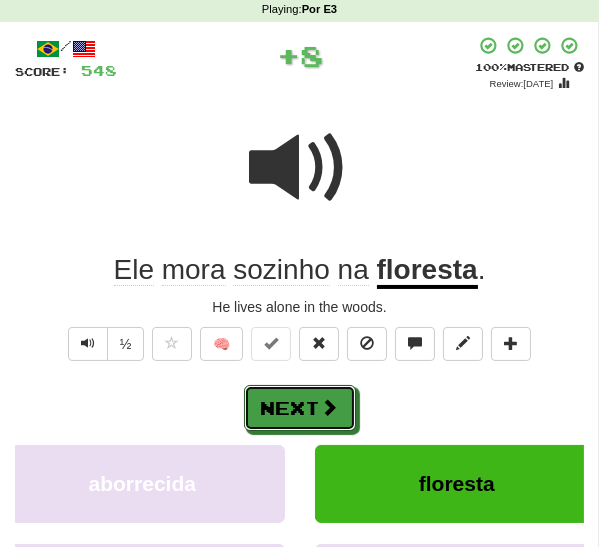 click on "Next" at bounding box center [300, 408] 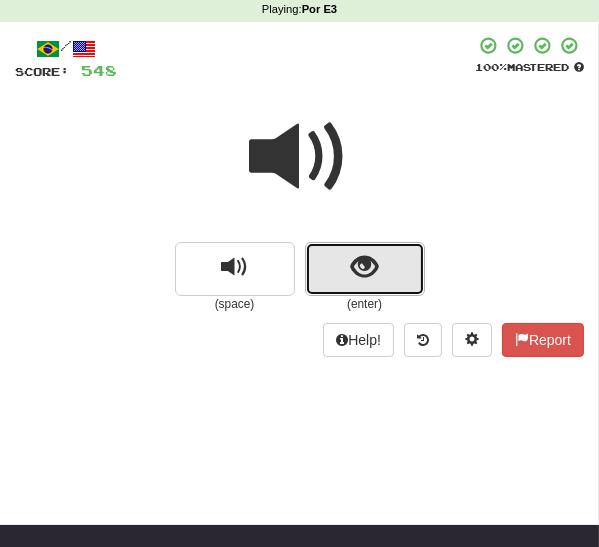 click at bounding box center (365, 269) 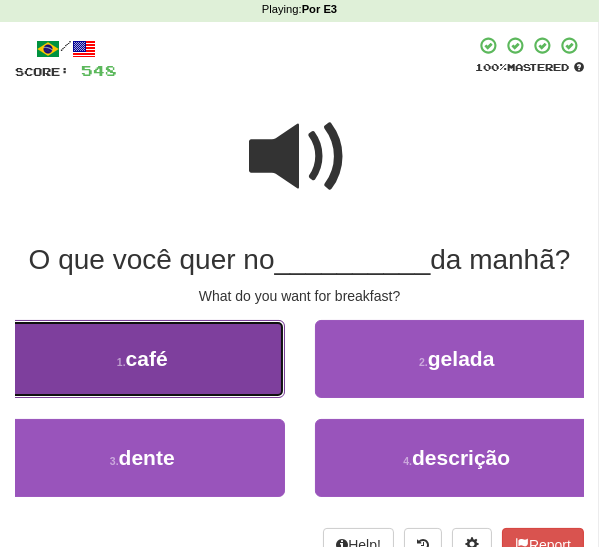click on "1 .  café" at bounding box center [142, 359] 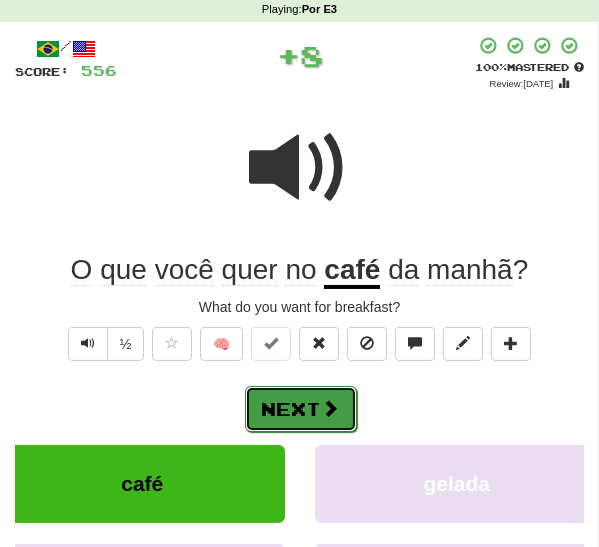 click at bounding box center [331, 408] 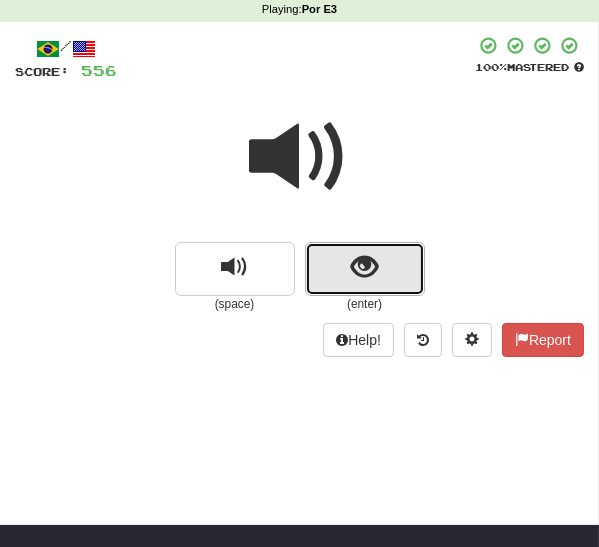 click at bounding box center (364, 267) 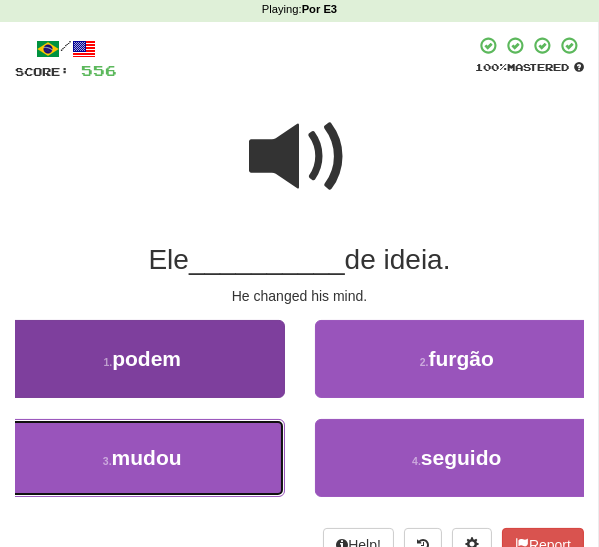 click on "3 .  mudou" at bounding box center (142, 458) 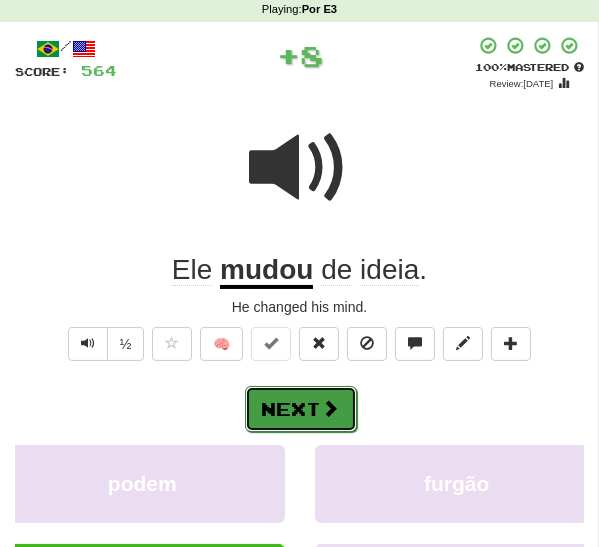 click on "Next" at bounding box center [301, 409] 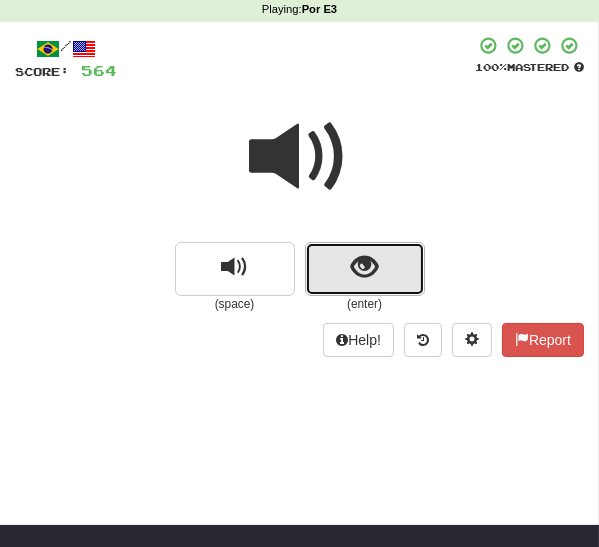 click at bounding box center [364, 267] 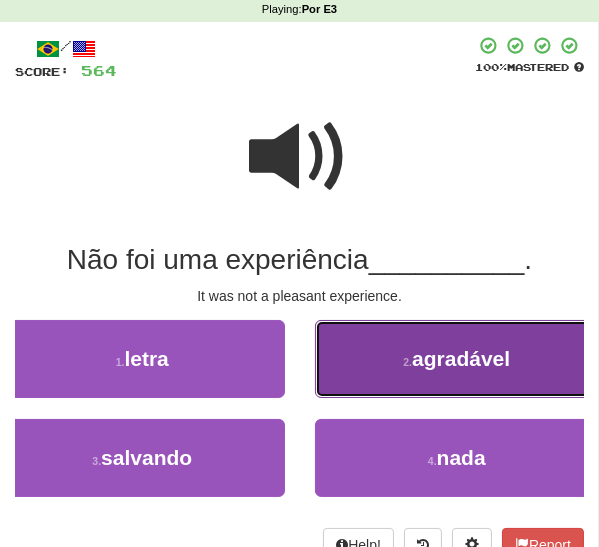click on "2 .  agradável" at bounding box center (457, 359) 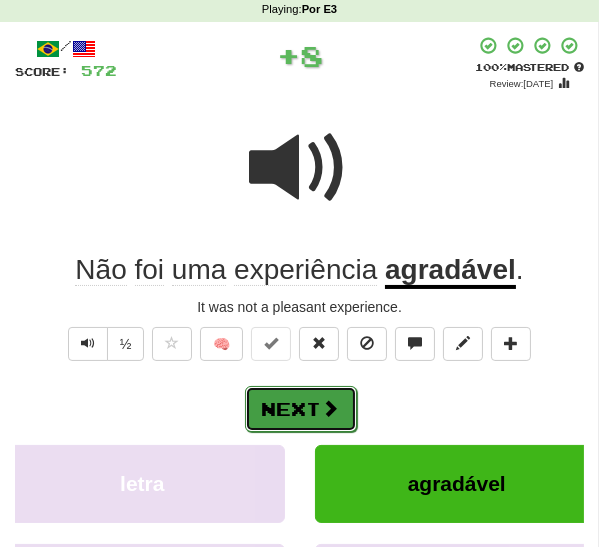 click on "Next" at bounding box center [301, 409] 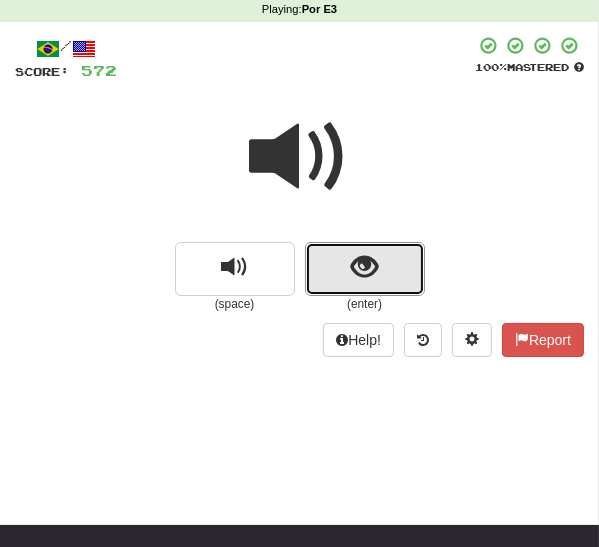 click at bounding box center [365, 269] 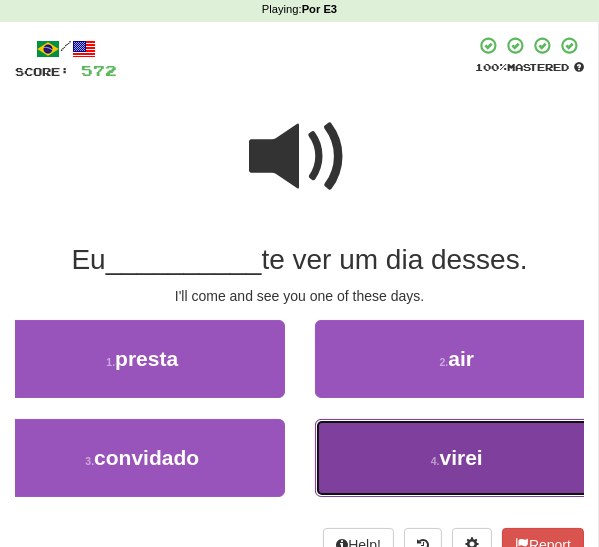 click on "4 .  virei" at bounding box center (457, 458) 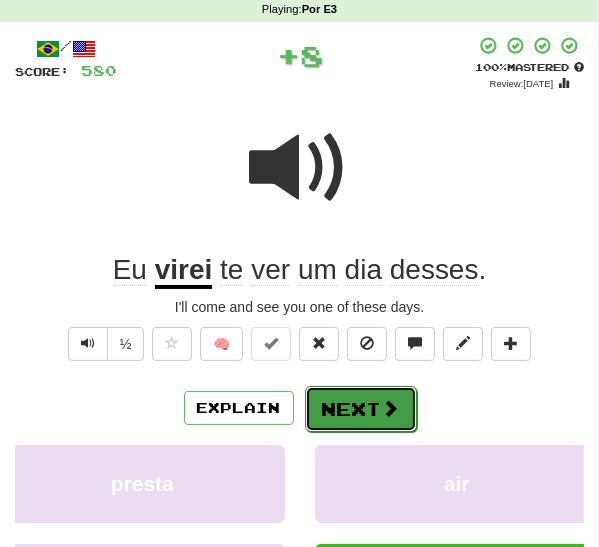click on "Next" at bounding box center [361, 409] 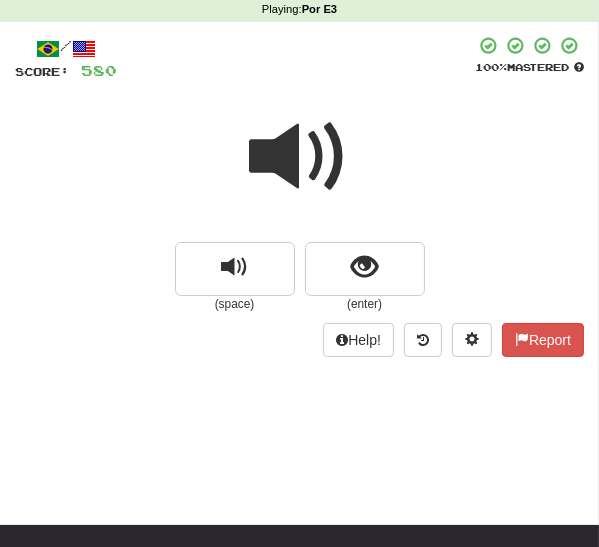 click at bounding box center (300, 157) 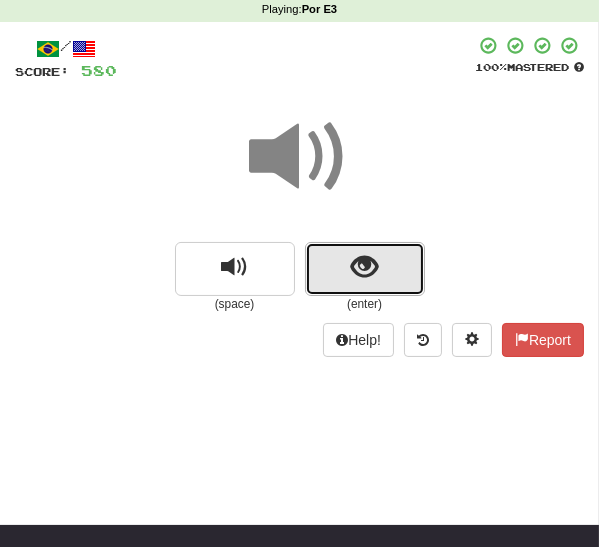 click at bounding box center (365, 269) 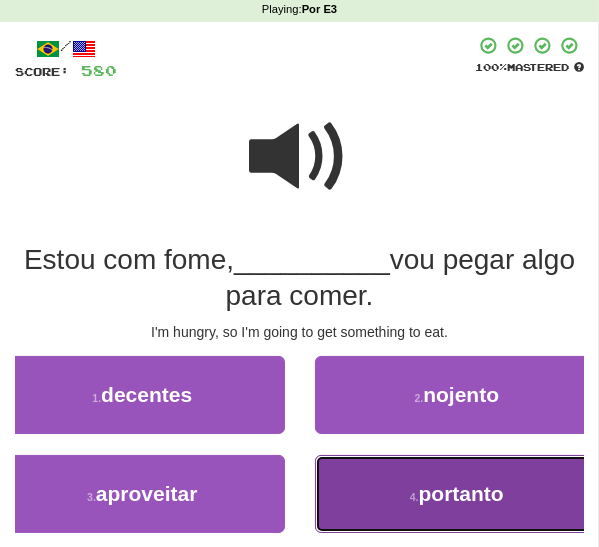 click on "4 .  portanto" at bounding box center (457, 494) 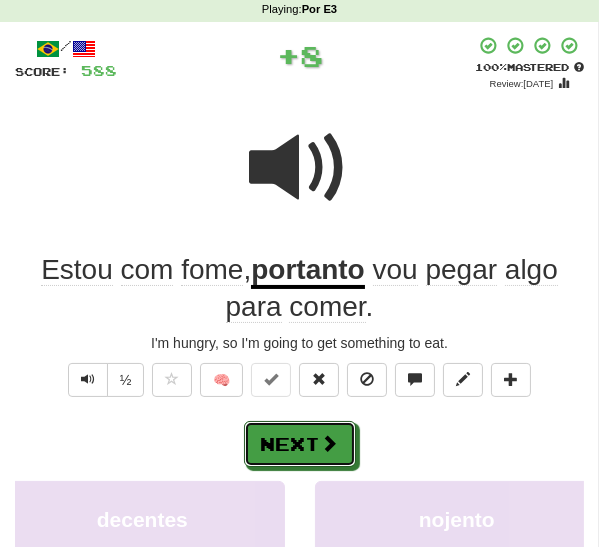 drag, startPoint x: 300, startPoint y: 455, endPoint x: 325, endPoint y: 448, distance: 25.96151 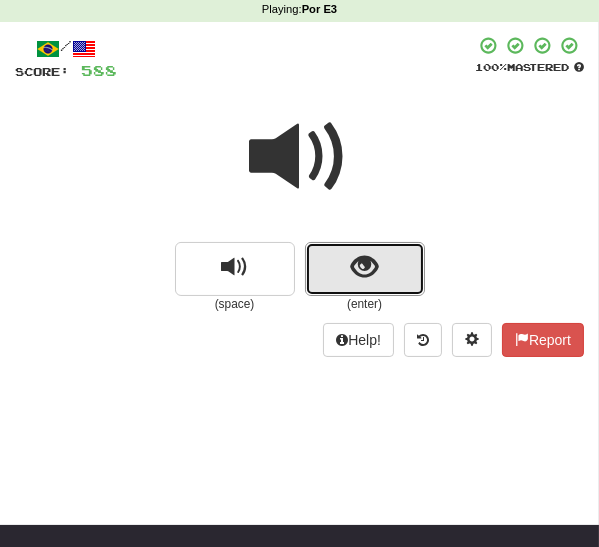 drag, startPoint x: 377, startPoint y: 275, endPoint x: 343, endPoint y: 283, distance: 34.928497 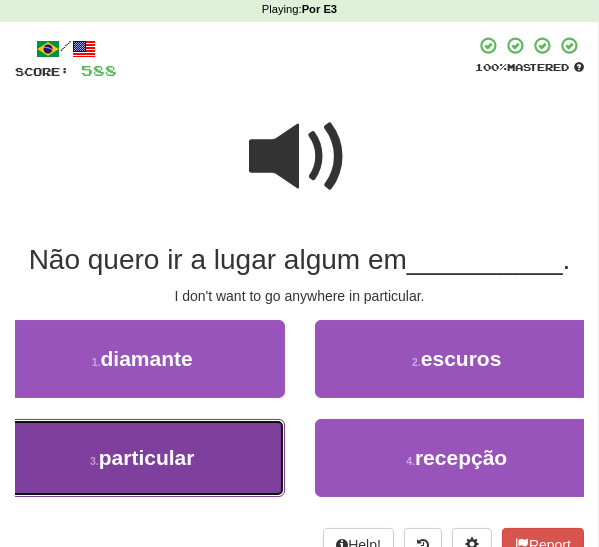 click on "particular" at bounding box center [147, 457] 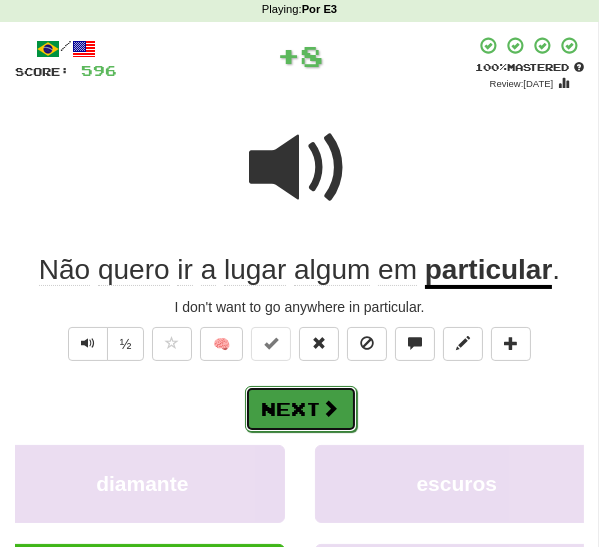click on "Next" at bounding box center (301, 409) 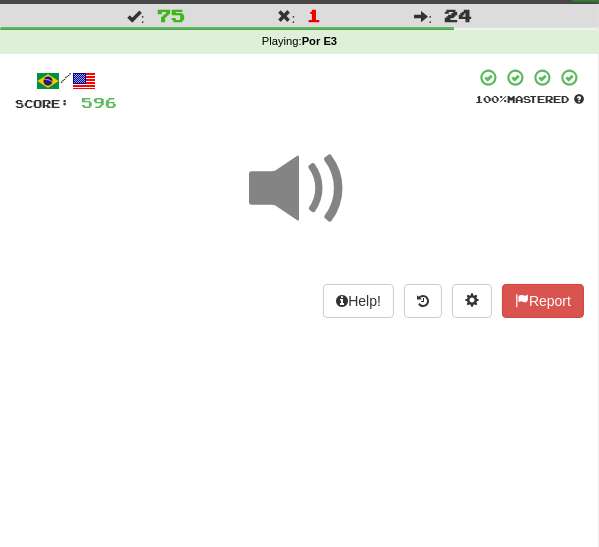 scroll, scrollTop: 23, scrollLeft: 0, axis: vertical 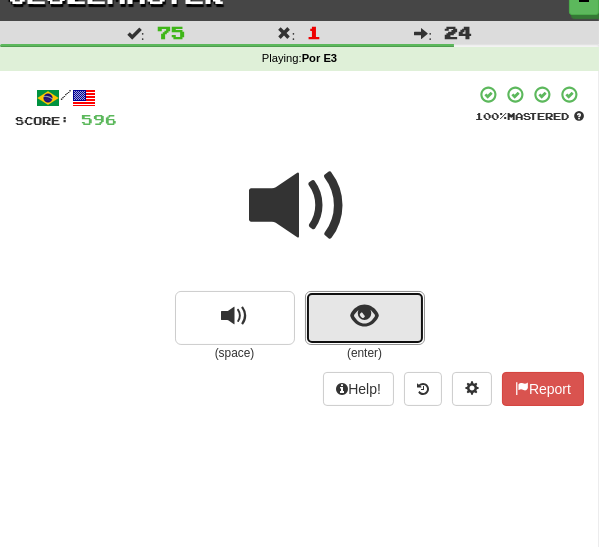 drag, startPoint x: 377, startPoint y: 320, endPoint x: 403, endPoint y: 330, distance: 27.856777 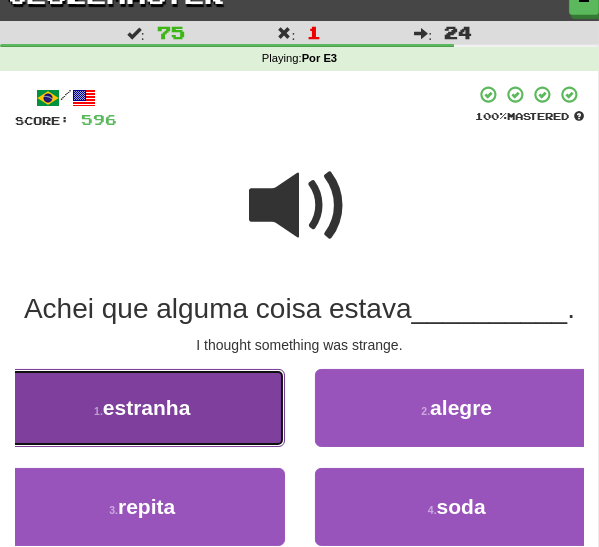 click on "estranha" at bounding box center [147, 407] 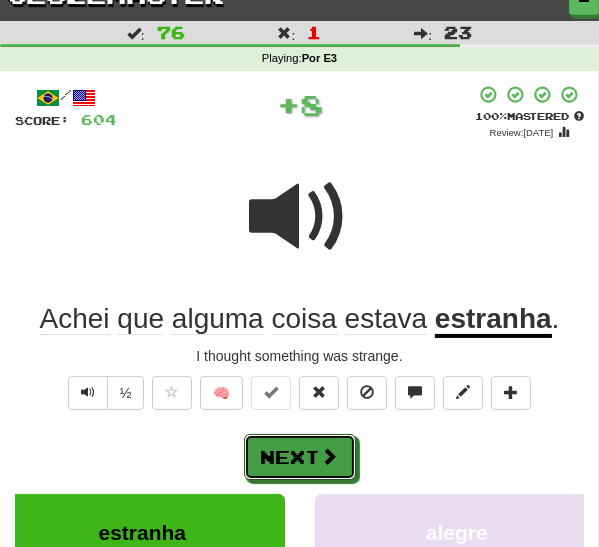 click at bounding box center [330, 456] 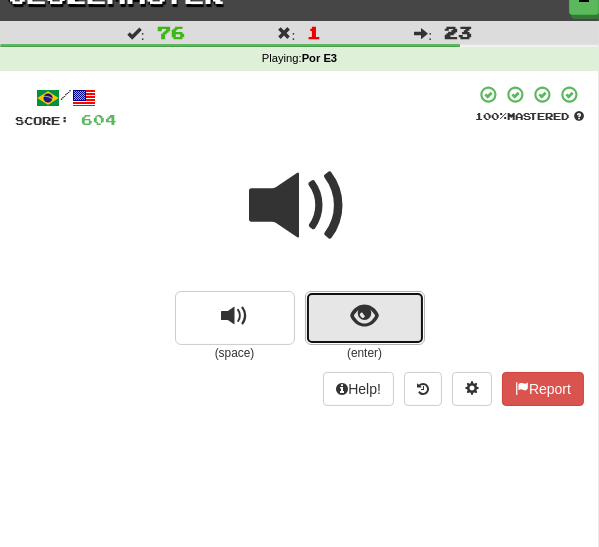 click at bounding box center (365, 318) 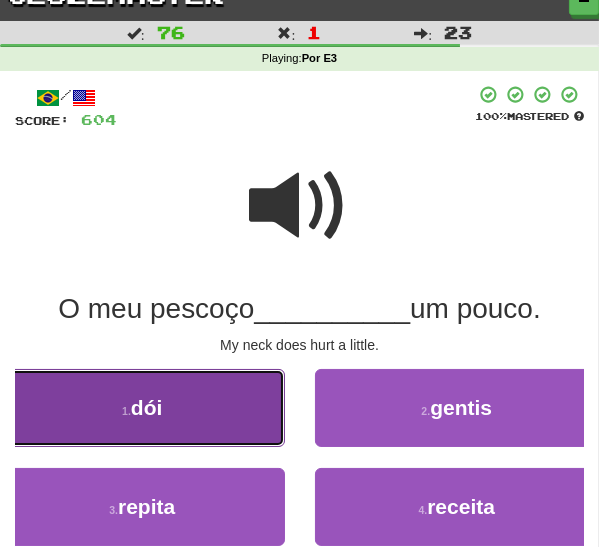 click on "1 .  dói" at bounding box center [142, 408] 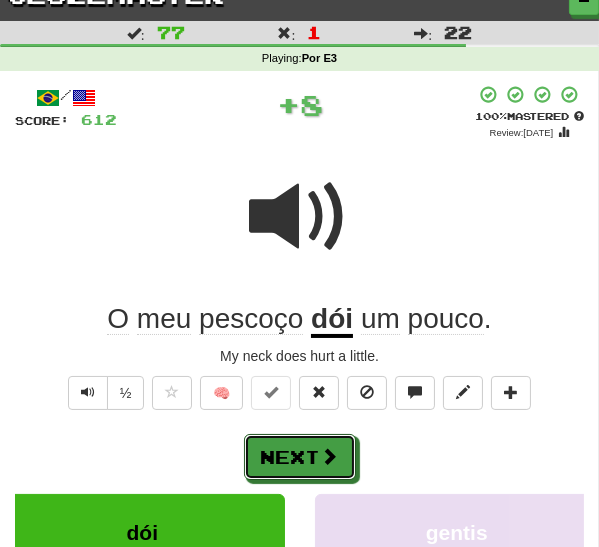 drag, startPoint x: 336, startPoint y: 441, endPoint x: 429, endPoint y: 397, distance: 102.88343 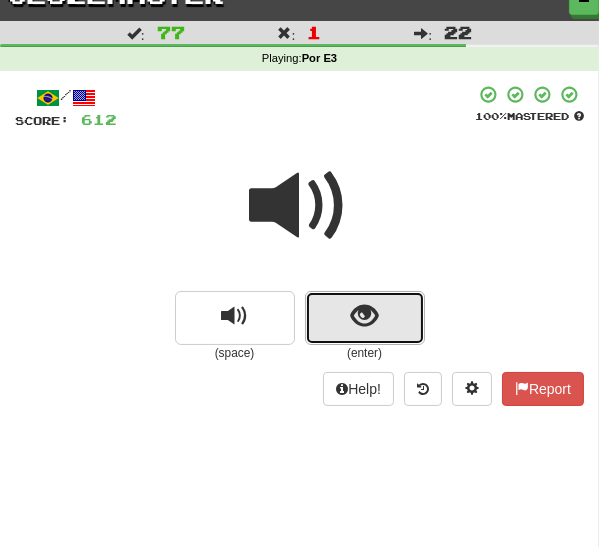 click at bounding box center (364, 316) 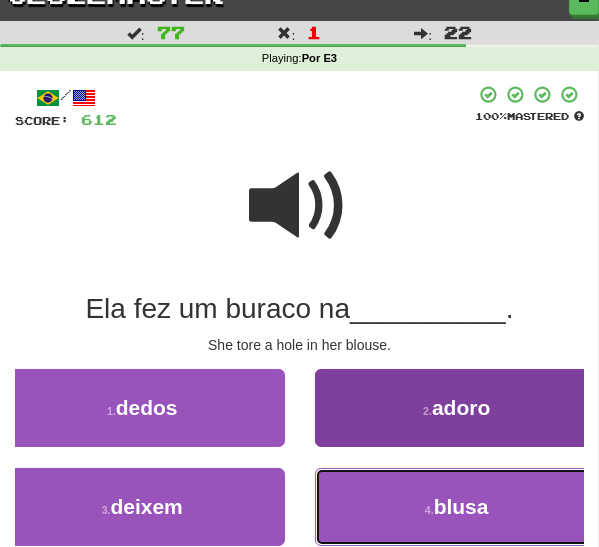 drag, startPoint x: 449, startPoint y: 510, endPoint x: 438, endPoint y: 502, distance: 13.601471 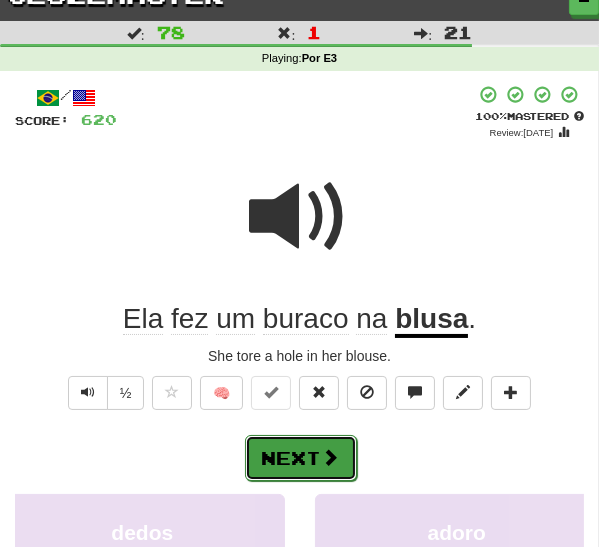 drag, startPoint x: 273, startPoint y: 456, endPoint x: 254, endPoint y: 447, distance: 21.023796 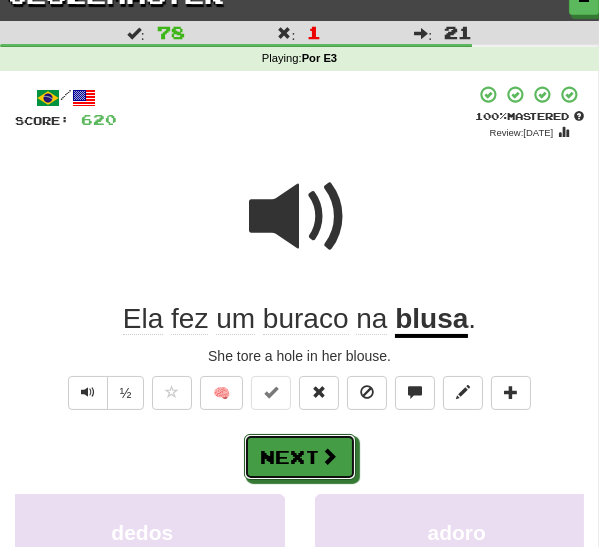click on "Next" at bounding box center [300, 457] 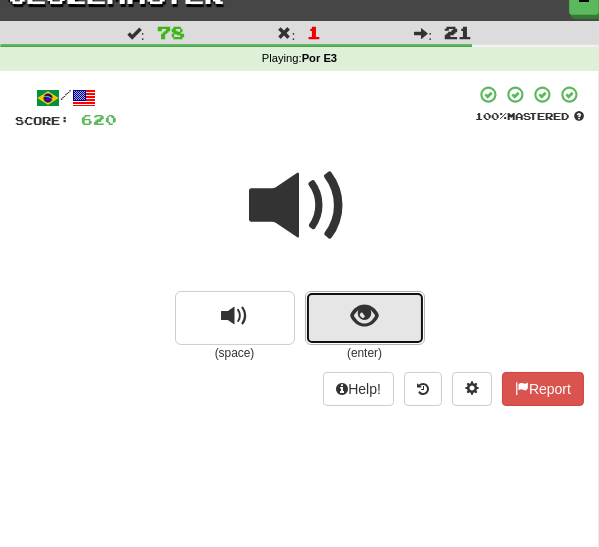 click at bounding box center (364, 316) 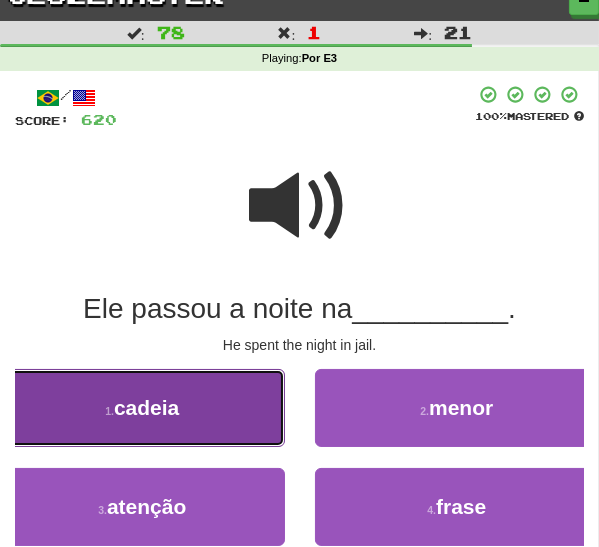 click on "1 .  cadeia" at bounding box center [142, 408] 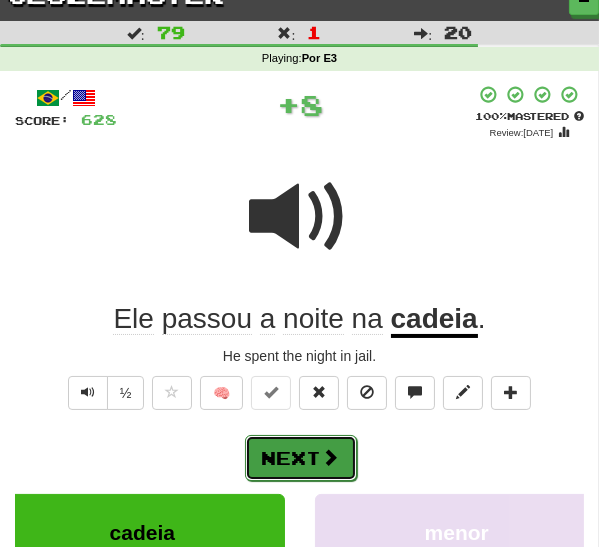 click on "Next" at bounding box center (301, 458) 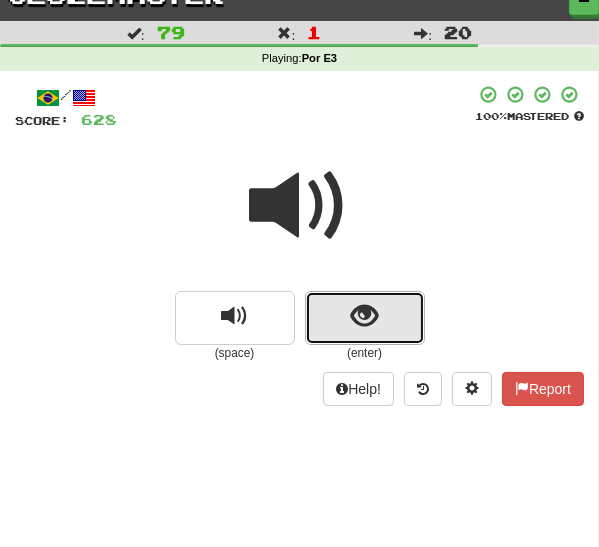 click at bounding box center (364, 316) 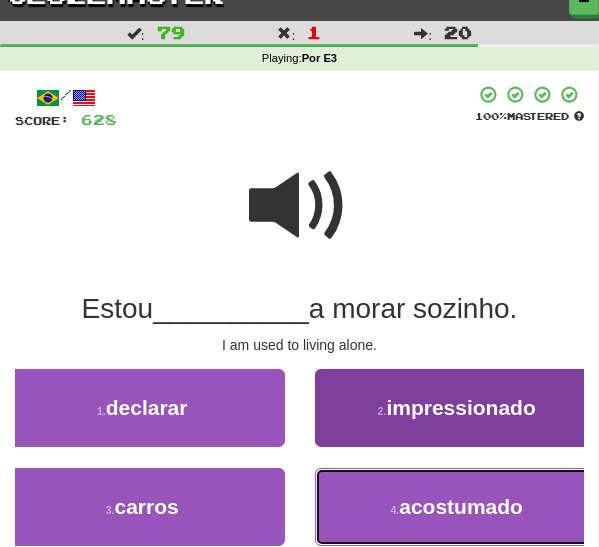 click on "4 .  acostumado" at bounding box center (457, 507) 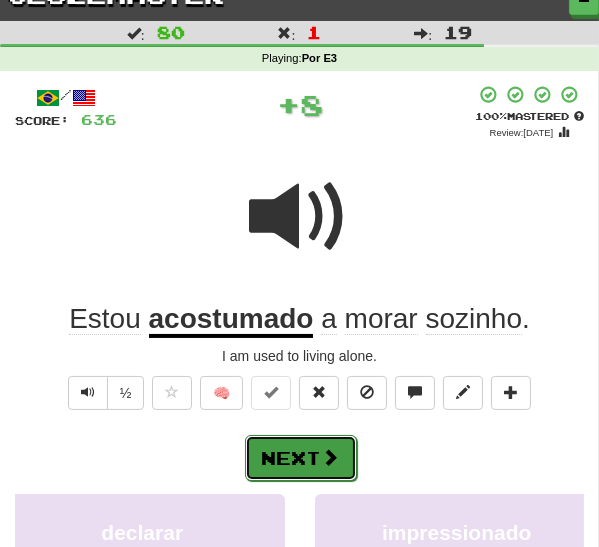 click at bounding box center [331, 457] 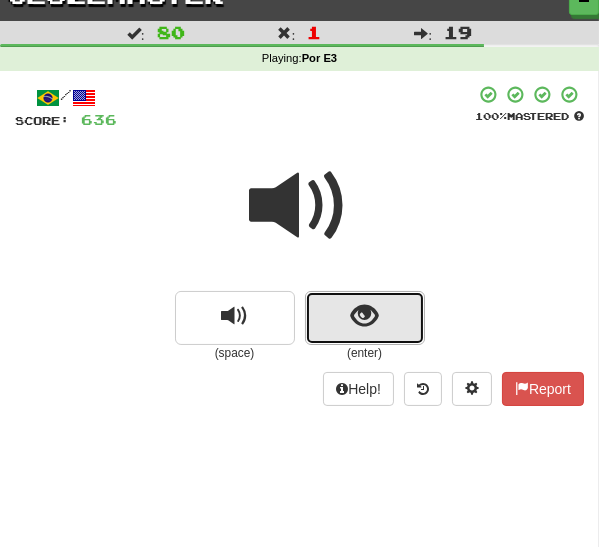 click at bounding box center [365, 318] 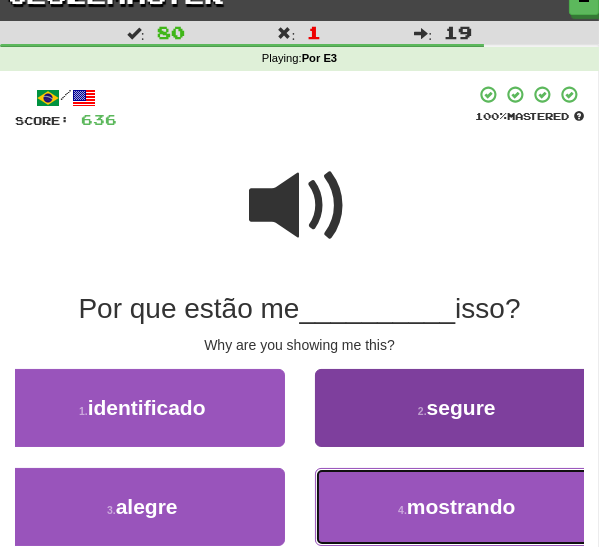 click on "mostrando" at bounding box center (461, 506) 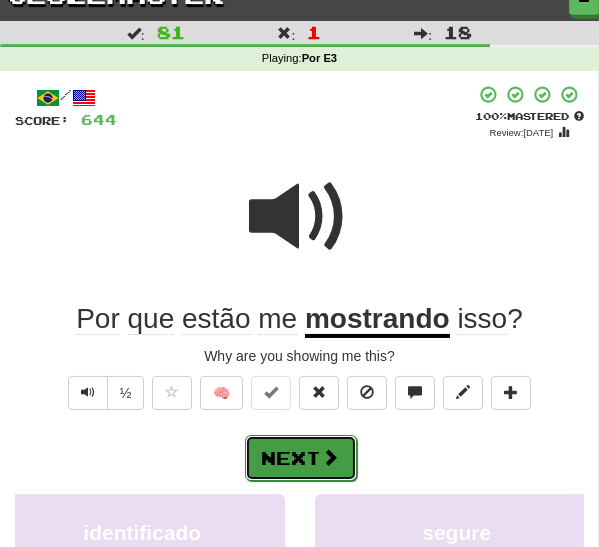 click on "Next" at bounding box center (301, 458) 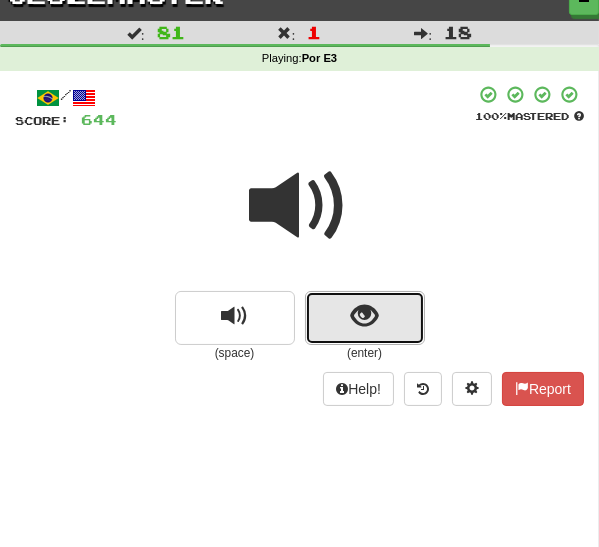 click at bounding box center (365, 318) 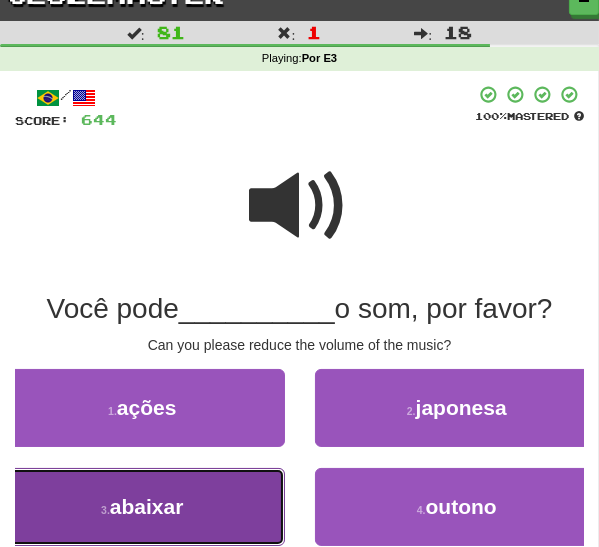 click on "abaixar" at bounding box center (147, 506) 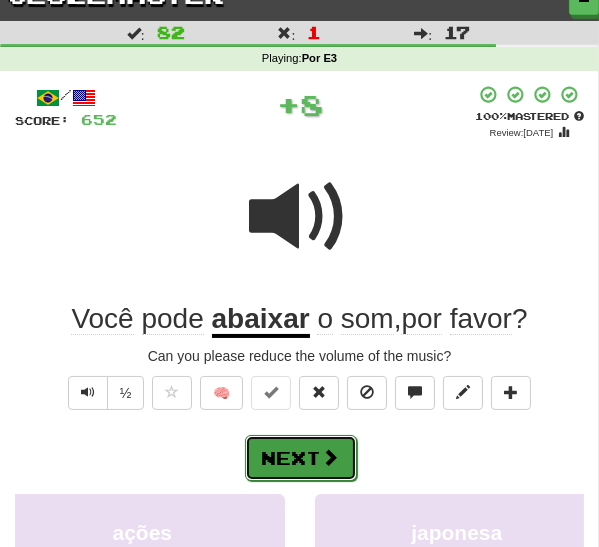 click on "Next" at bounding box center (301, 458) 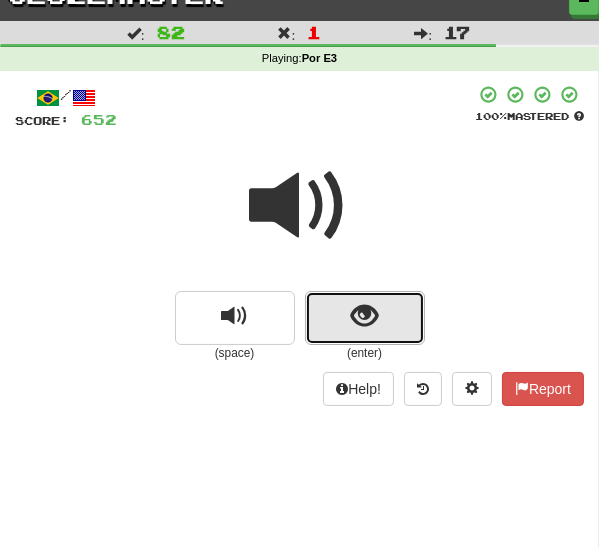 click at bounding box center (364, 316) 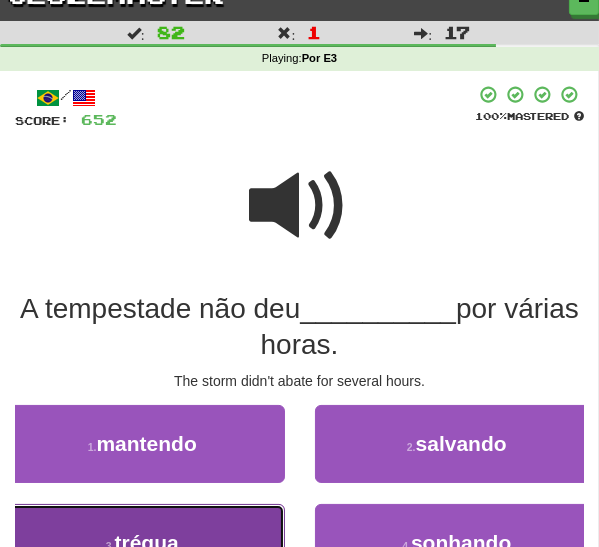 click on "3 .  trégua" at bounding box center (142, 543) 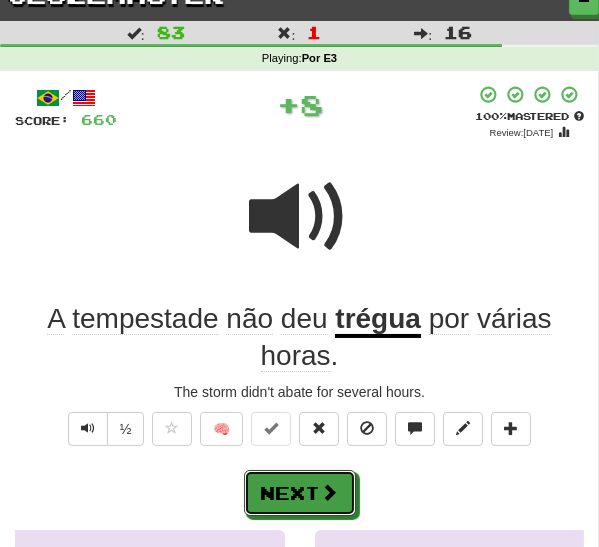click on "Next" at bounding box center (300, 493) 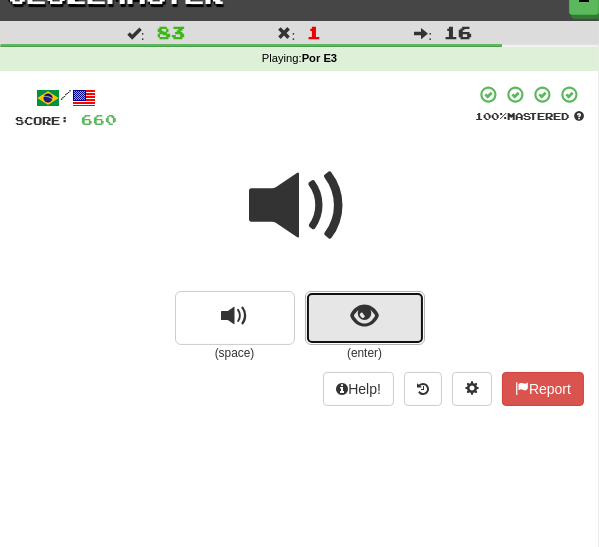 click at bounding box center (364, 316) 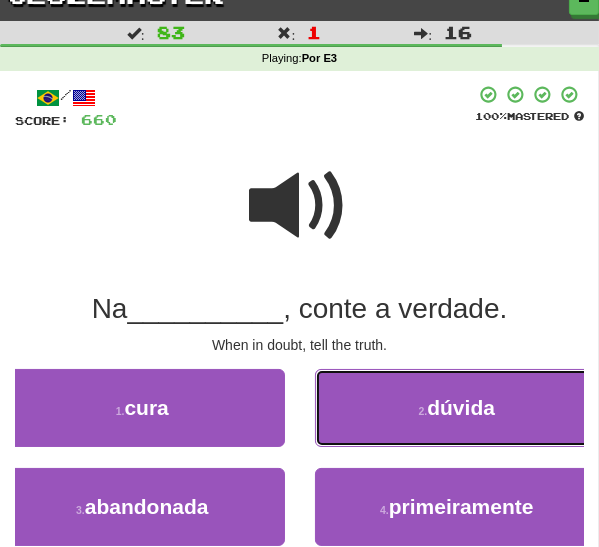 drag, startPoint x: 364, startPoint y: 418, endPoint x: 354, endPoint y: 426, distance: 12.806249 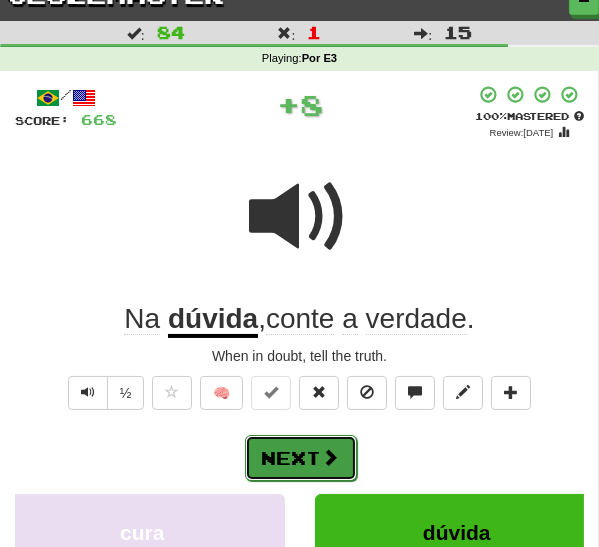 click at bounding box center [331, 457] 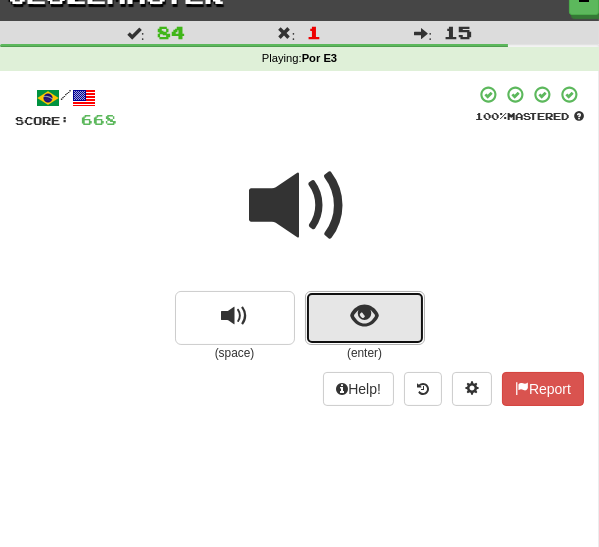click at bounding box center (365, 318) 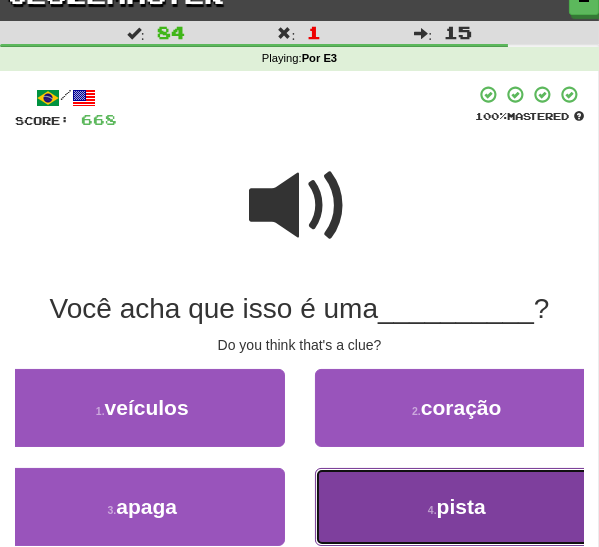 click on "4 .  pista" at bounding box center (457, 507) 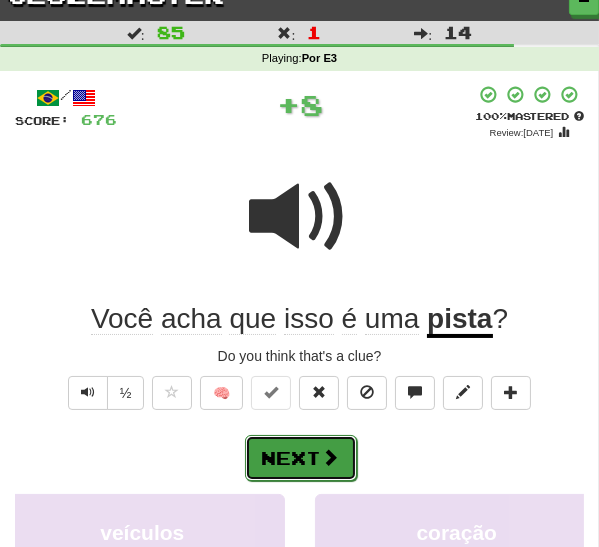 click on "Next" at bounding box center (301, 458) 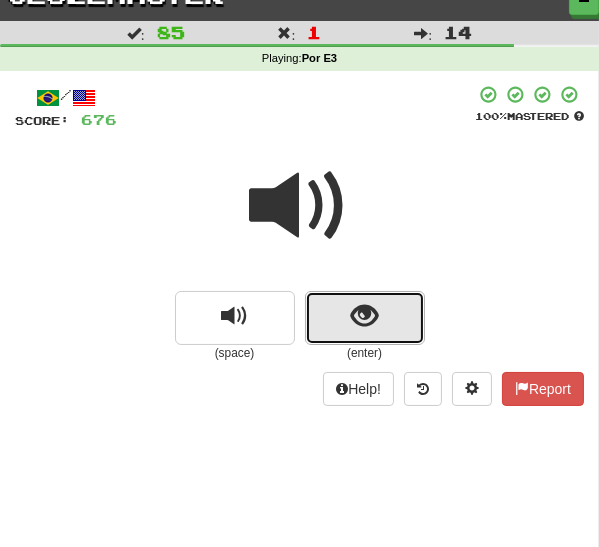 click at bounding box center (365, 318) 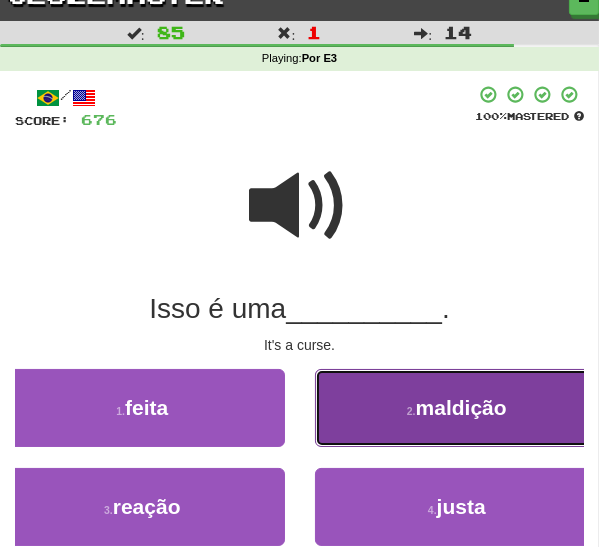 click on "maldição" at bounding box center (461, 407) 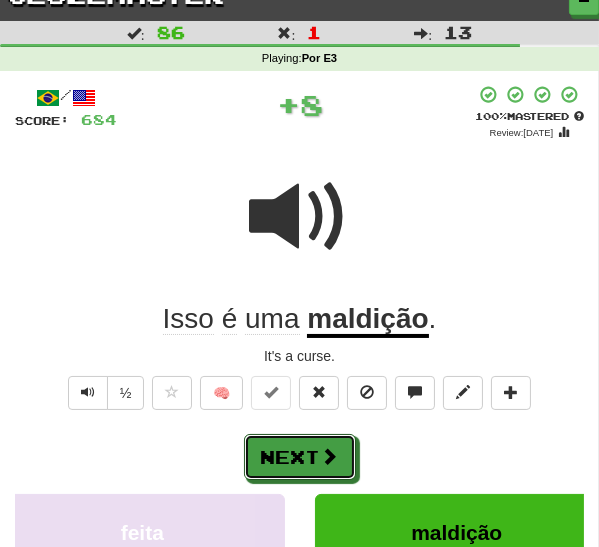 drag, startPoint x: 312, startPoint y: 453, endPoint x: 320, endPoint y: 446, distance: 10.630146 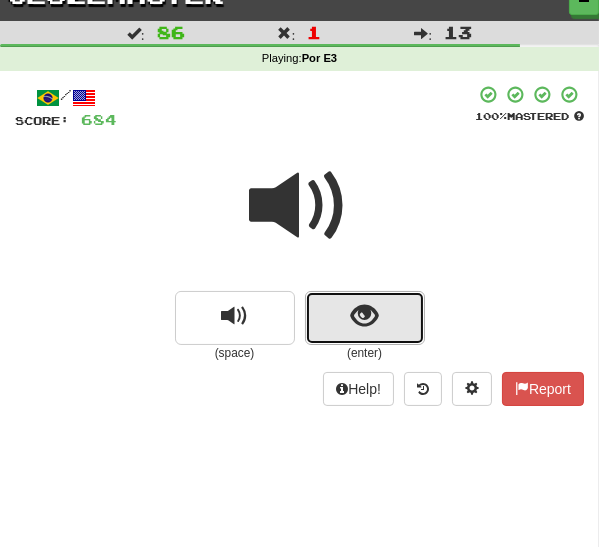 click at bounding box center (365, 318) 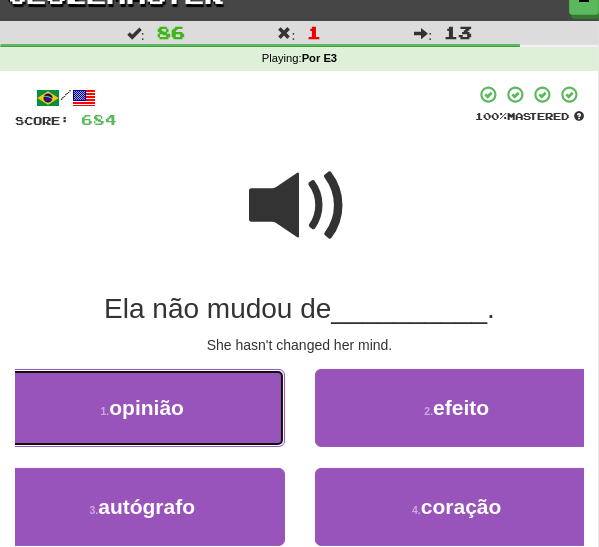 drag, startPoint x: 177, startPoint y: 420, endPoint x: 208, endPoint y: 421, distance: 31.016125 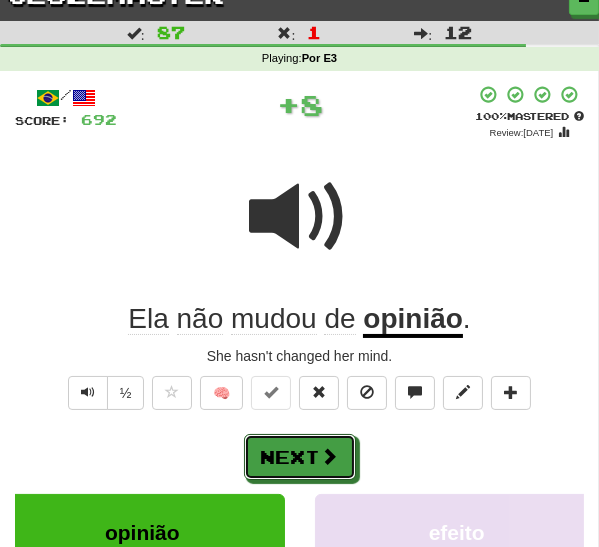click on "Next" at bounding box center (300, 457) 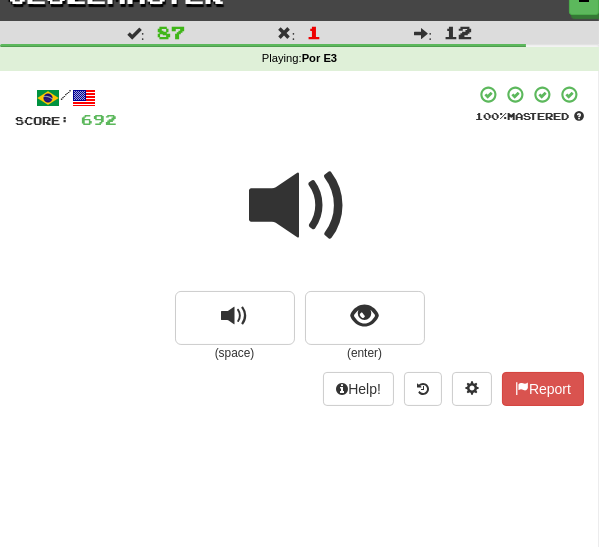 click on "(space) (enter)" at bounding box center [299, 326] 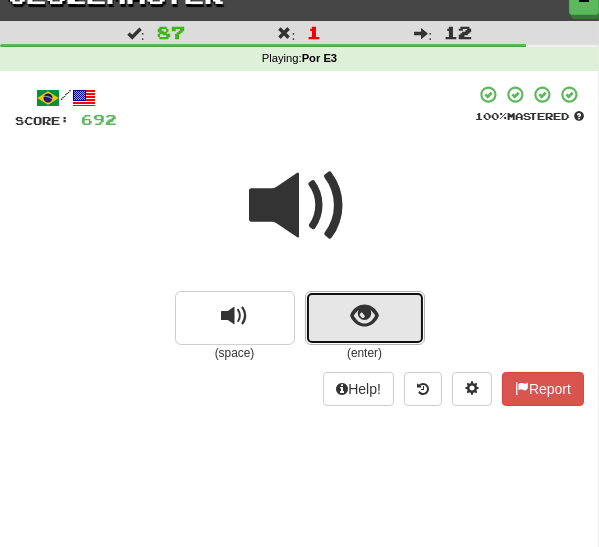 click at bounding box center [365, 318] 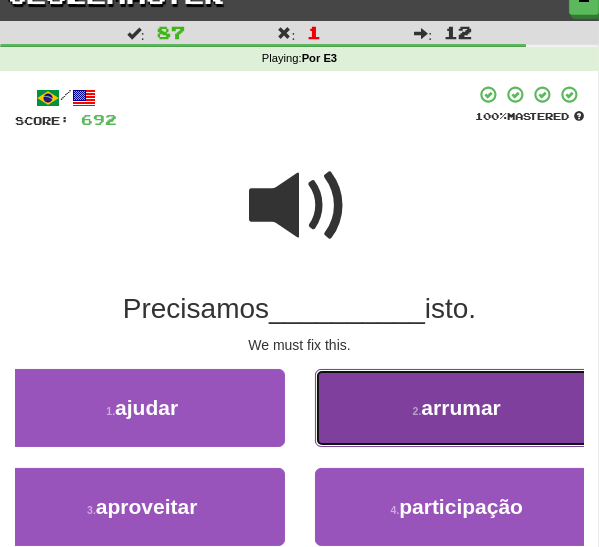 click on "arrumar" at bounding box center [460, 407] 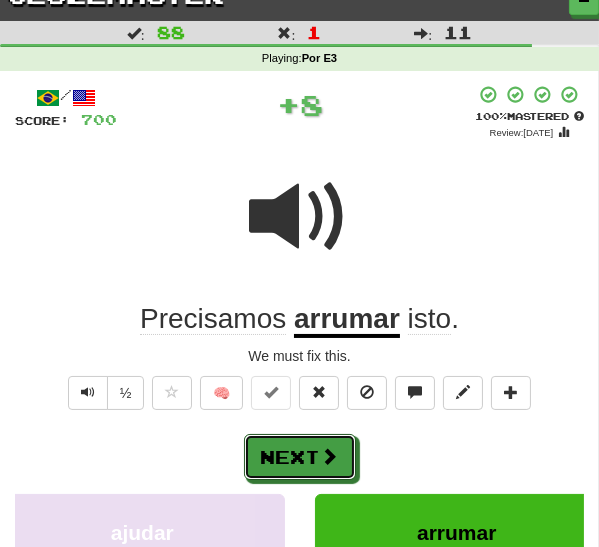 drag, startPoint x: 316, startPoint y: 440, endPoint x: 394, endPoint y: 414, distance: 82.219215 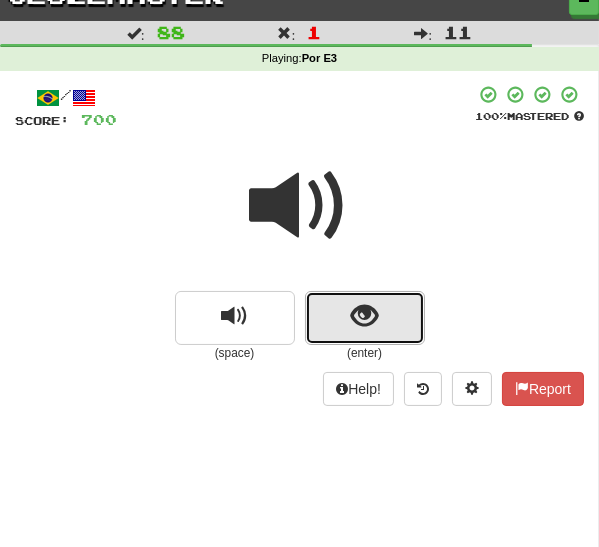 click at bounding box center [364, 316] 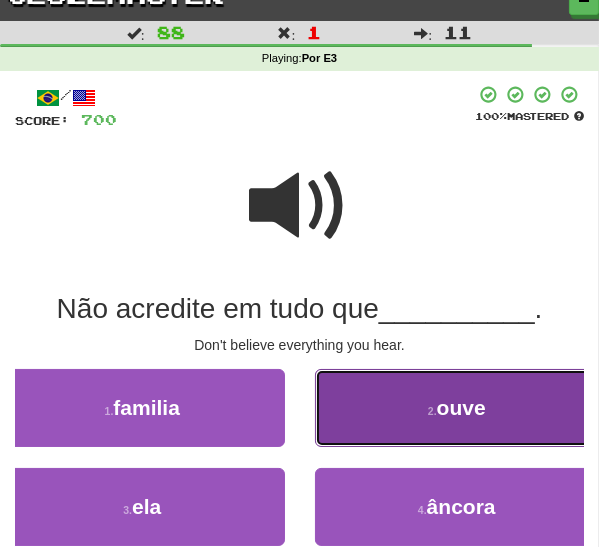 click on "2 .  ouve" at bounding box center [457, 408] 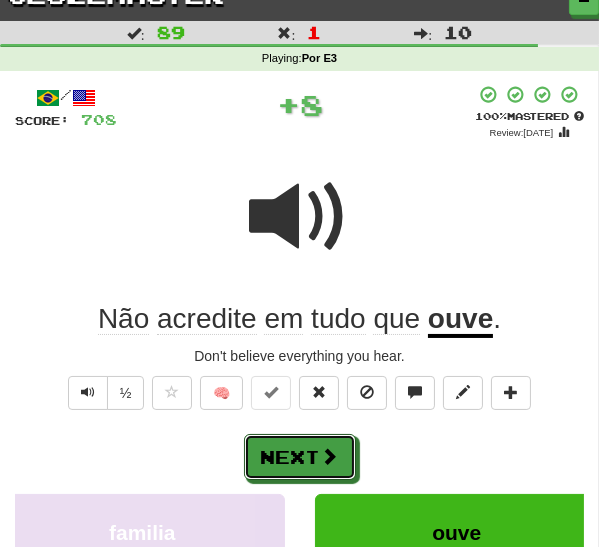 drag, startPoint x: 262, startPoint y: 449, endPoint x: 276, endPoint y: 430, distance: 23.600847 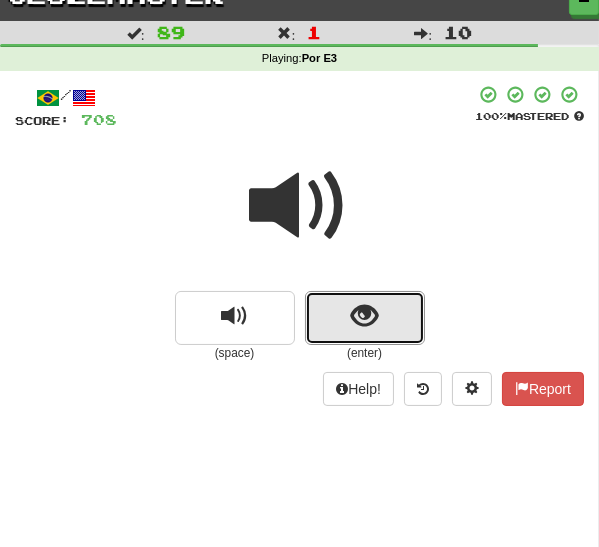 drag, startPoint x: 359, startPoint y: 316, endPoint x: 318, endPoint y: 327, distance: 42.44997 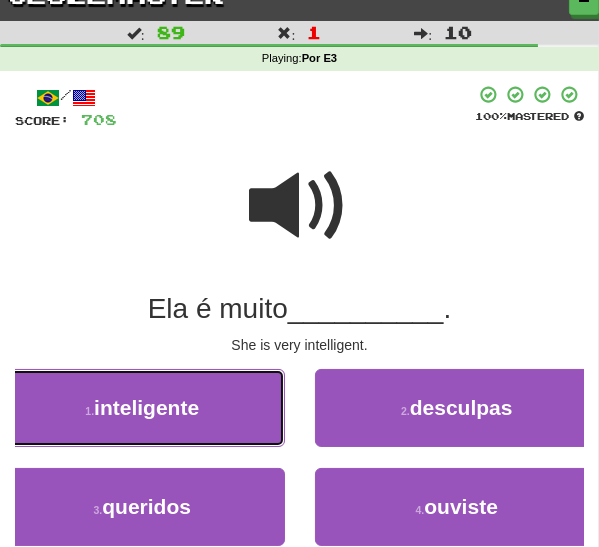 click on "inteligente" at bounding box center [146, 407] 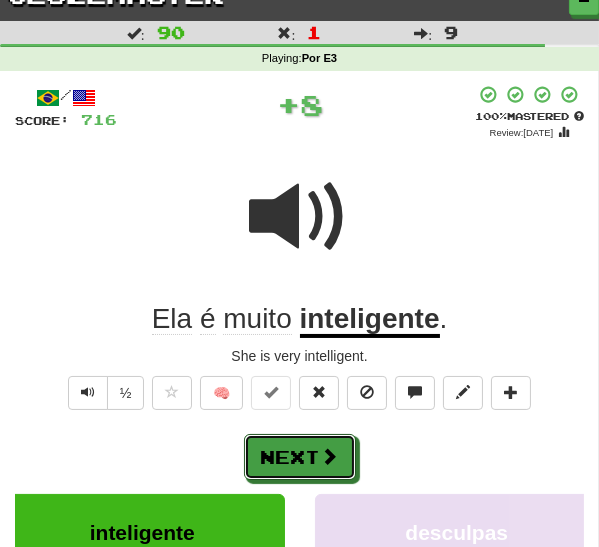 click on "Next" at bounding box center (300, 457) 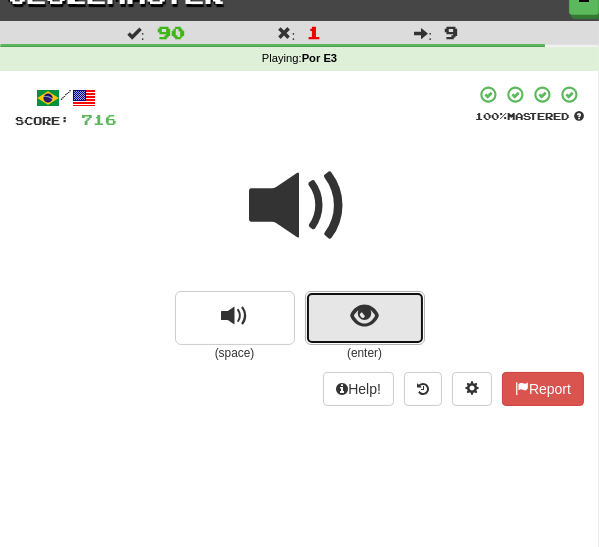 click at bounding box center [364, 316] 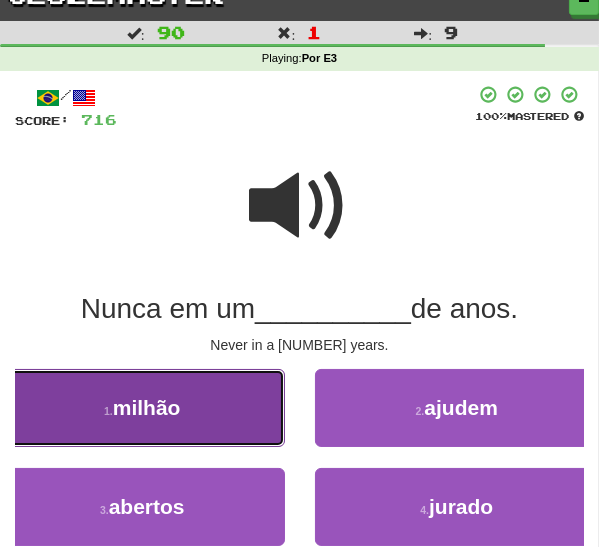 click on "1 .  milhão" at bounding box center (142, 408) 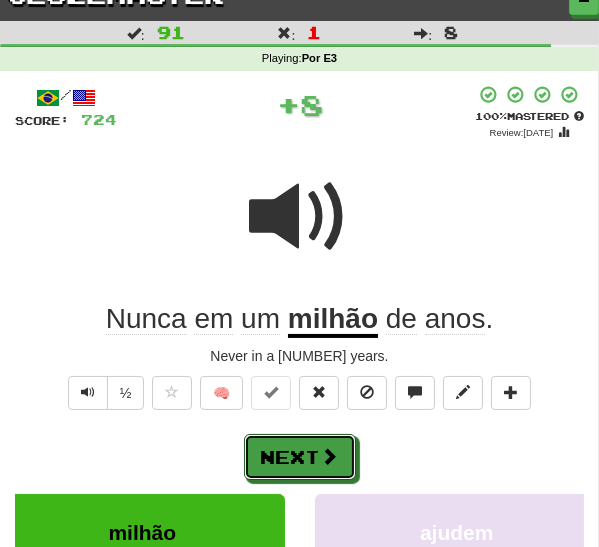 click at bounding box center (330, 456) 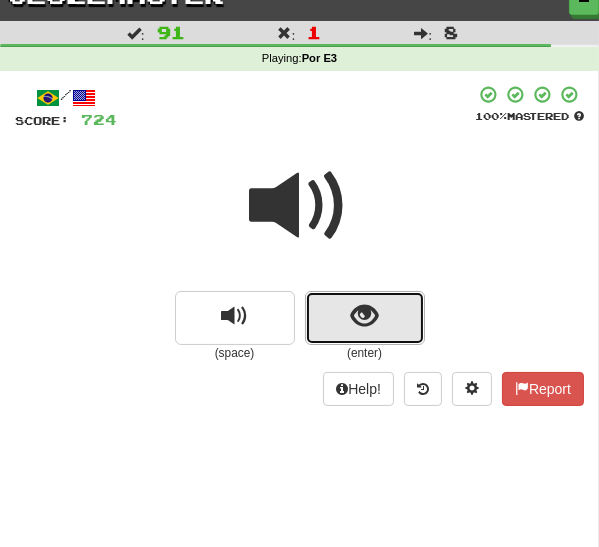 click at bounding box center [365, 318] 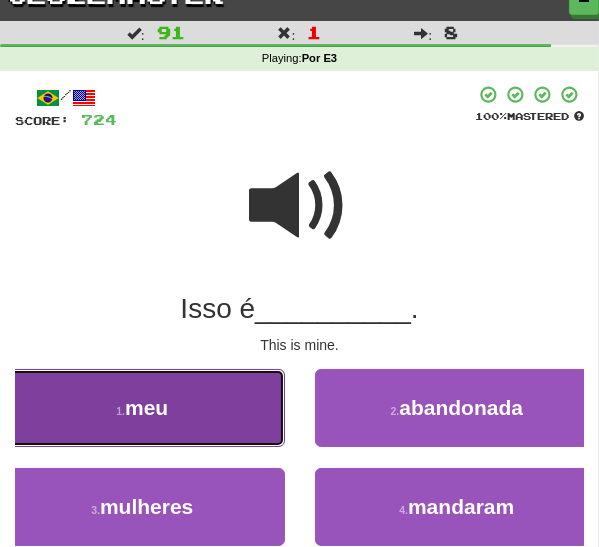 click on "1 .  meu" at bounding box center [142, 408] 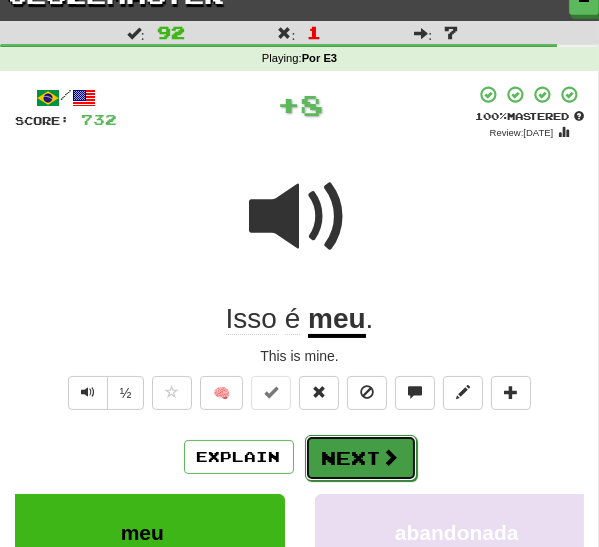 click on "Next" at bounding box center [361, 458] 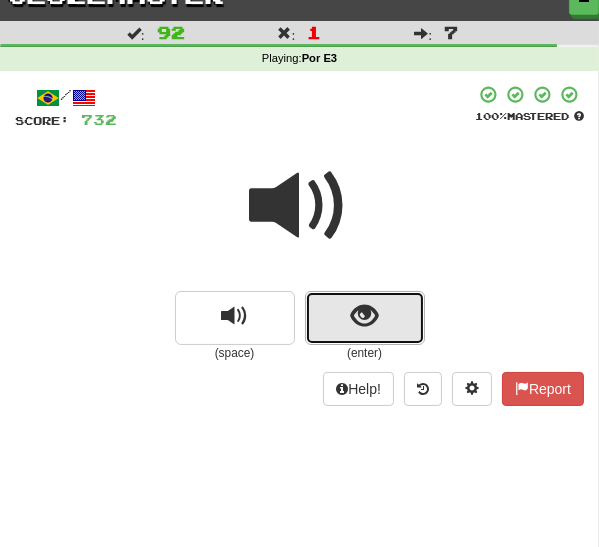 click at bounding box center [364, 316] 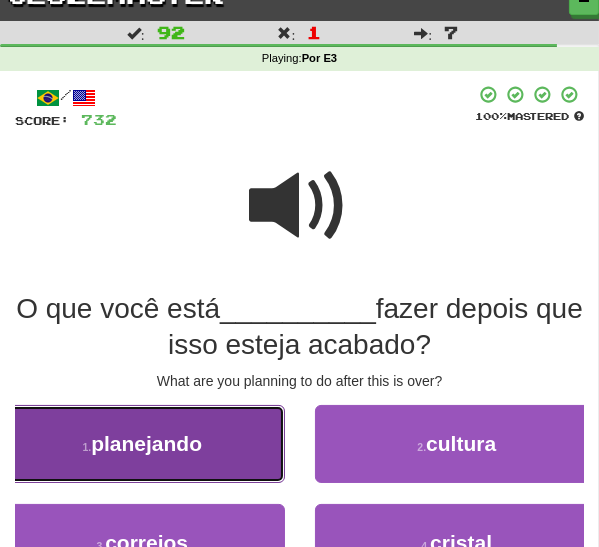 click on "planejando" at bounding box center (146, 443) 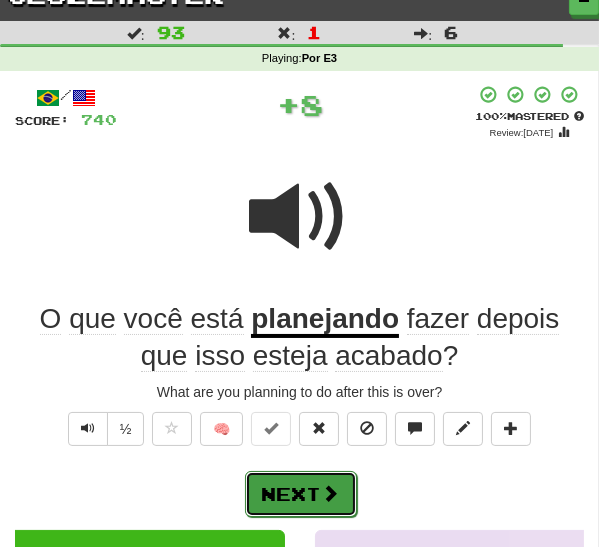 click on "Next" at bounding box center [301, 494] 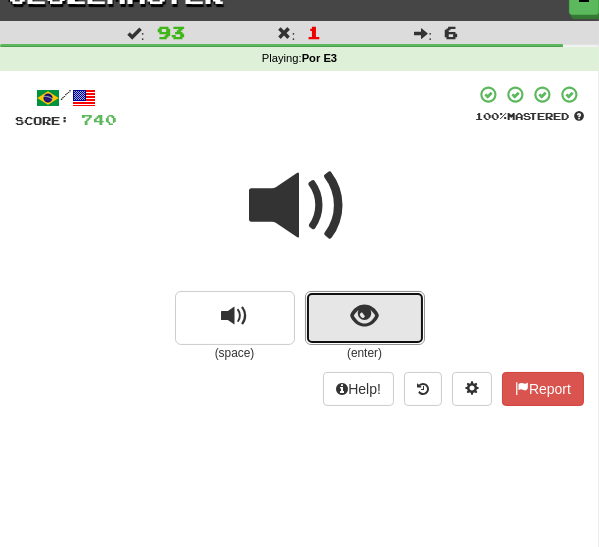 drag, startPoint x: 343, startPoint y: 325, endPoint x: 320, endPoint y: 331, distance: 23.769728 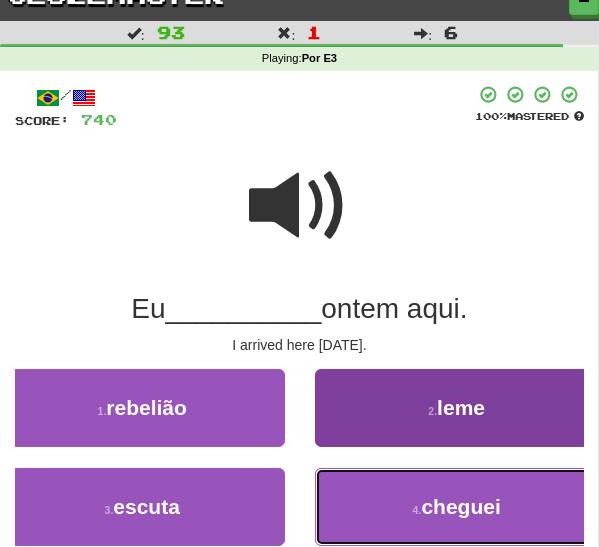 click on "4 .  cheguei" at bounding box center [457, 507] 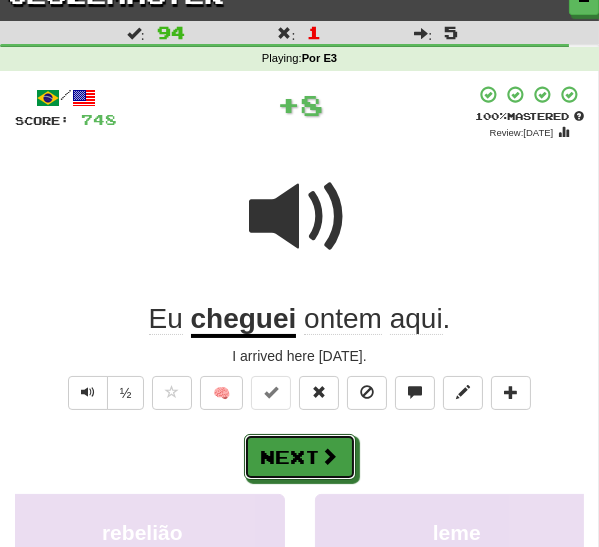 click on "Next" at bounding box center (300, 457) 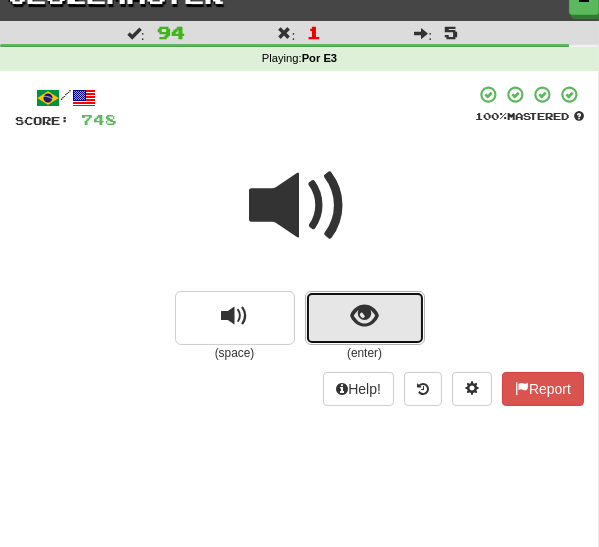 click at bounding box center (365, 318) 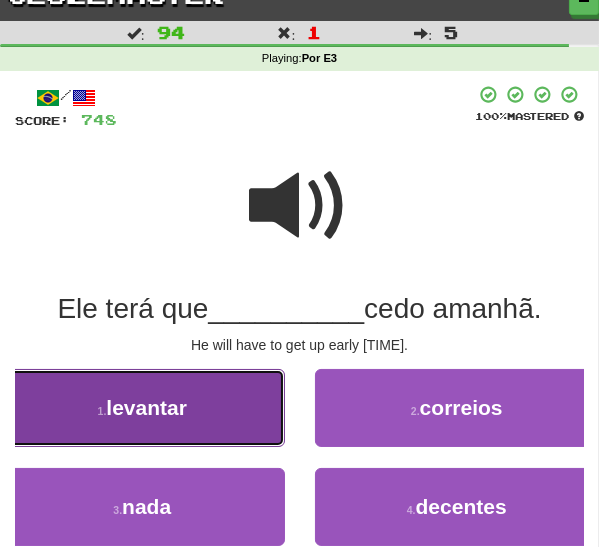 click on "levantar" at bounding box center [146, 407] 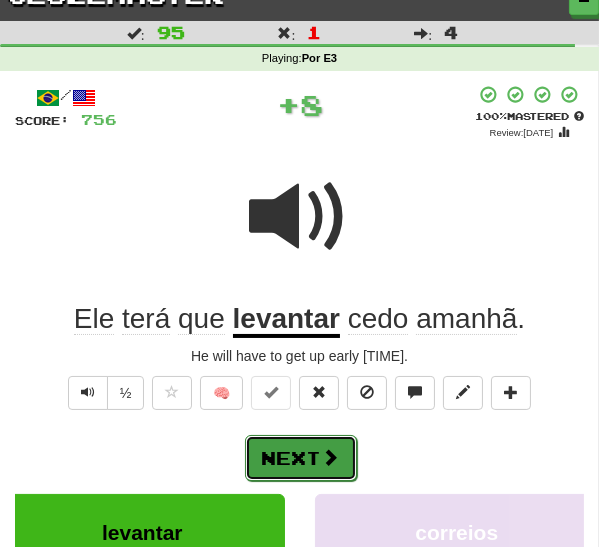 click on "Next" at bounding box center [301, 458] 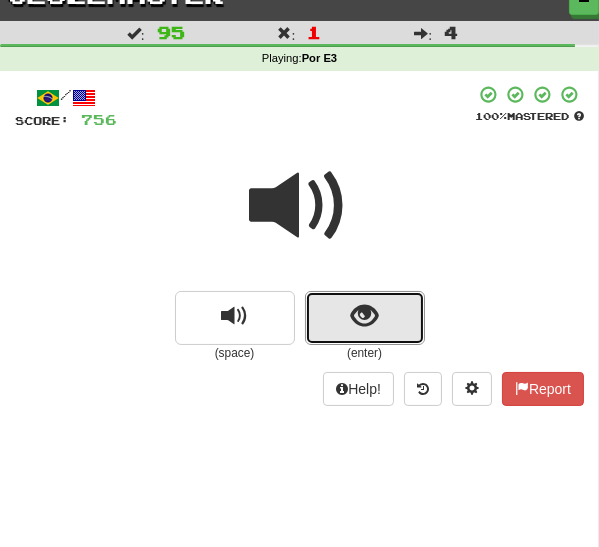 click at bounding box center [364, 316] 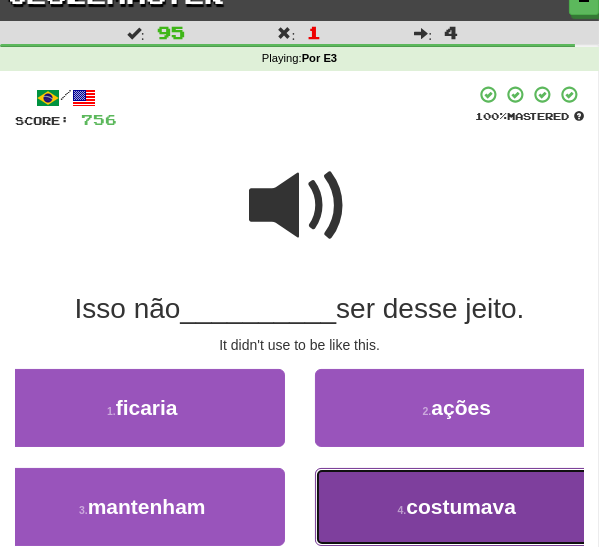 click on "4 .  costumava" at bounding box center [457, 507] 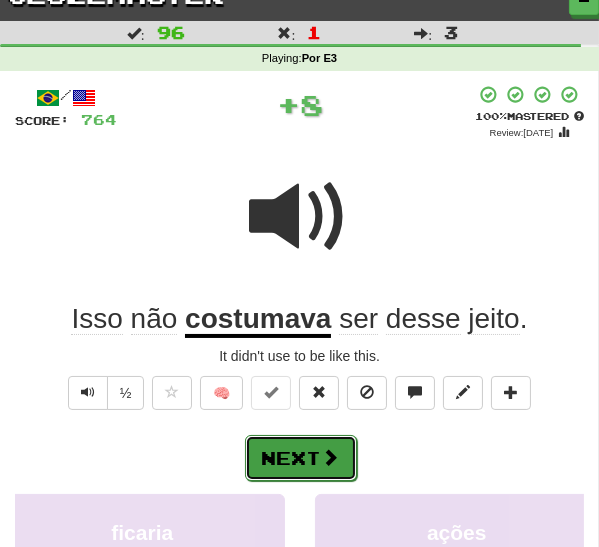 click on "Next" at bounding box center [301, 458] 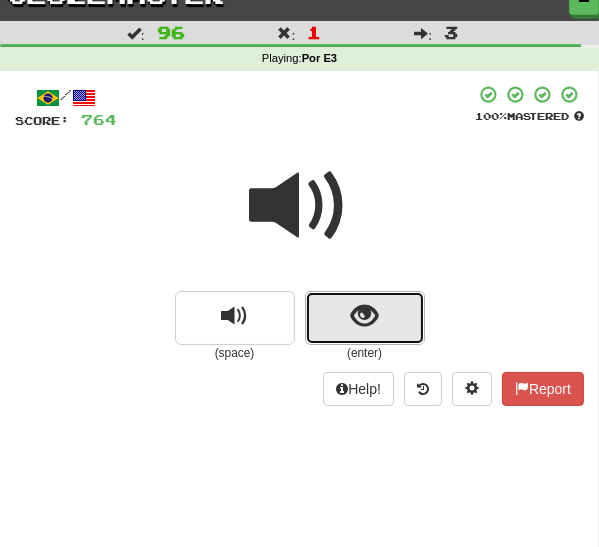 click at bounding box center [365, 318] 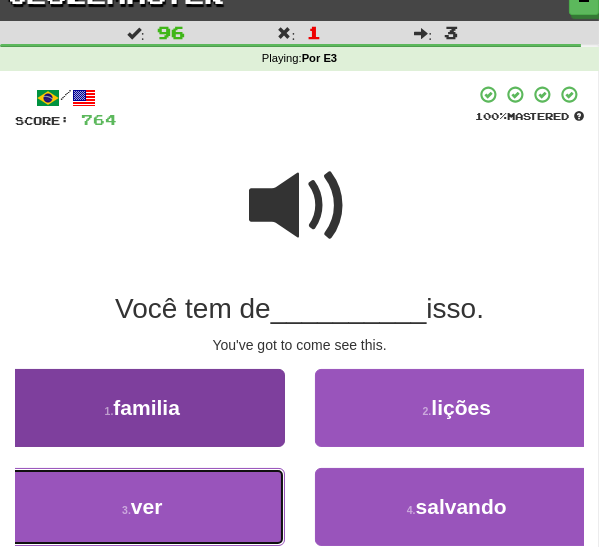 click on "ver" at bounding box center [147, 506] 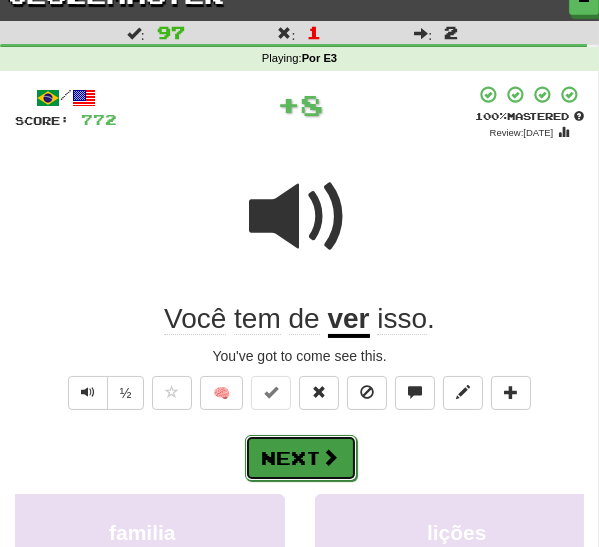 click on "Next" at bounding box center (301, 458) 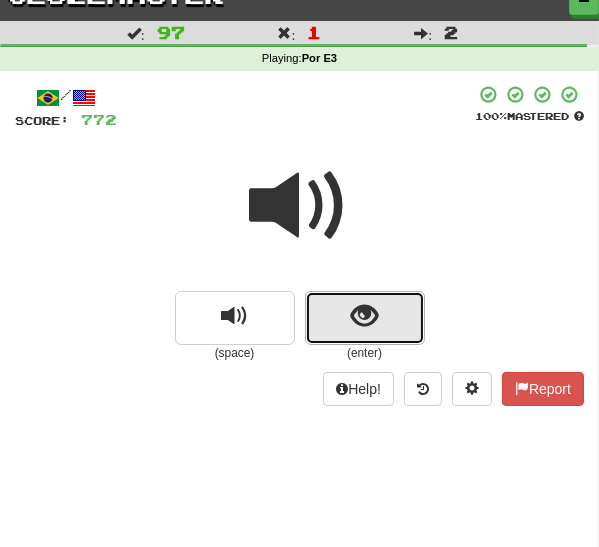 click at bounding box center [364, 316] 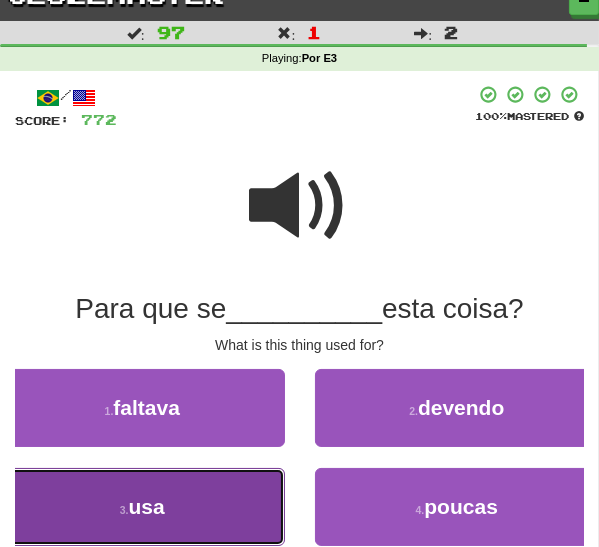 click on "3 .  usa" at bounding box center (142, 507) 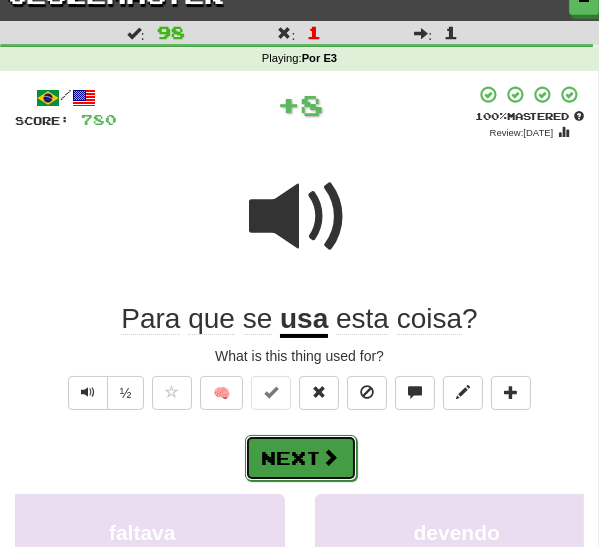 click on "Next" at bounding box center (301, 458) 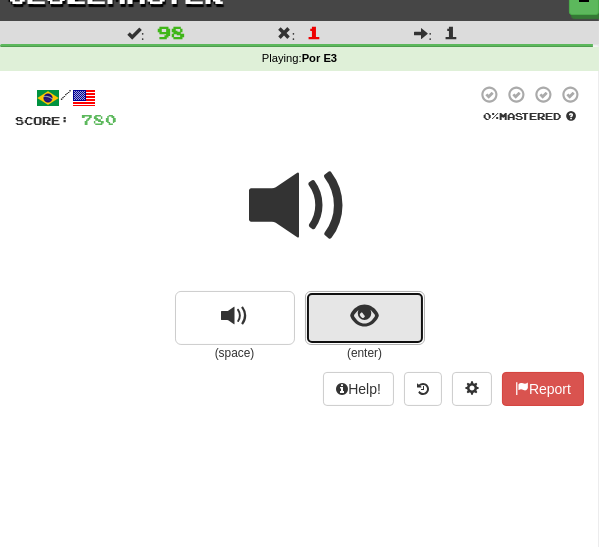 click at bounding box center [364, 316] 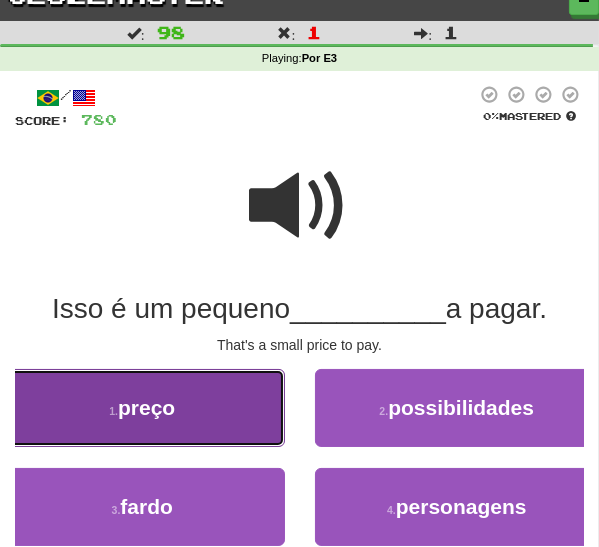 click on "1 .  preço" at bounding box center (142, 408) 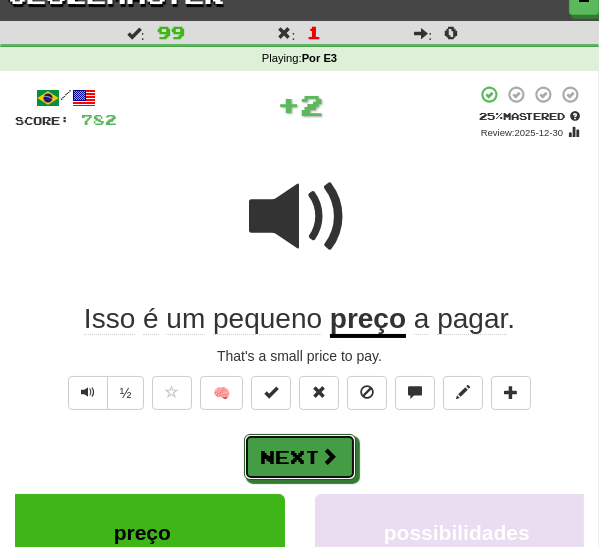 click on "Next" at bounding box center (300, 457) 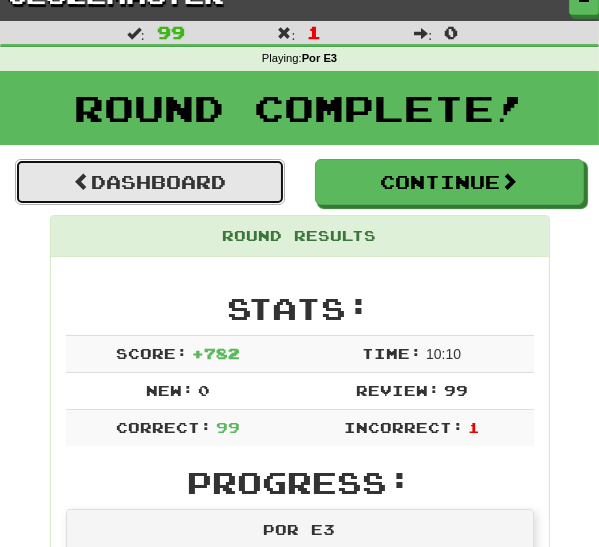 click on "Dashboard" at bounding box center (150, 182) 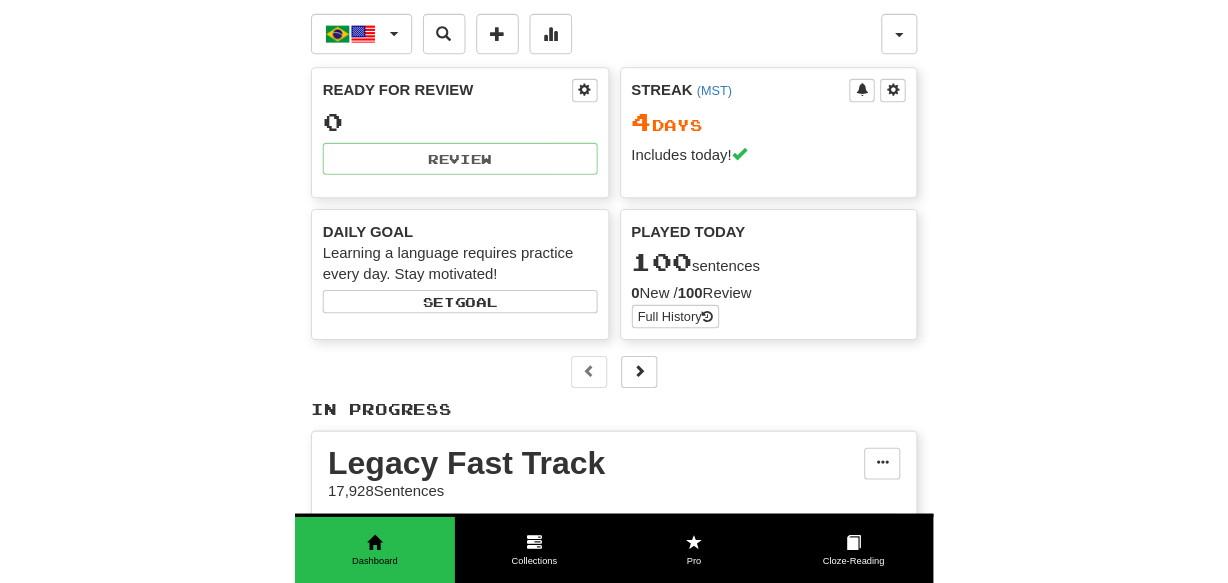scroll, scrollTop: 0, scrollLeft: 0, axis: both 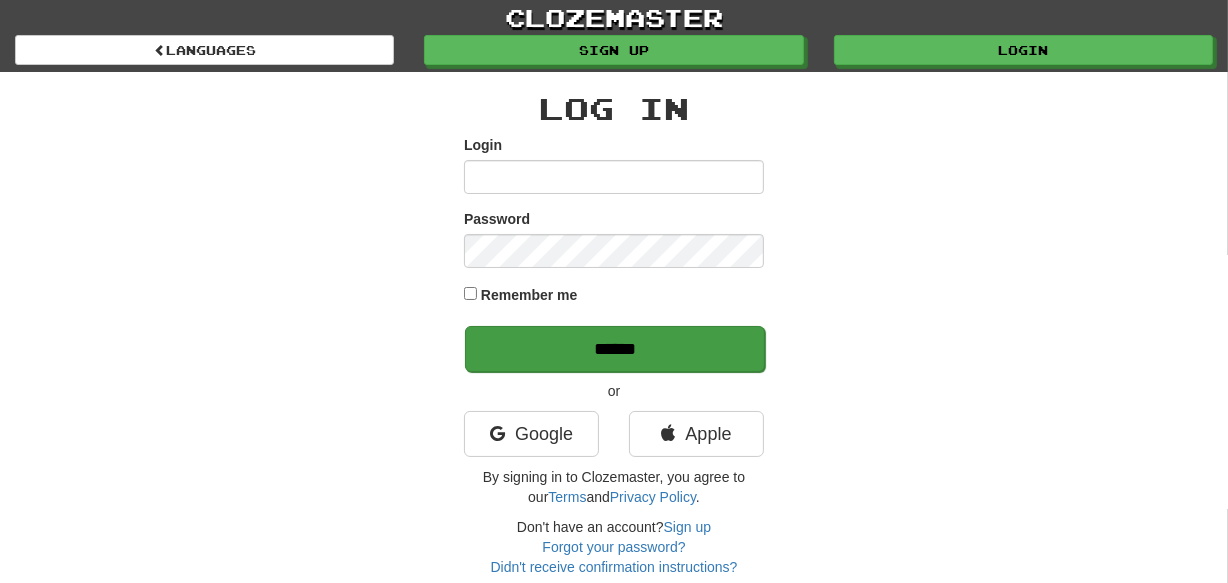 type on "********" 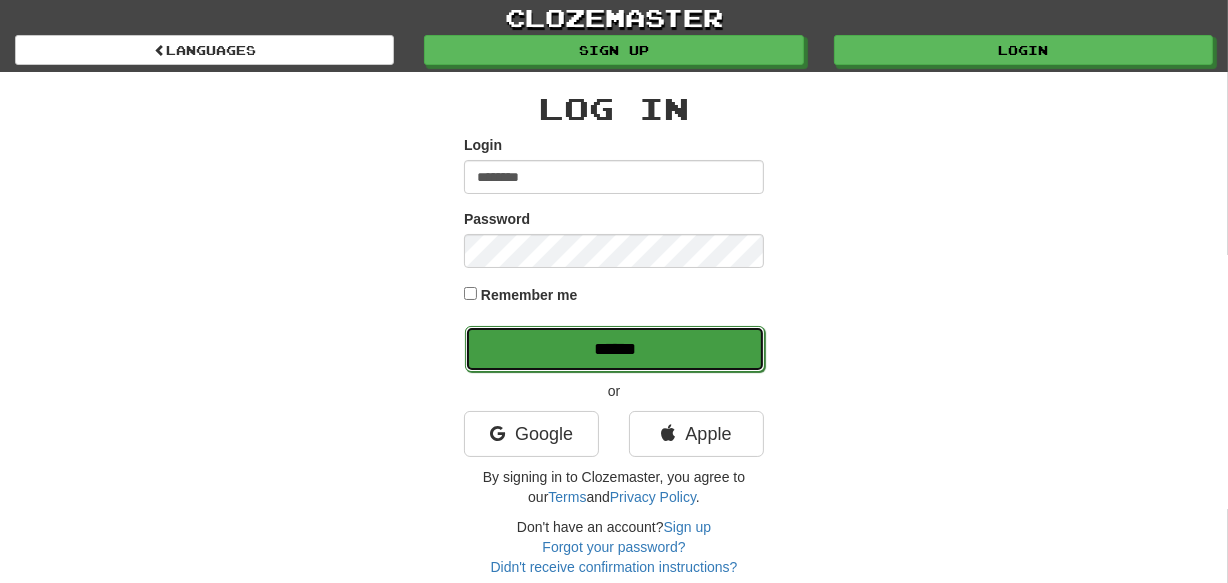 click on "******" at bounding box center [615, 349] 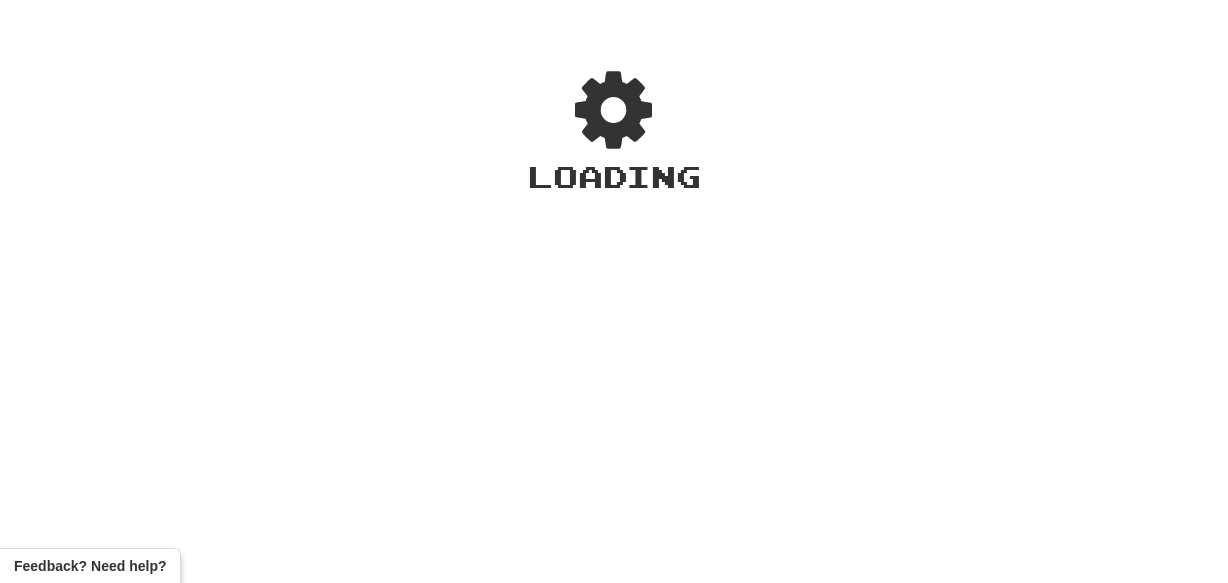scroll, scrollTop: 0, scrollLeft: 0, axis: both 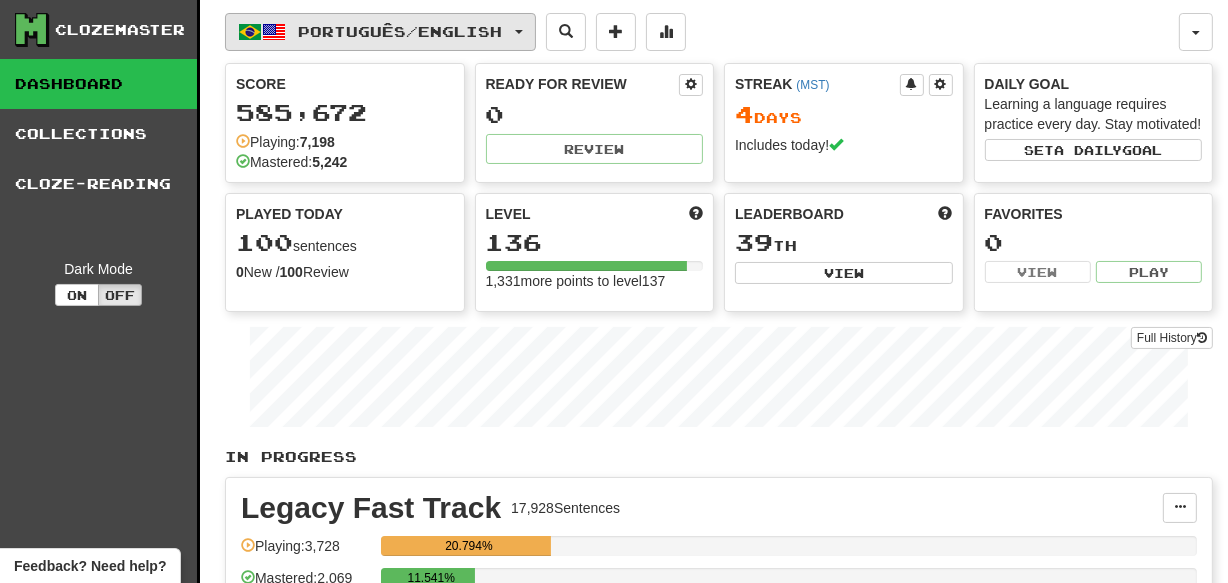 click on "Português  /  English" at bounding box center (380, 32) 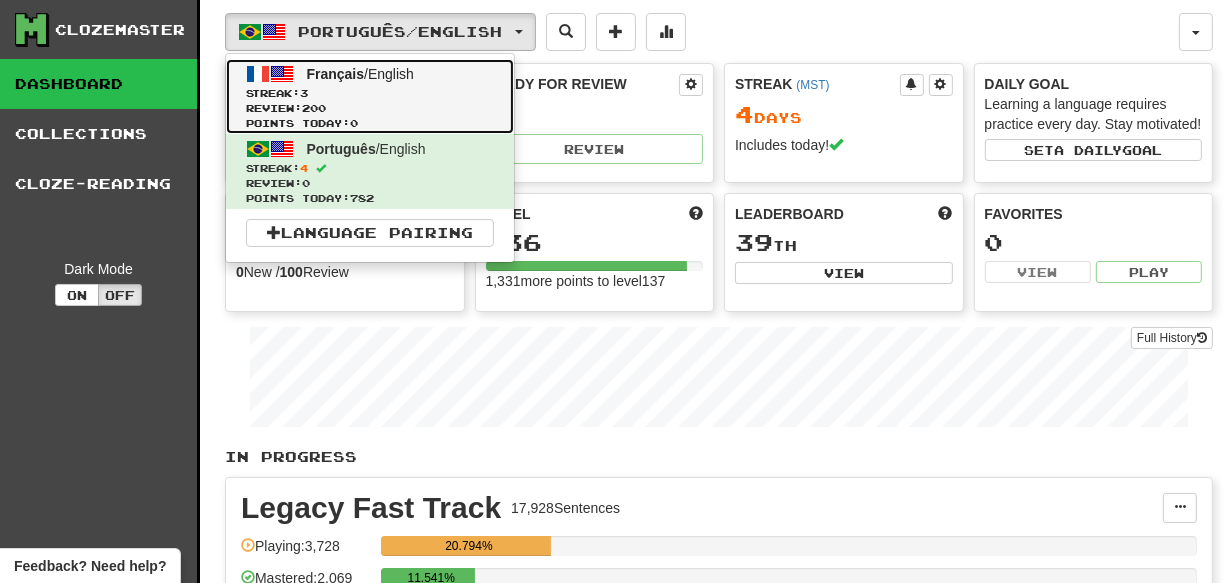 click on "Streak:  3" at bounding box center (370, 93) 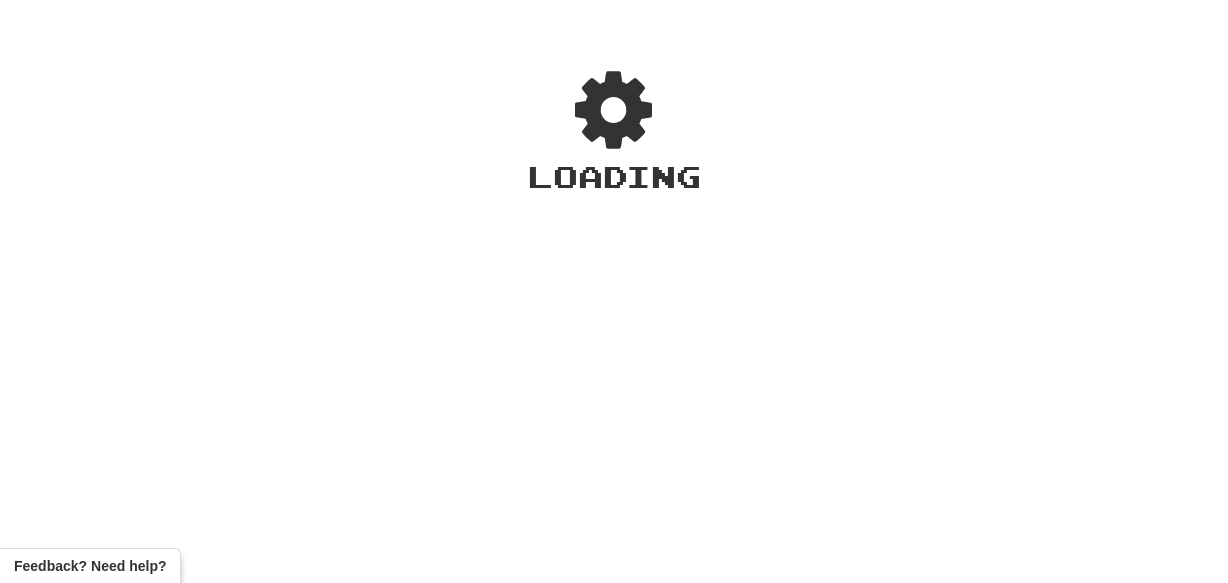scroll, scrollTop: 0, scrollLeft: 0, axis: both 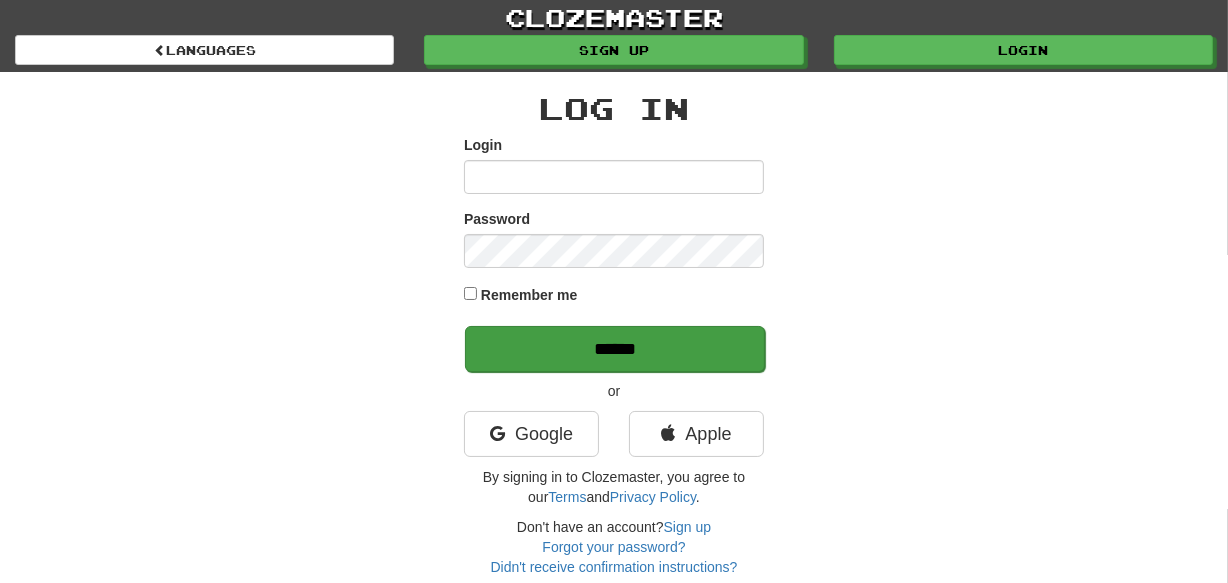 type on "********" 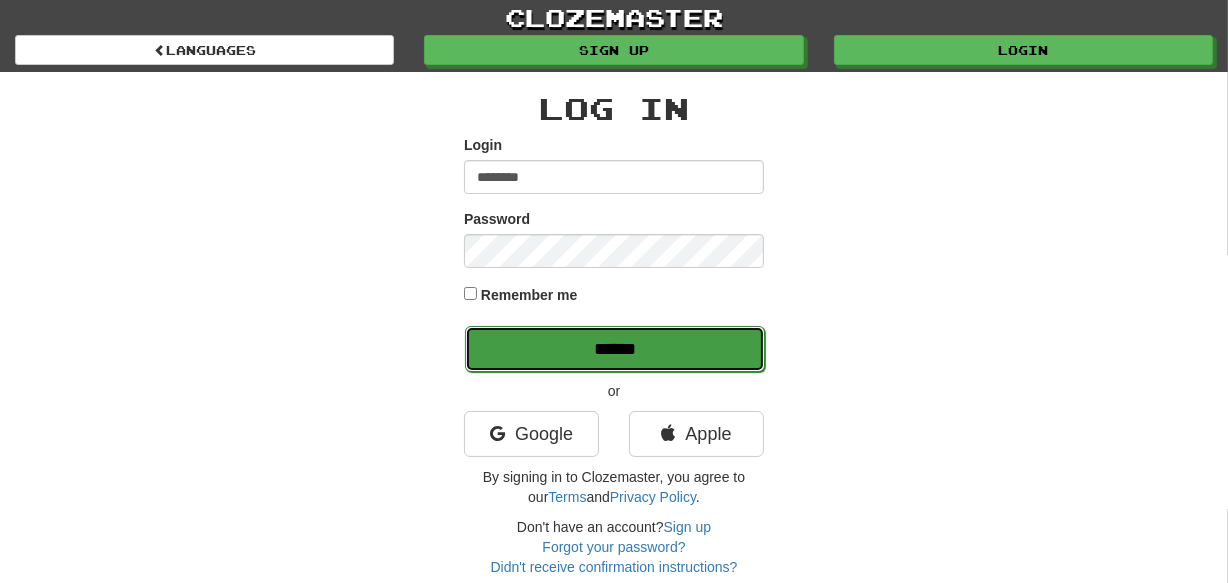 click on "******" at bounding box center (615, 349) 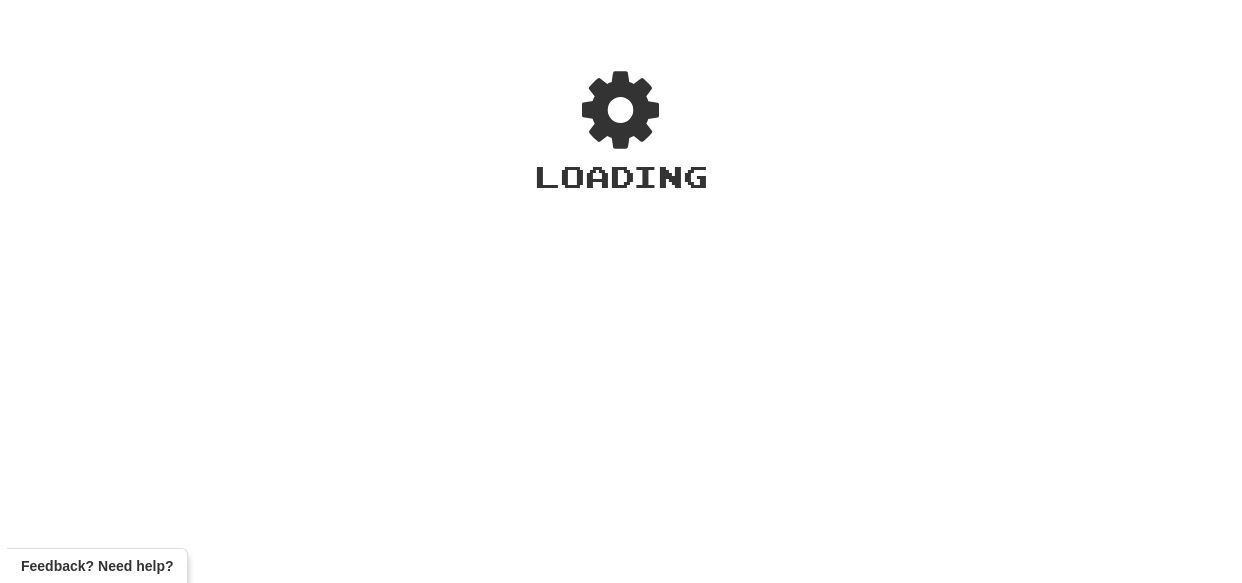 scroll, scrollTop: 0, scrollLeft: 0, axis: both 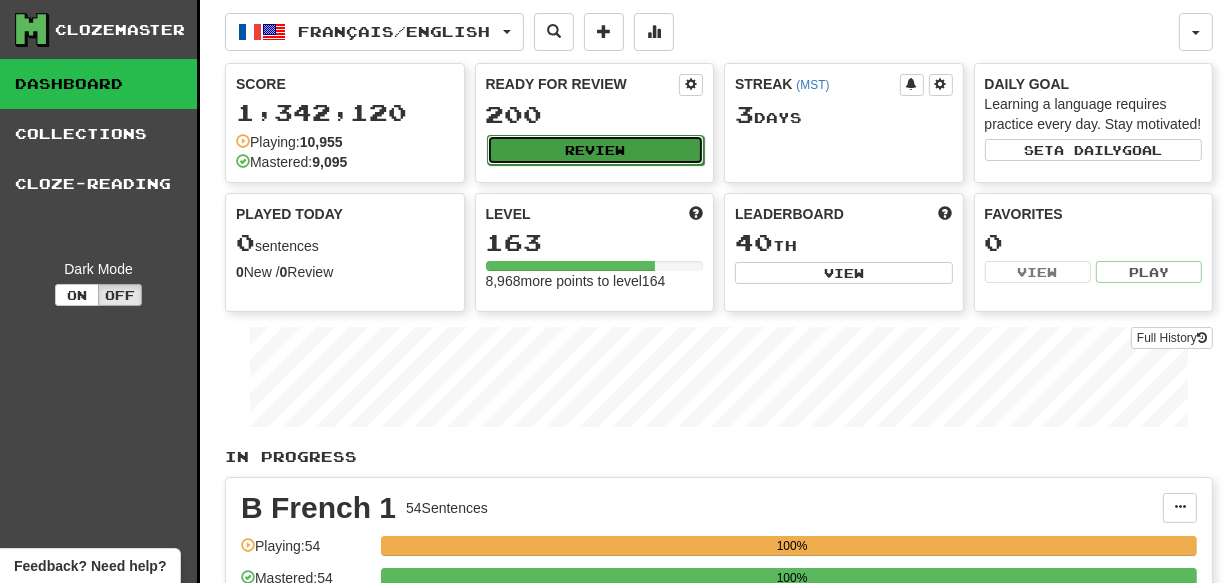 click on "Review" at bounding box center [596, 150] 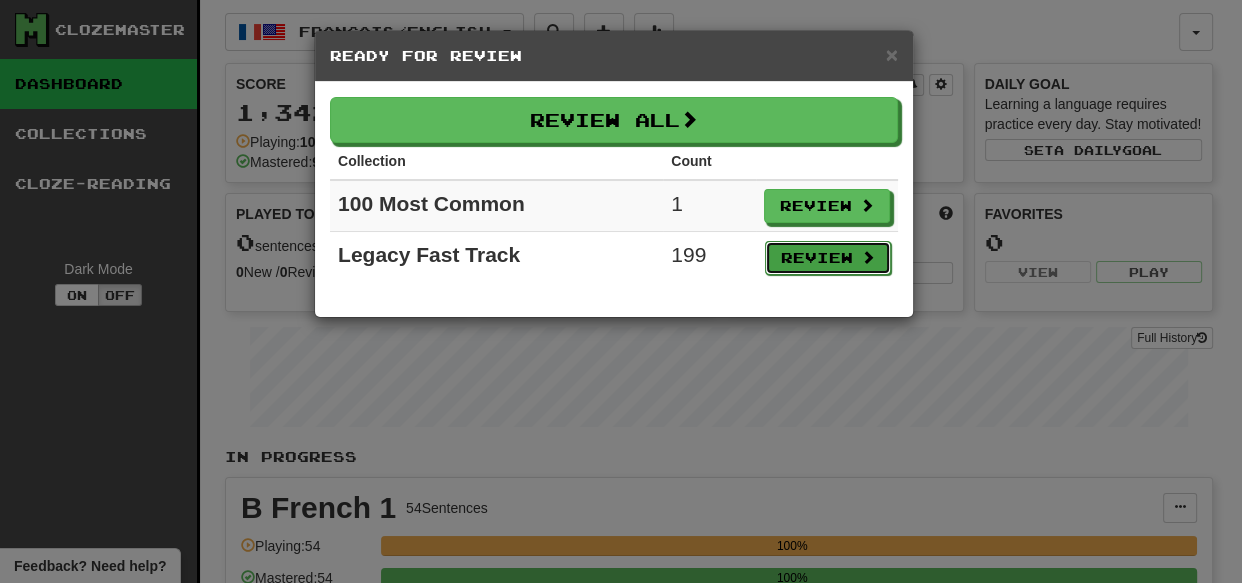 click on "Review" at bounding box center (828, 258) 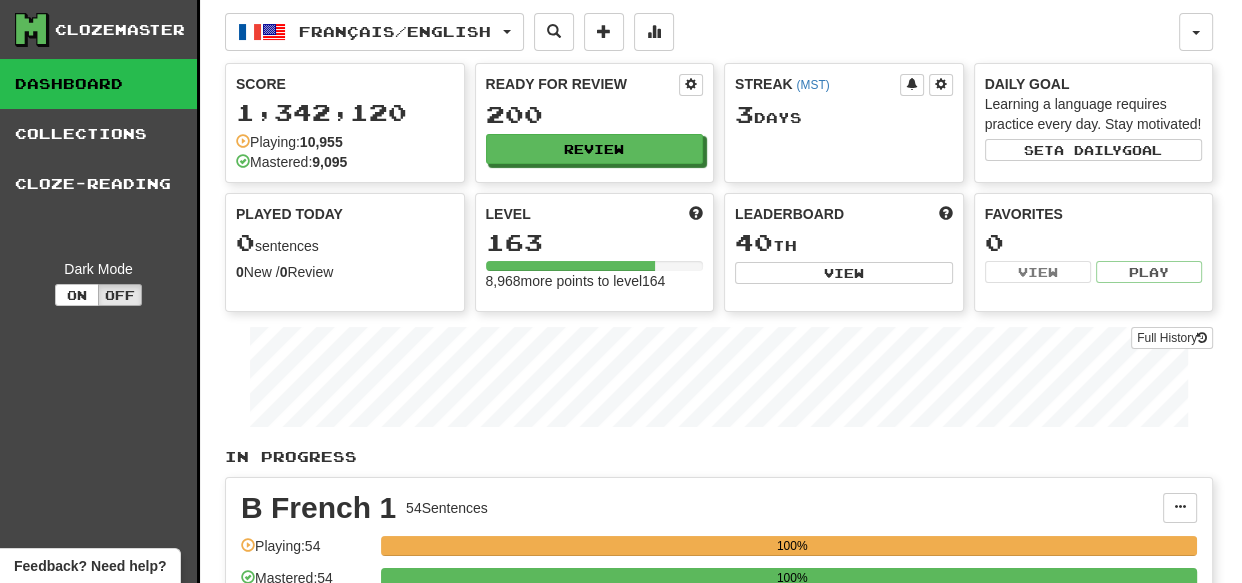select on "***" 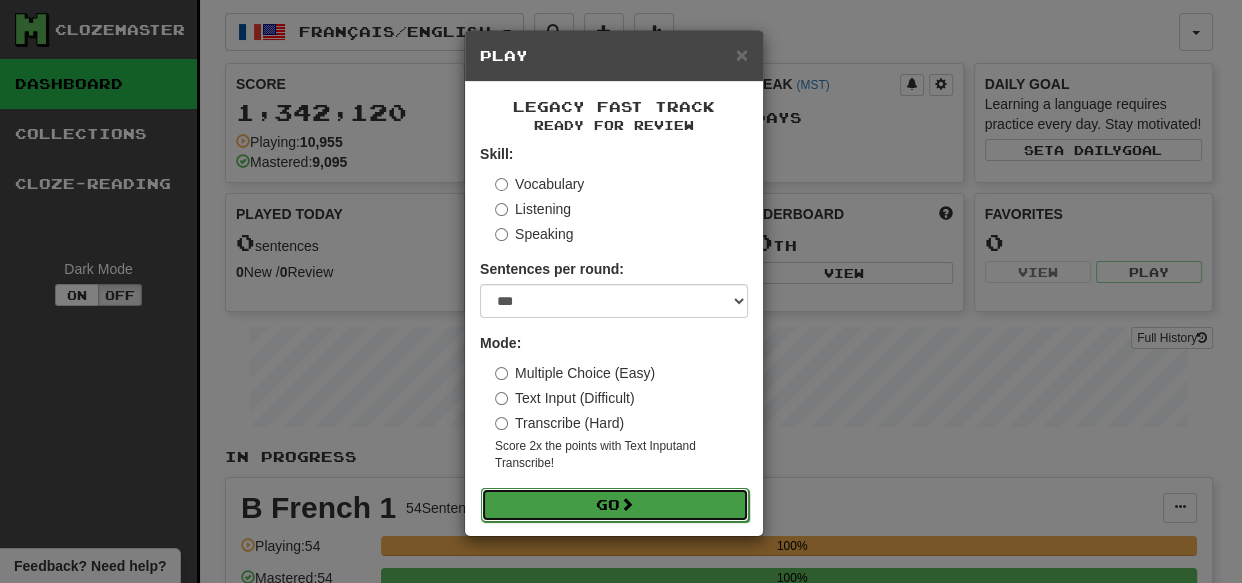 drag, startPoint x: 666, startPoint y: 501, endPoint x: 686, endPoint y: 488, distance: 23.853722 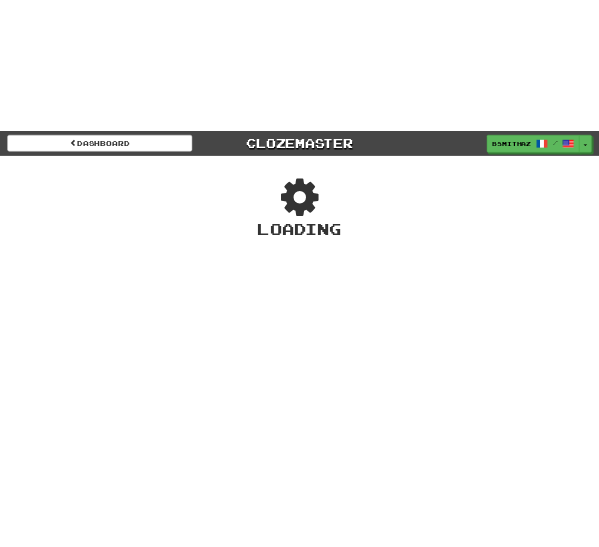 scroll, scrollTop: 0, scrollLeft: 0, axis: both 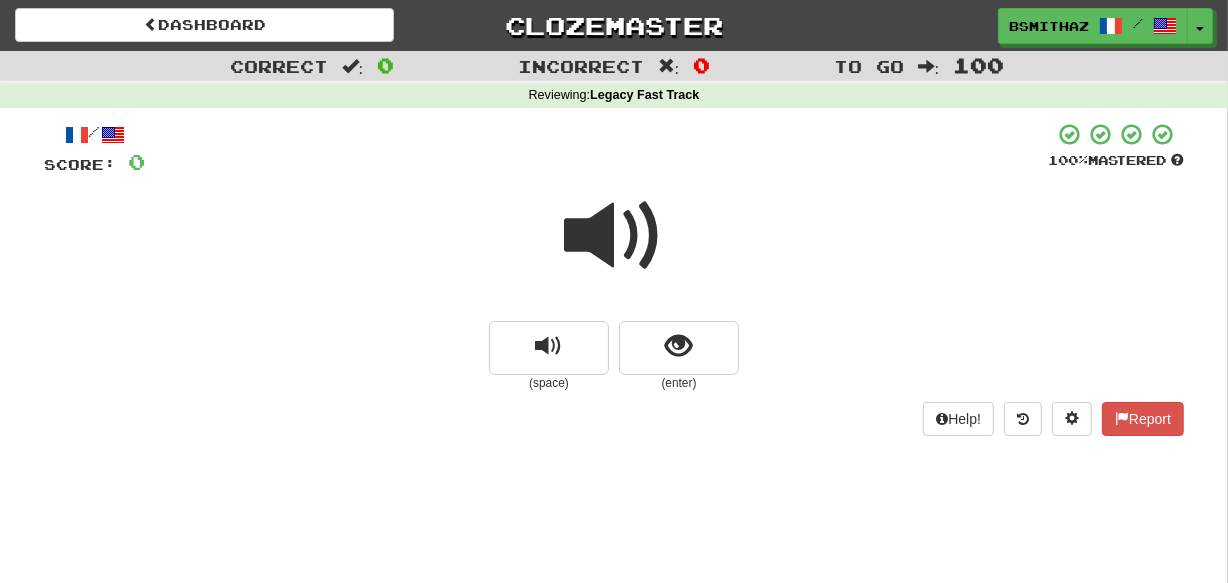 click at bounding box center (614, 236) 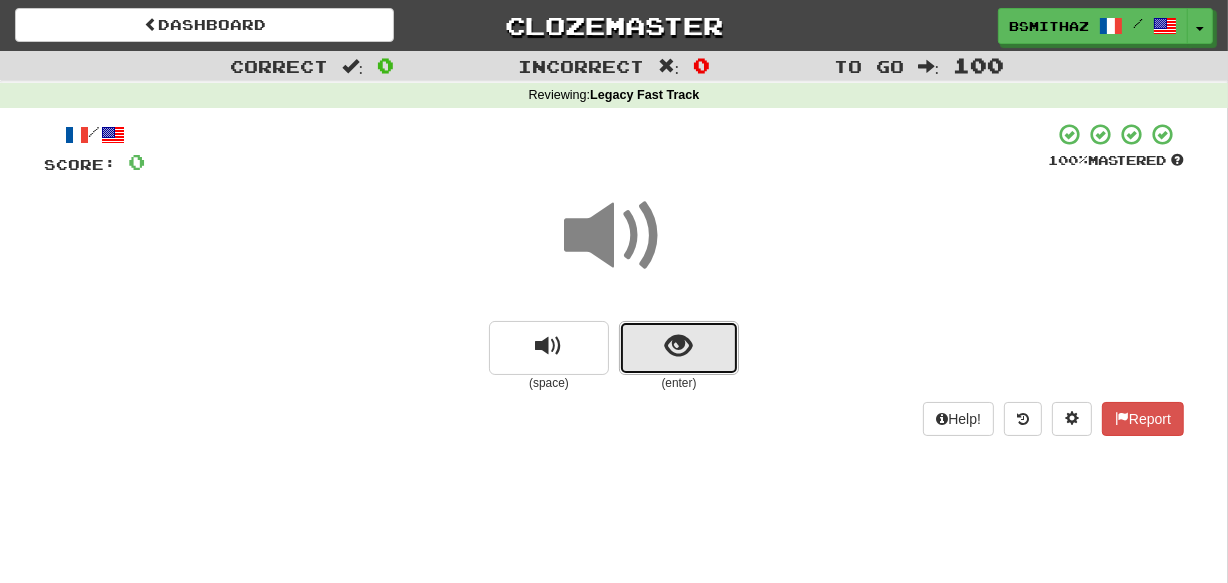 click at bounding box center (679, 346) 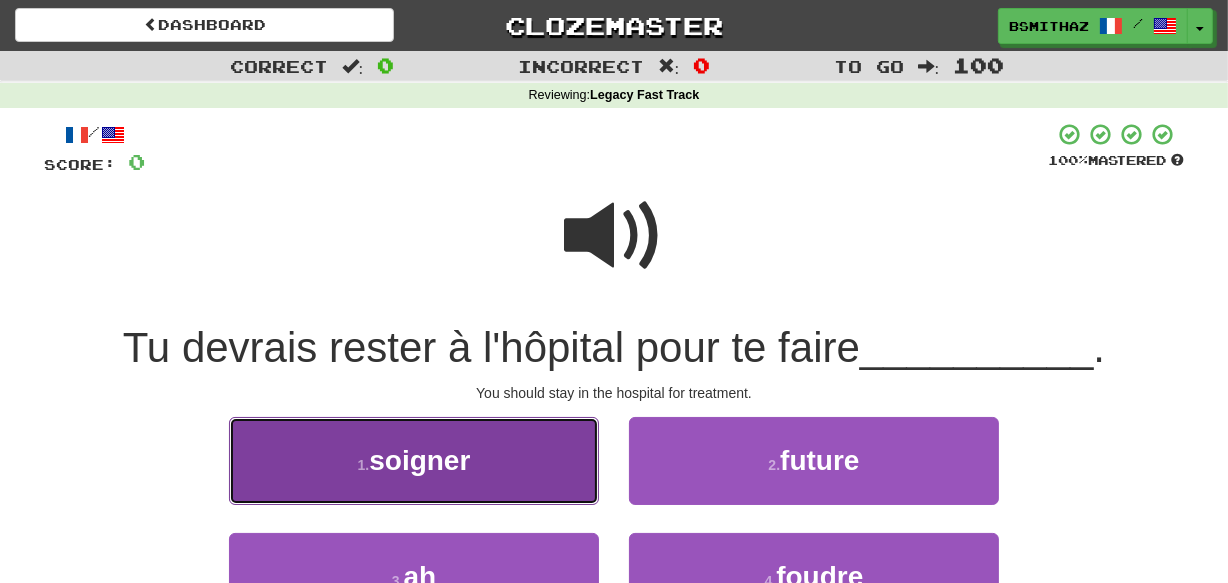 click on "1 .  soigner" at bounding box center (414, 460) 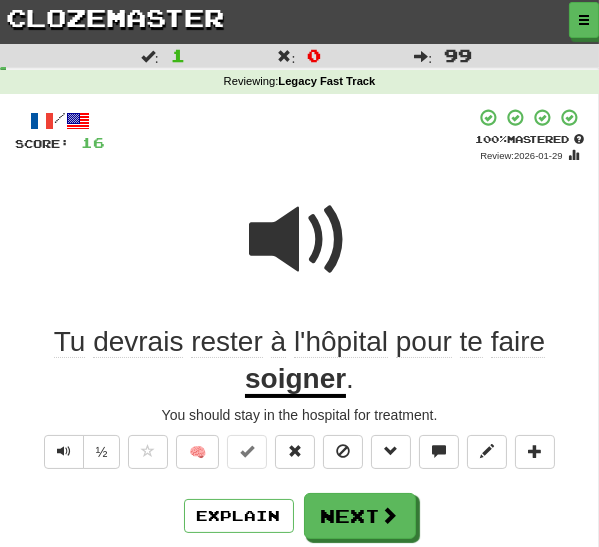 click on "soigner" at bounding box center (295, 380) 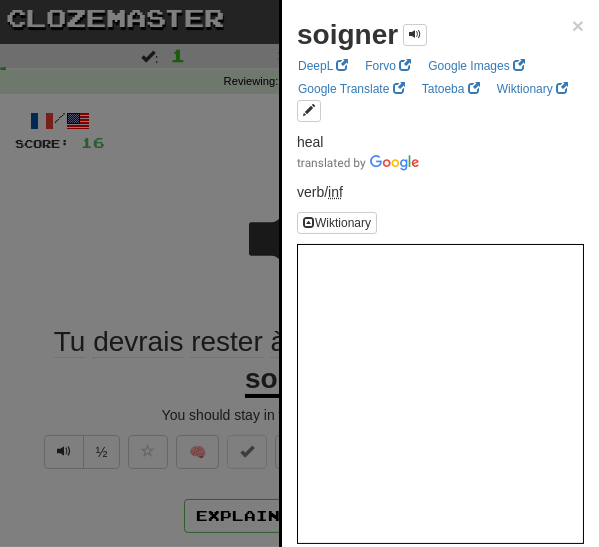click at bounding box center (299, 273) 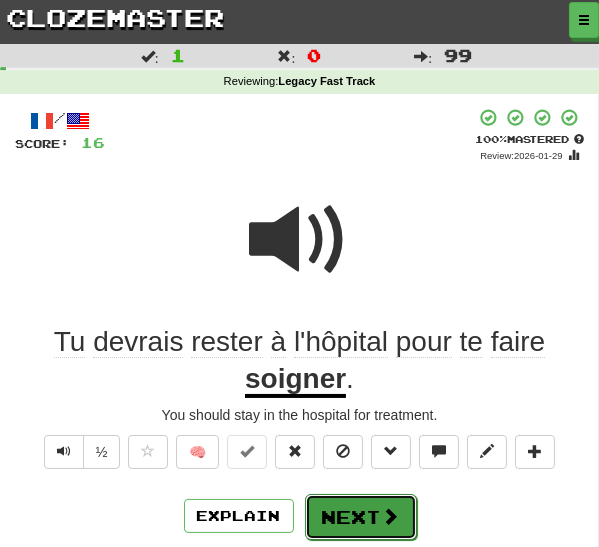 drag, startPoint x: 389, startPoint y: 521, endPoint x: 404, endPoint y: 475, distance: 48.38388 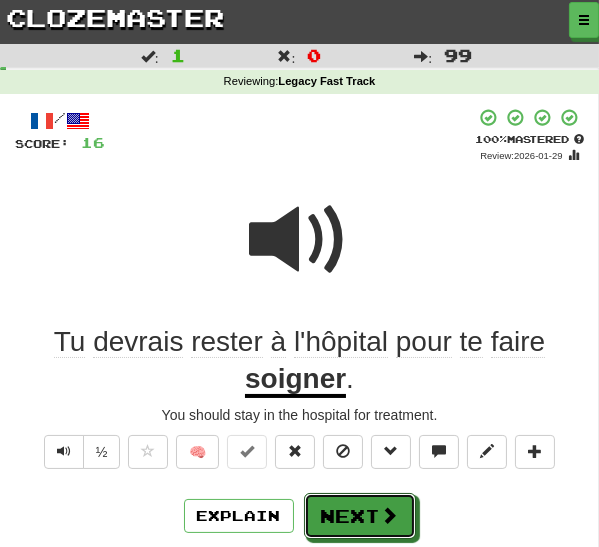 click at bounding box center (390, 515) 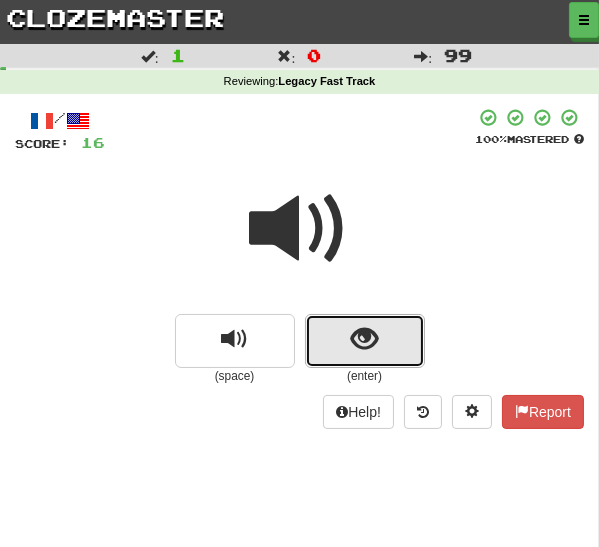 click at bounding box center (364, 339) 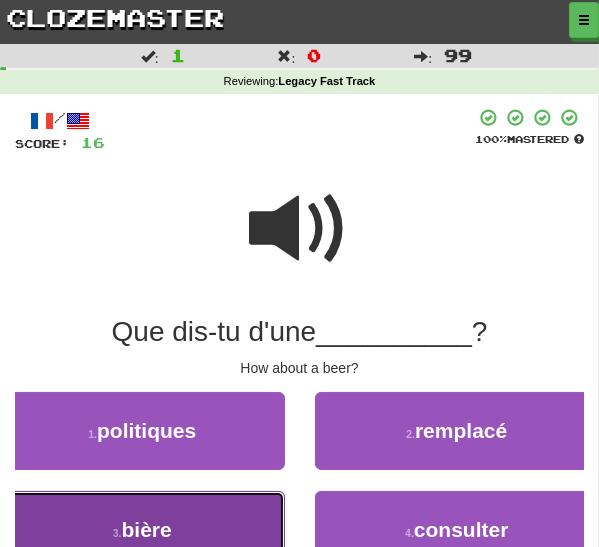 click on "3 .  bière" at bounding box center [142, 530] 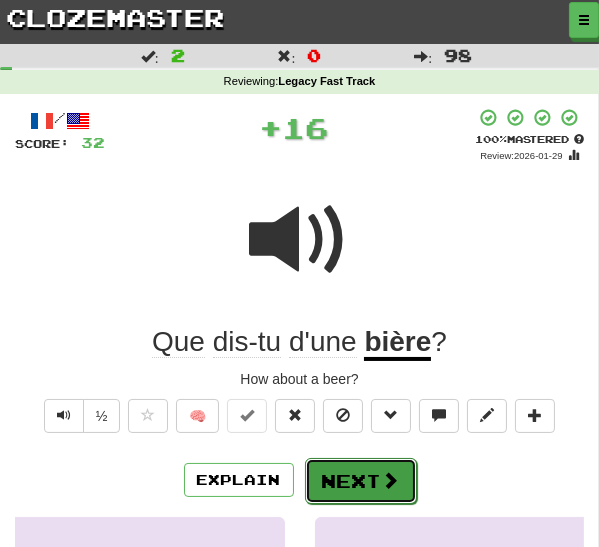 click on "Next" at bounding box center [361, 481] 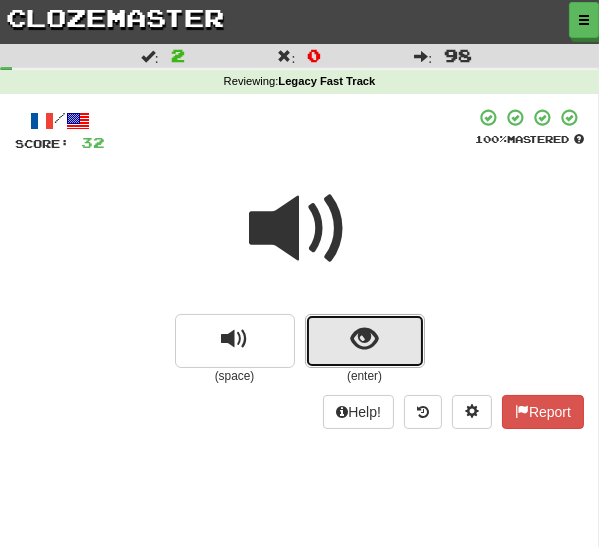 click at bounding box center (365, 341) 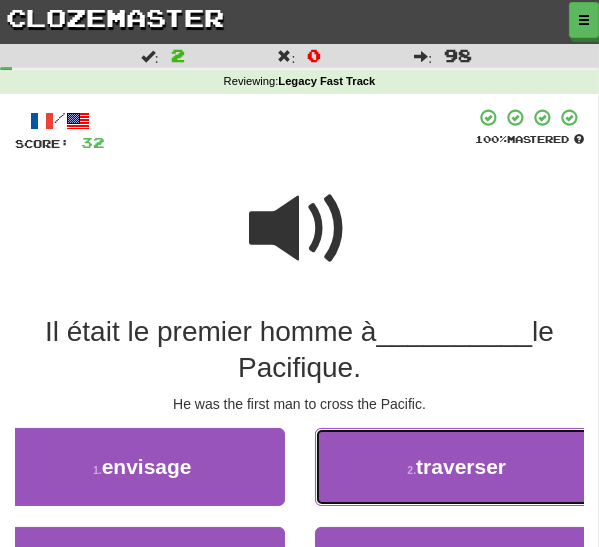 drag, startPoint x: 376, startPoint y: 469, endPoint x: 366, endPoint y: 473, distance: 10.770329 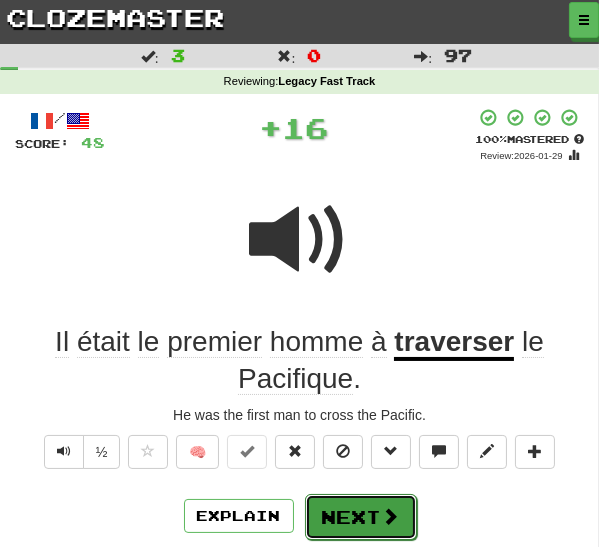click on "Next" at bounding box center (361, 517) 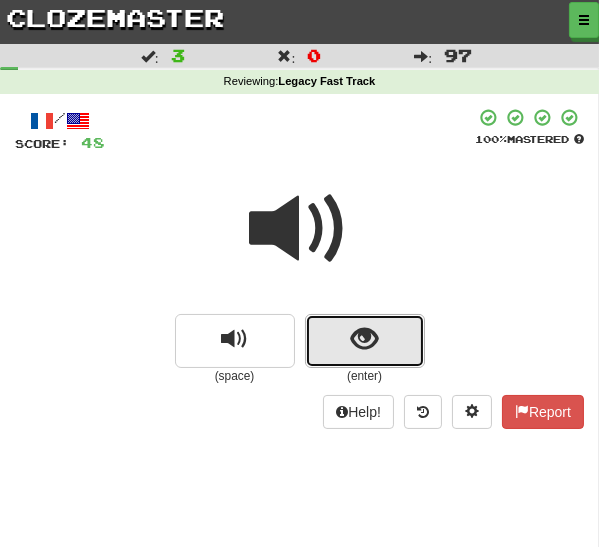click at bounding box center (365, 341) 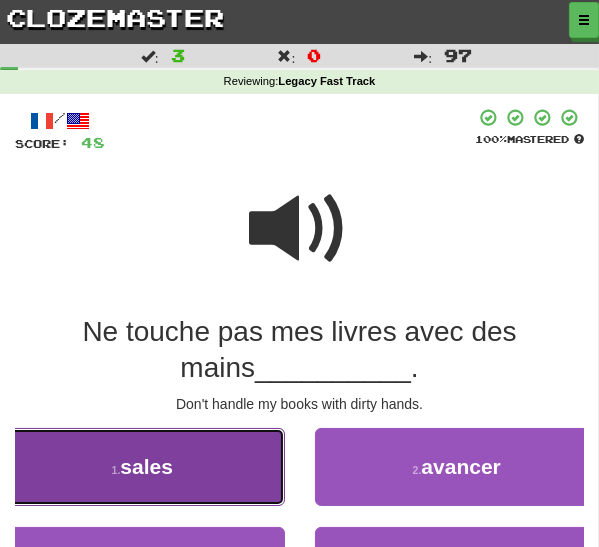 click on "1 .  sales" at bounding box center (142, 467) 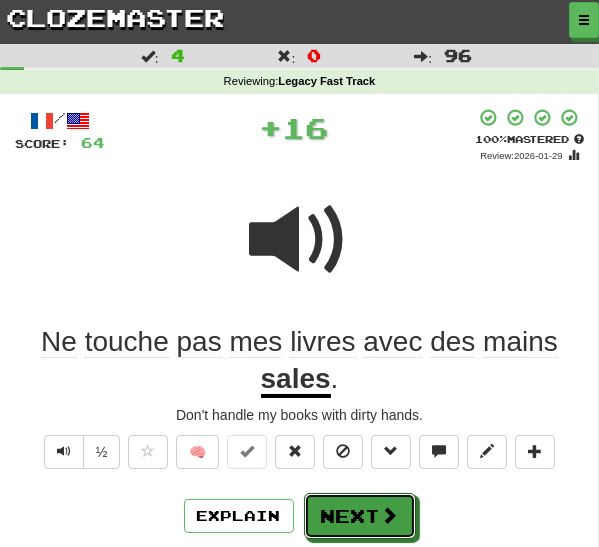 click on "Next" at bounding box center (360, 516) 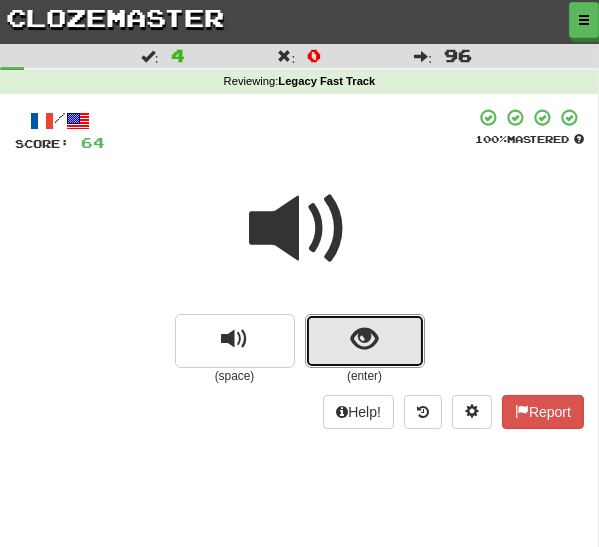 click at bounding box center [365, 341] 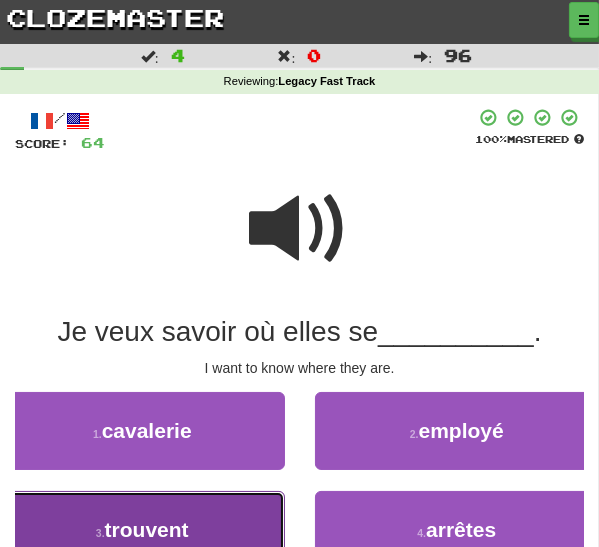 click on "3 .  trouvent" at bounding box center (142, 530) 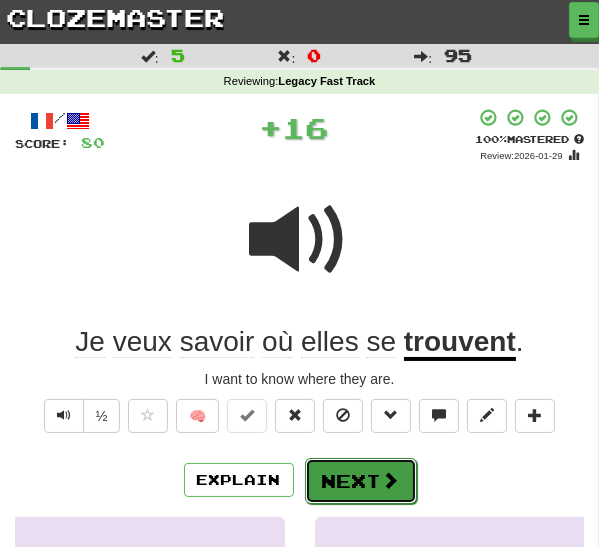 click on "Next" at bounding box center [361, 481] 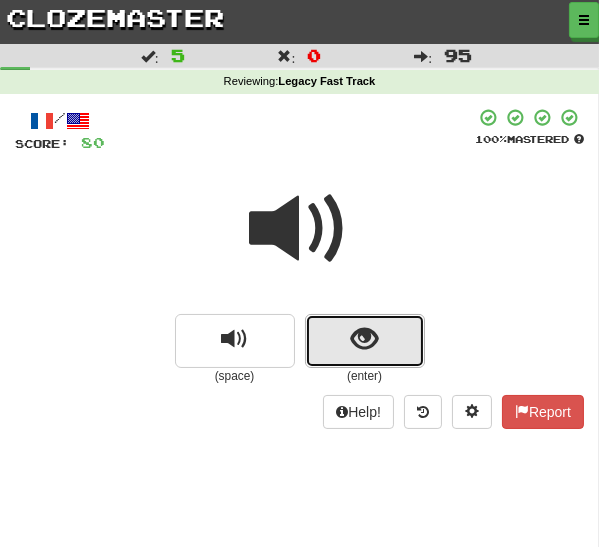 click at bounding box center (365, 341) 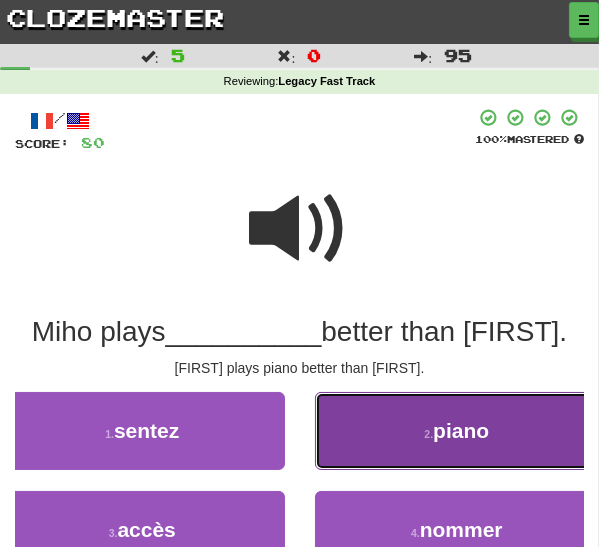 click on "2 .  piano" at bounding box center [457, 431] 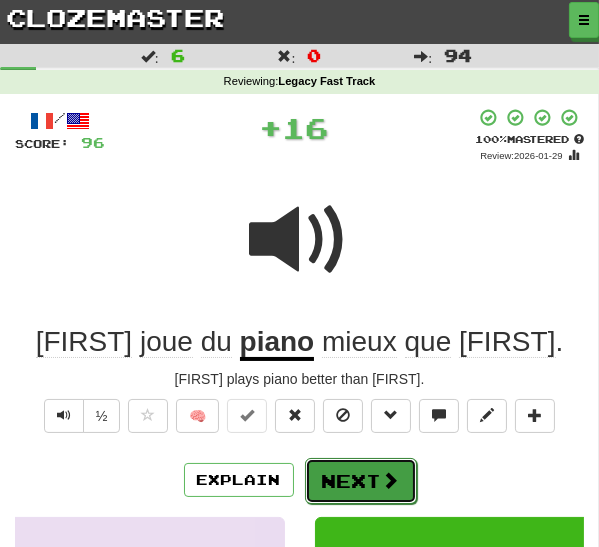 click on "Next" at bounding box center (361, 481) 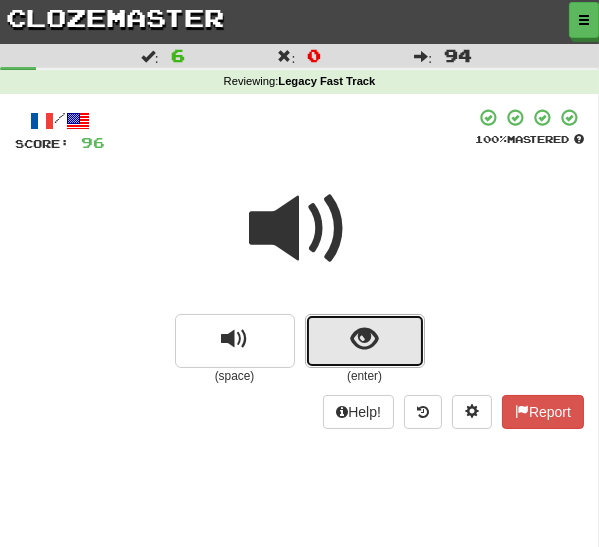 click at bounding box center (365, 341) 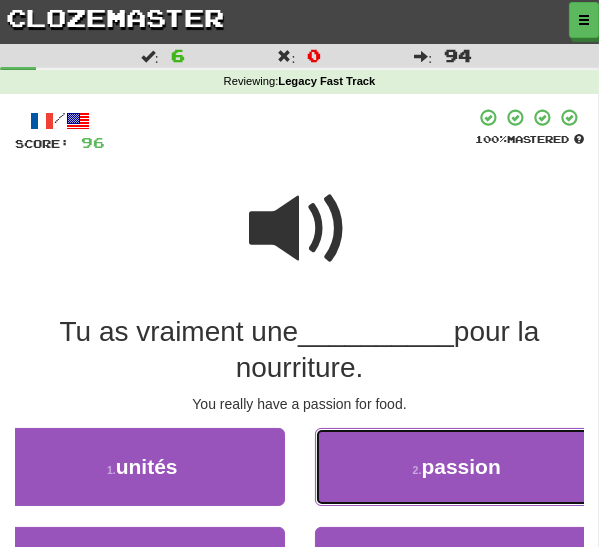 click on "2 .  passion" at bounding box center [457, 467] 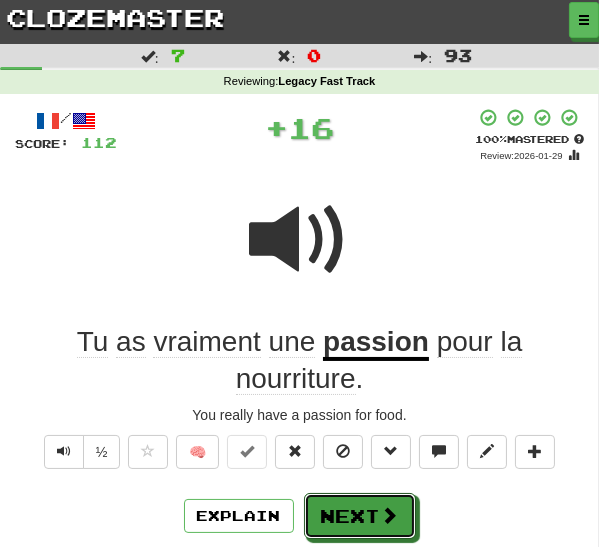 click on "Next" at bounding box center (360, 516) 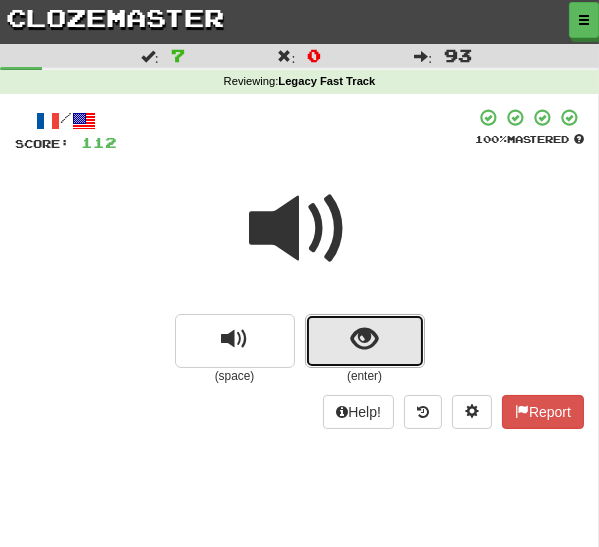 click at bounding box center (365, 341) 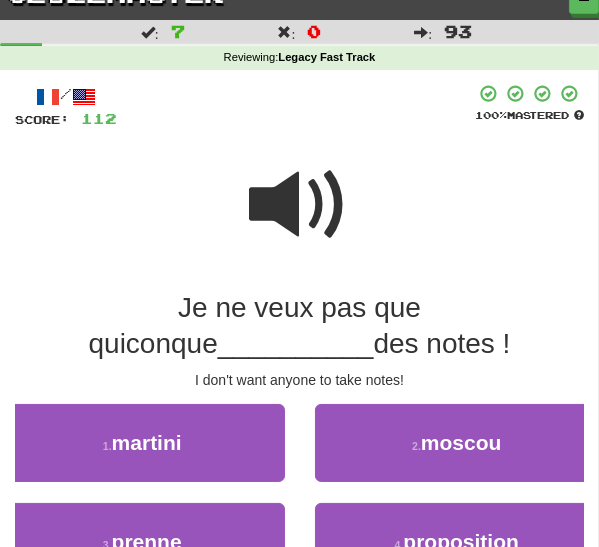 scroll, scrollTop: 36, scrollLeft: 0, axis: vertical 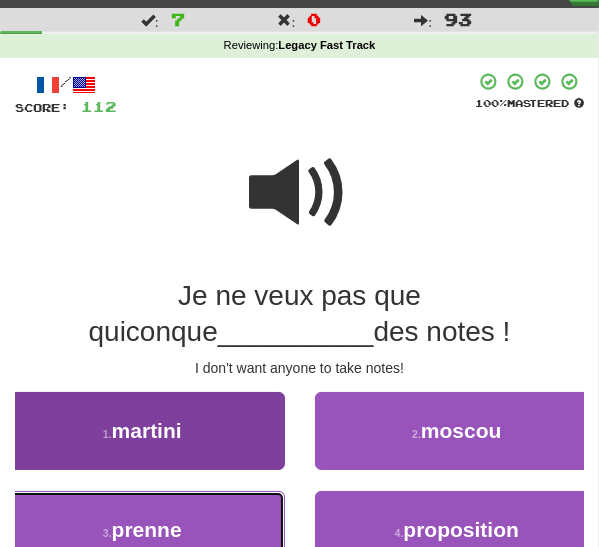 click on "3 .  prenne" at bounding box center [142, 530] 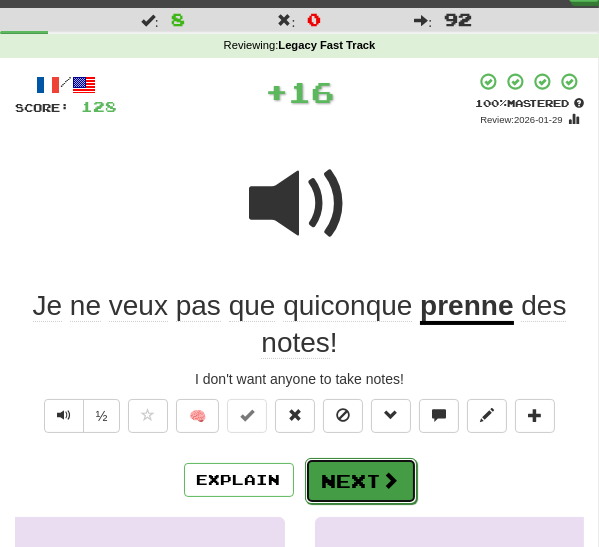 click on "Next" at bounding box center (361, 481) 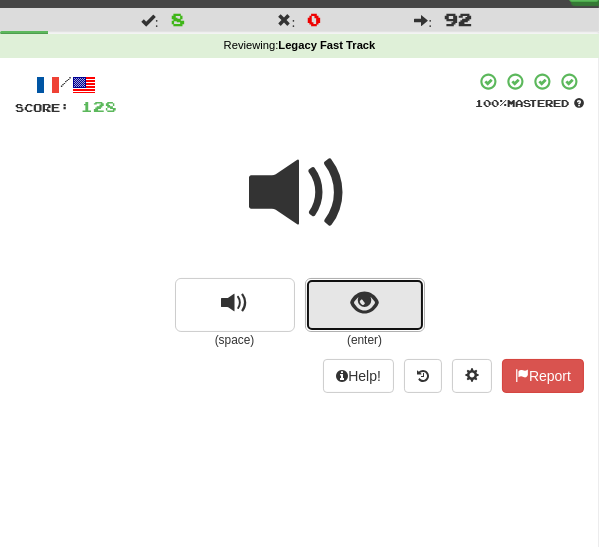 click at bounding box center [365, 305] 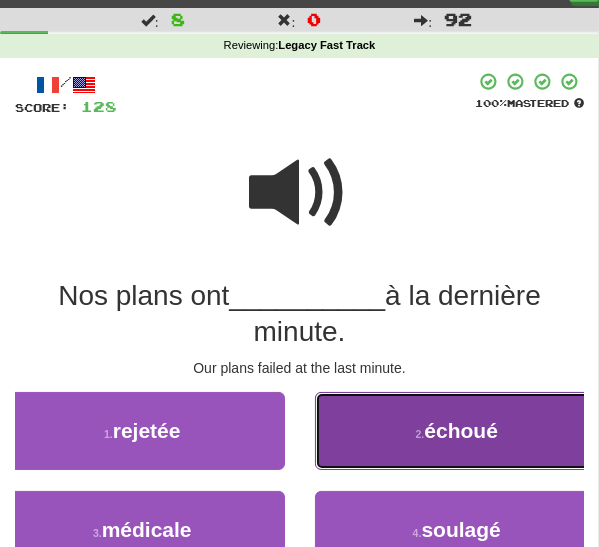 click on "2 .  échoué" at bounding box center [457, 431] 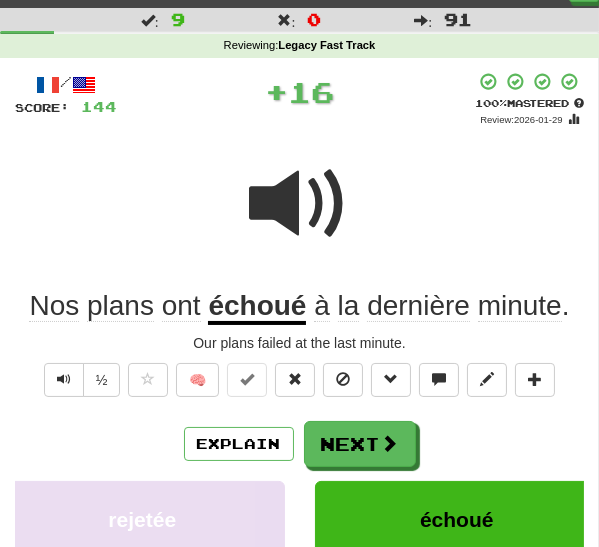 click on "échoué" at bounding box center [257, 307] 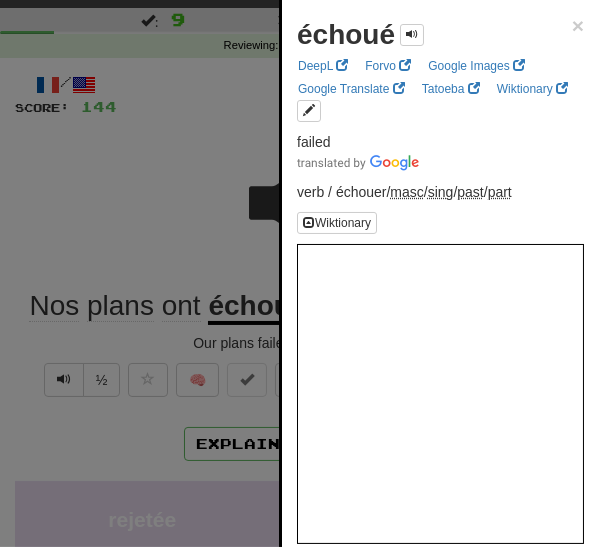 click at bounding box center (299, 273) 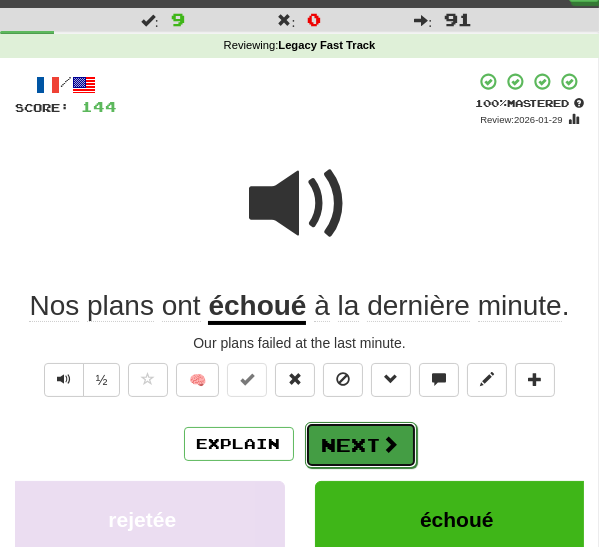 click on "Next" at bounding box center [361, 445] 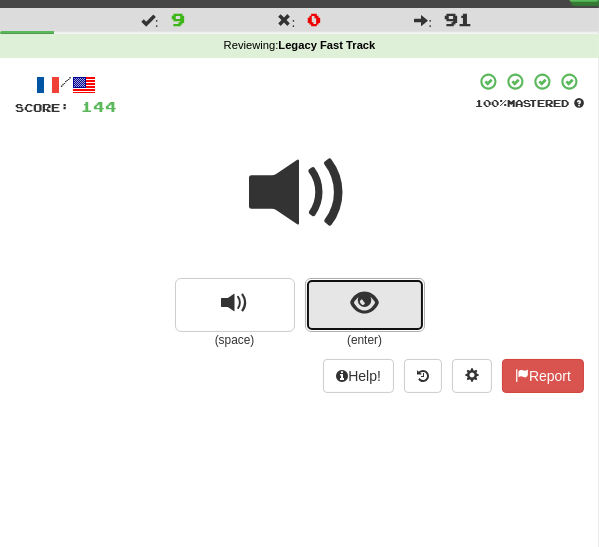 click at bounding box center (364, 303) 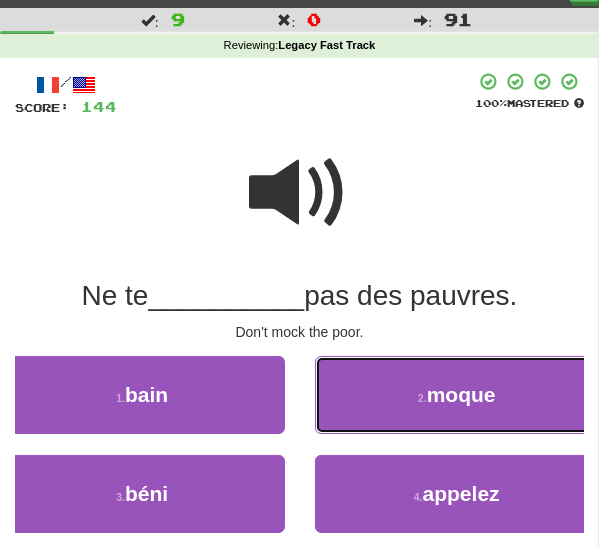 click on "2 .  moque" at bounding box center (457, 395) 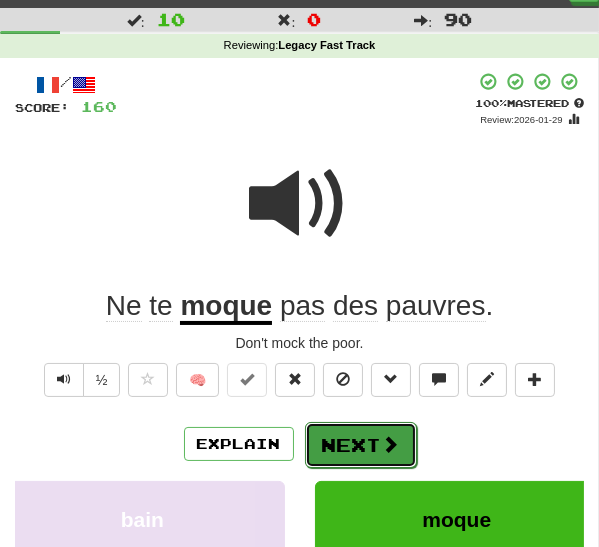 click on "Next" at bounding box center (361, 445) 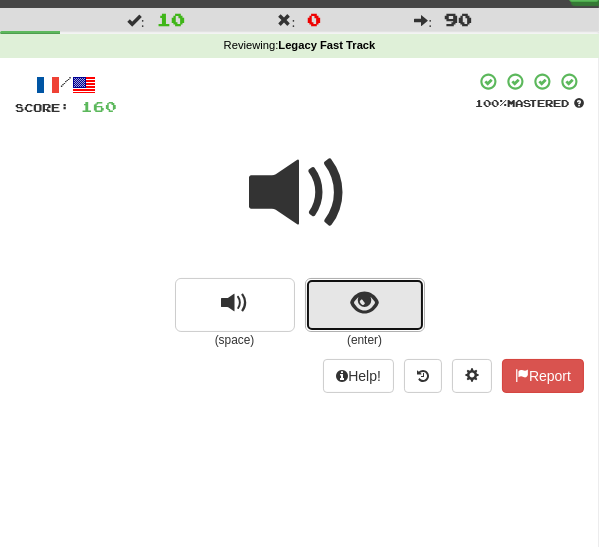 click at bounding box center (364, 303) 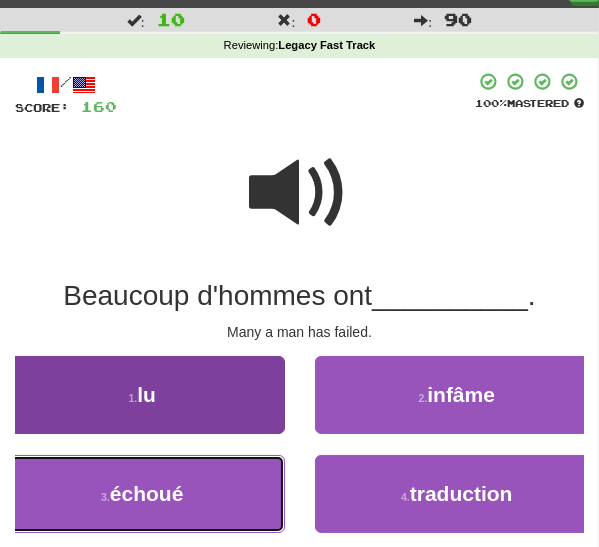 click on "3 .  échoué" at bounding box center [142, 494] 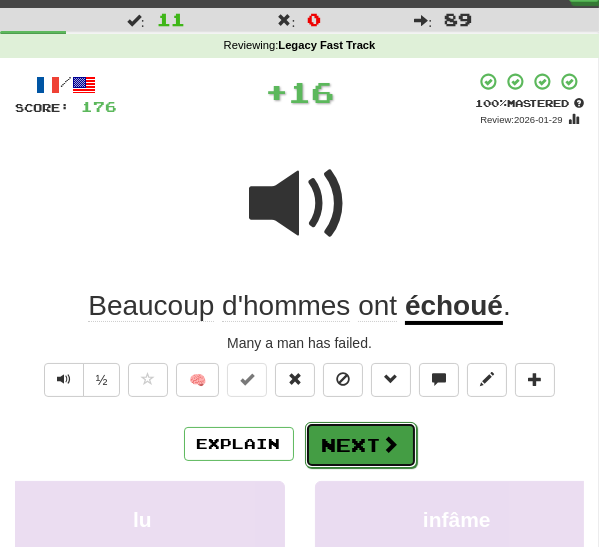 click on "Next" at bounding box center (361, 445) 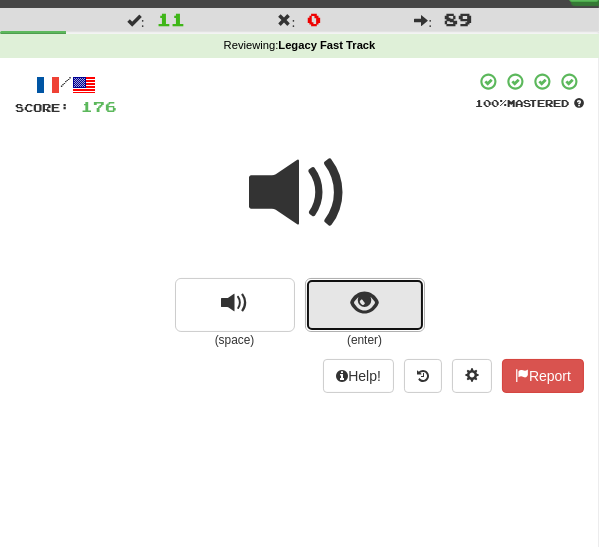 click at bounding box center (365, 305) 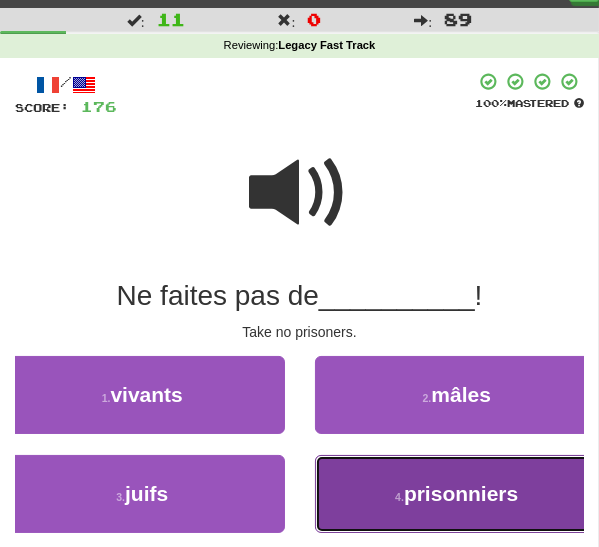 click on "4 .  prisonniers" at bounding box center (457, 494) 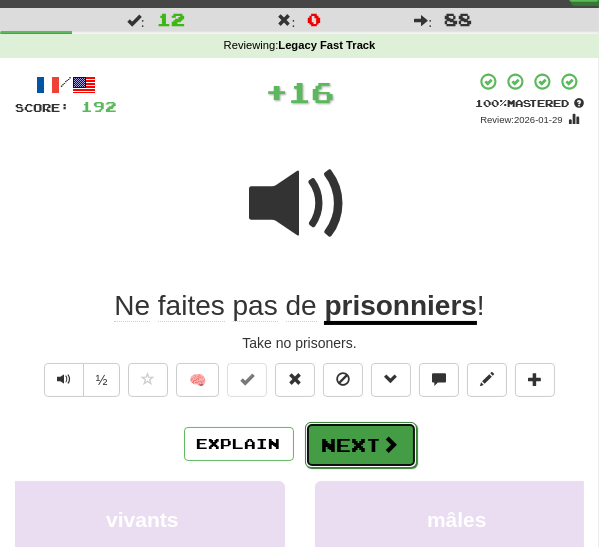 click on "Next" at bounding box center (361, 445) 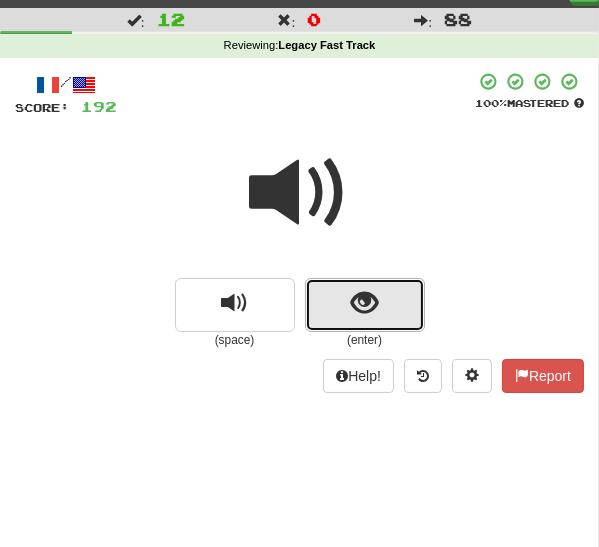 click at bounding box center [365, 305] 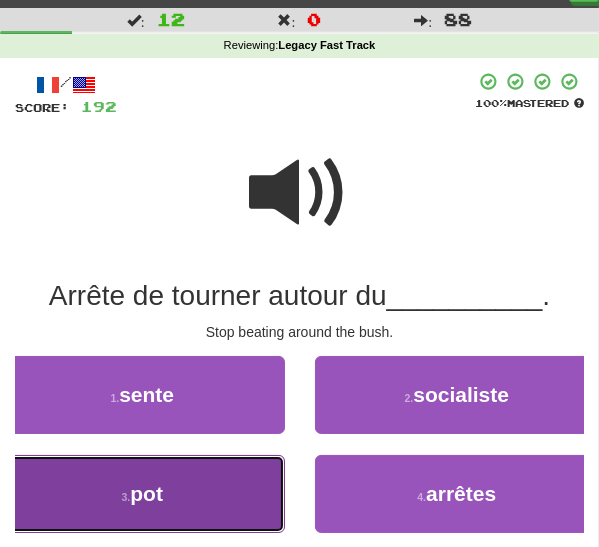 click on "3 .  pot" at bounding box center (142, 494) 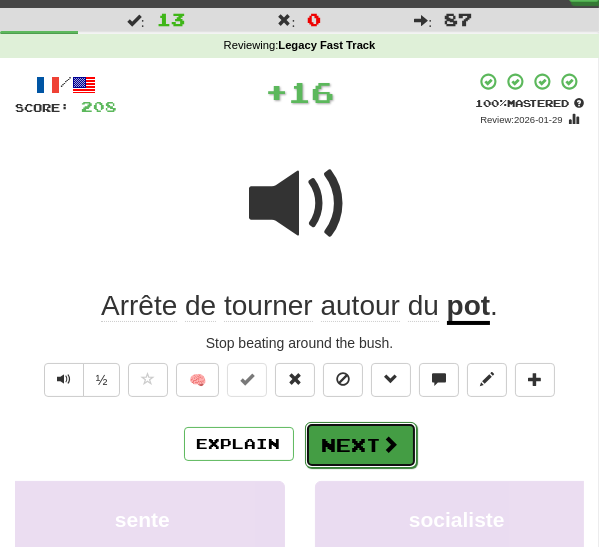 click on "Next" at bounding box center (361, 445) 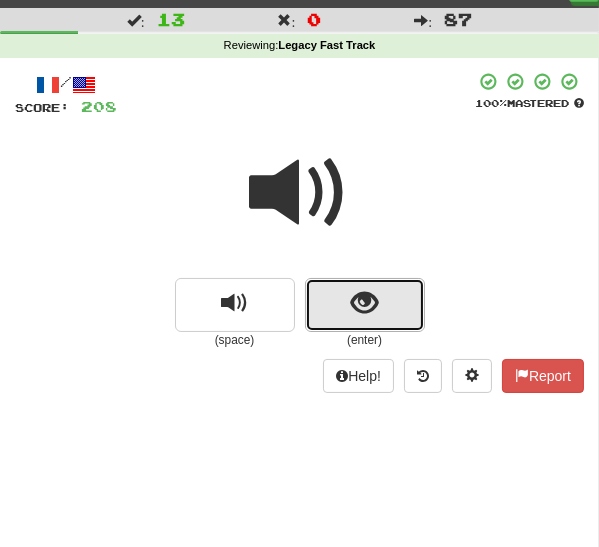 click at bounding box center (365, 305) 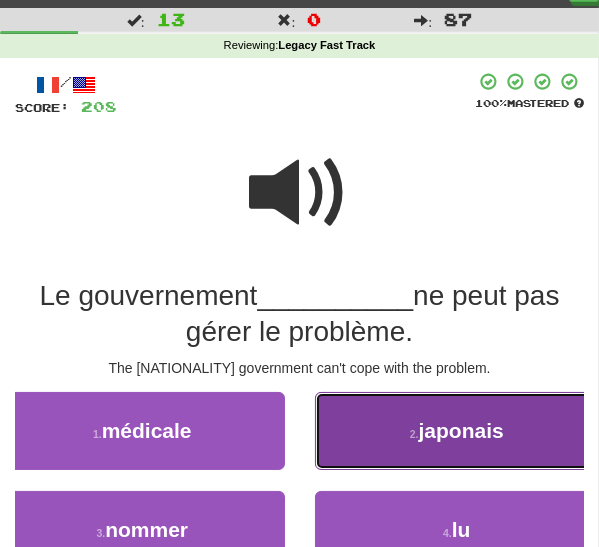 click on "japonais" at bounding box center [461, 430] 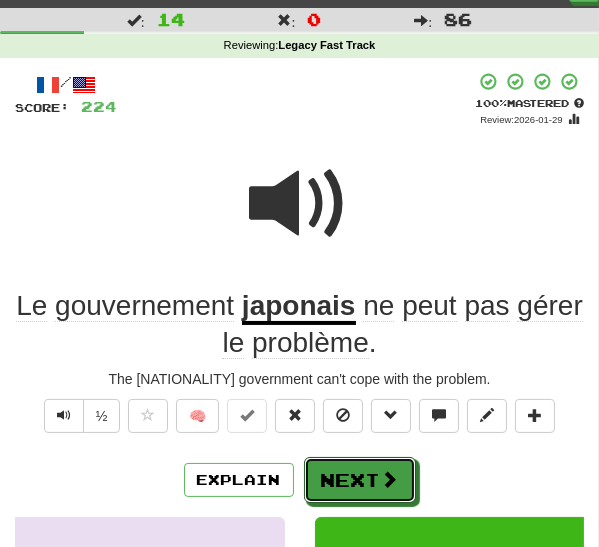 click on "Next" at bounding box center [360, 480] 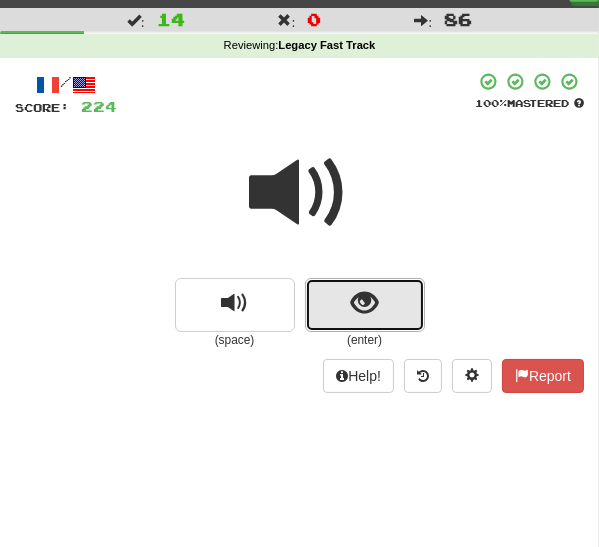 click at bounding box center [365, 305] 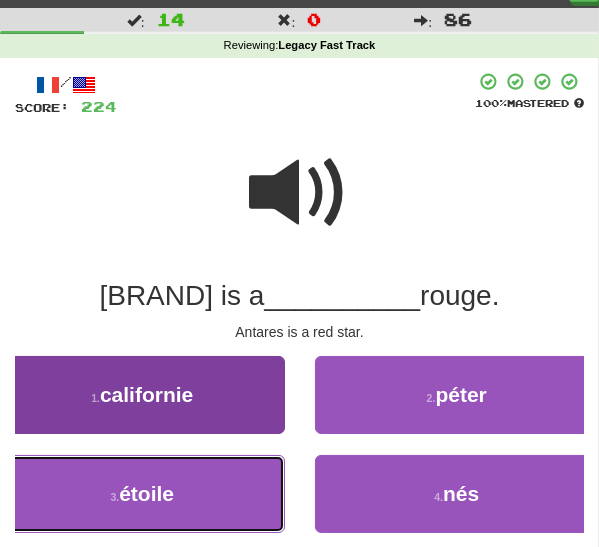 click on "3 ." at bounding box center [114, 497] 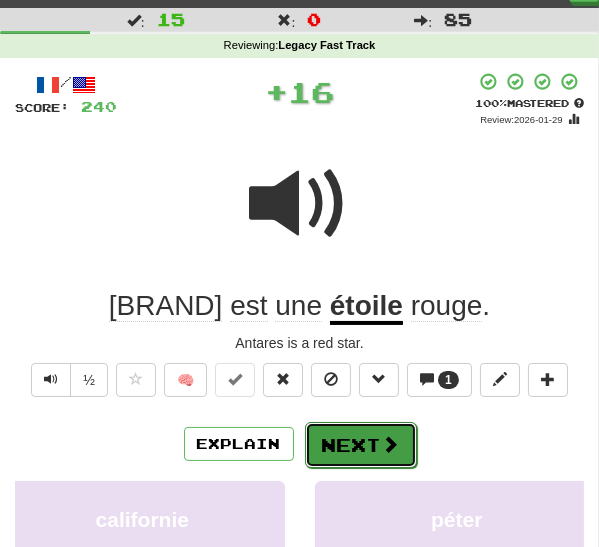 click on "Next" at bounding box center [361, 445] 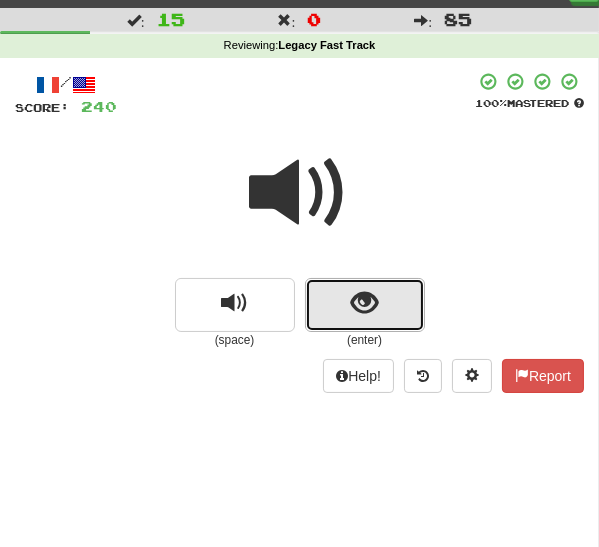 click at bounding box center [365, 305] 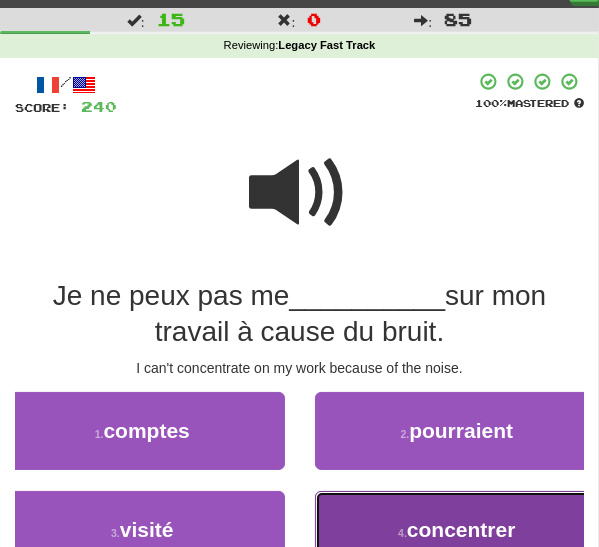 click on "4 .  concentrer" at bounding box center (457, 530) 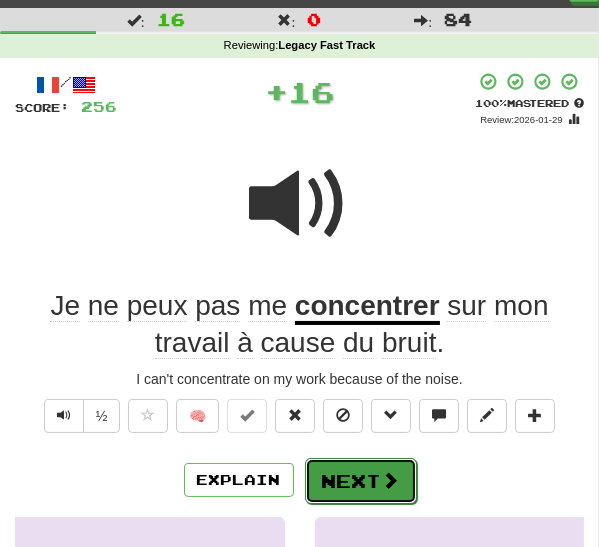 click on "Next" at bounding box center (361, 481) 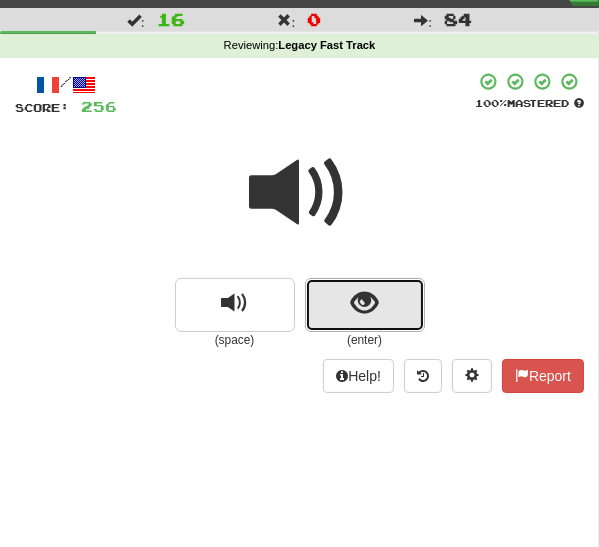 click at bounding box center [365, 305] 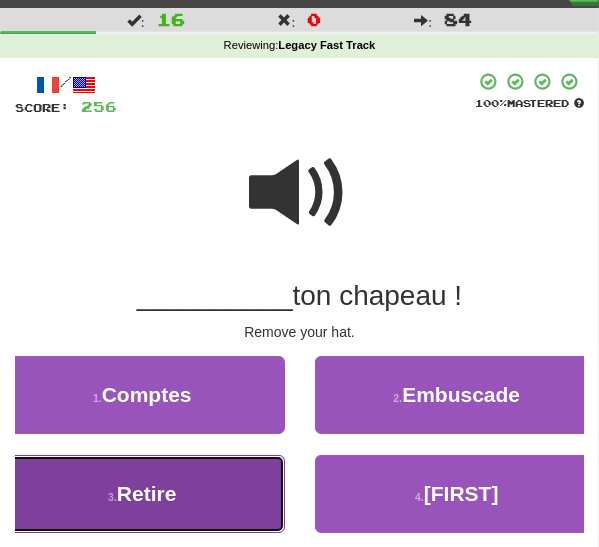 click on "Retire" at bounding box center [147, 493] 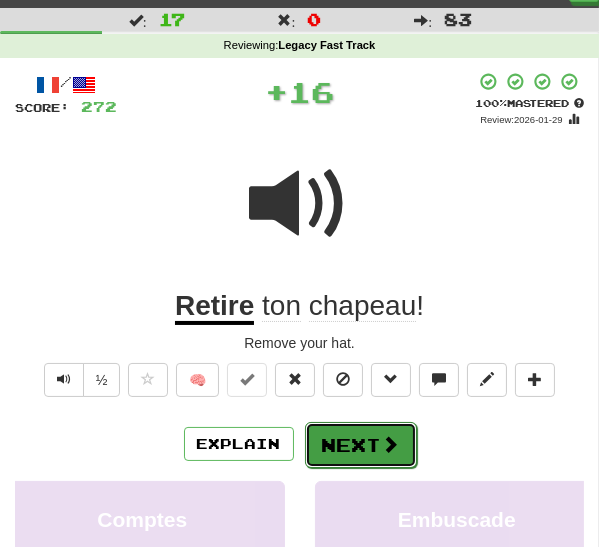 click on "Next" at bounding box center (361, 445) 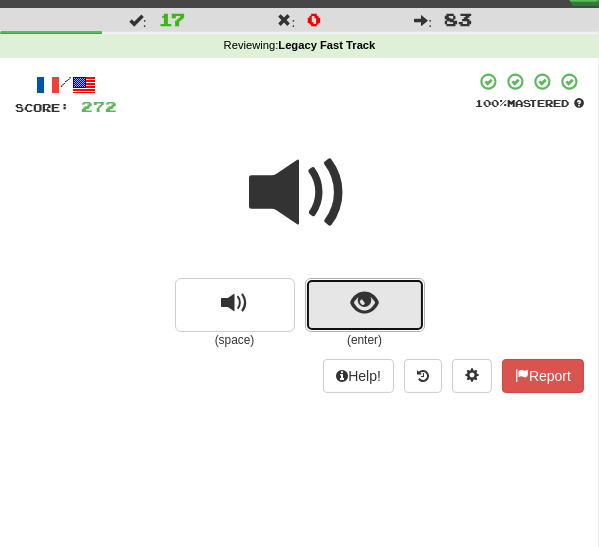 click at bounding box center [364, 303] 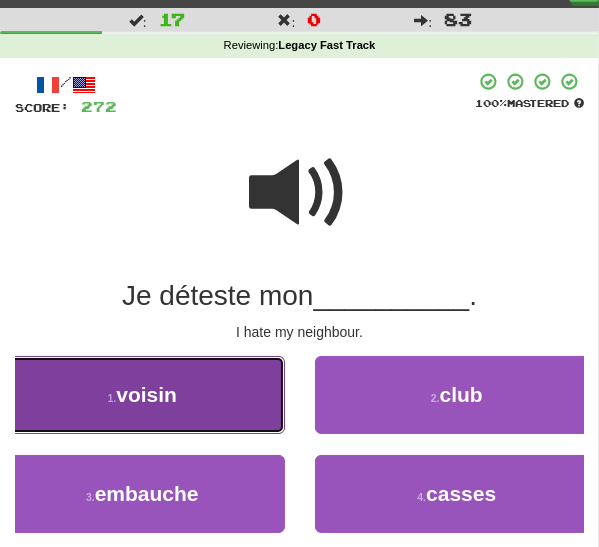 click on "1 .  voisin" at bounding box center (142, 395) 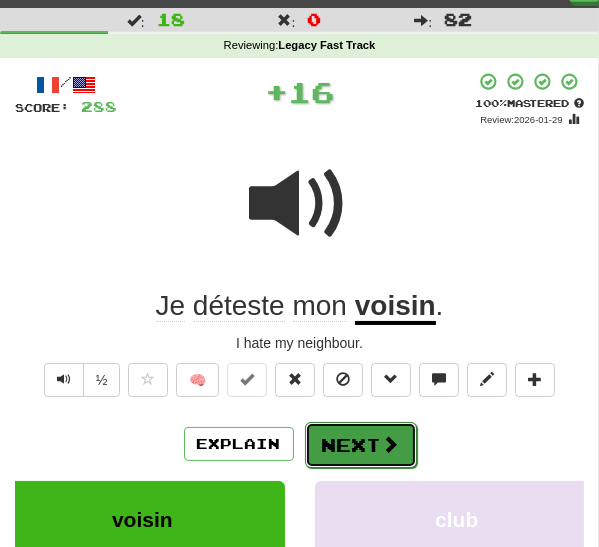 click on "Next" at bounding box center [361, 445] 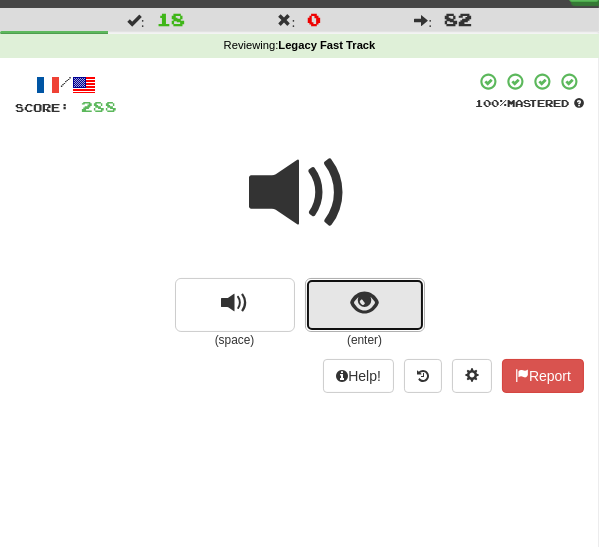 click at bounding box center [364, 303] 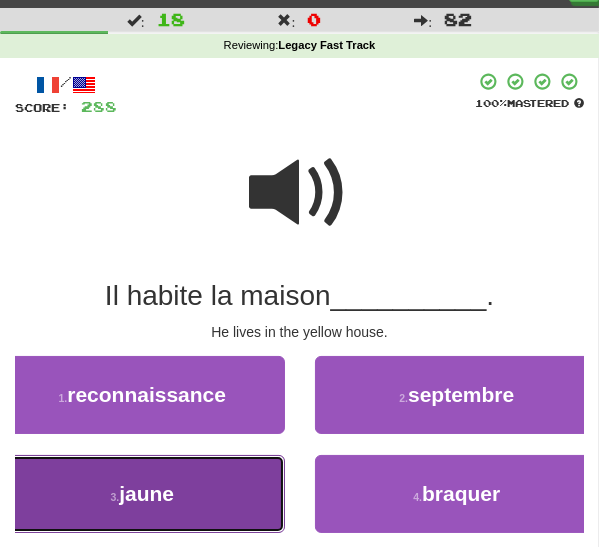 click on "3 .  jaune" at bounding box center [142, 494] 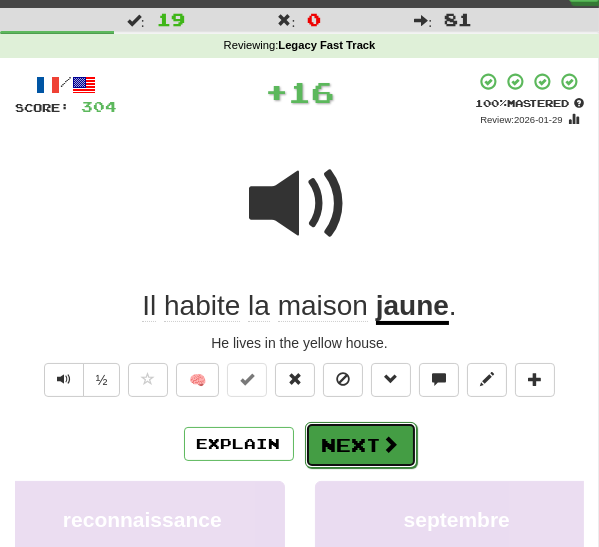 click on "Next" at bounding box center [361, 445] 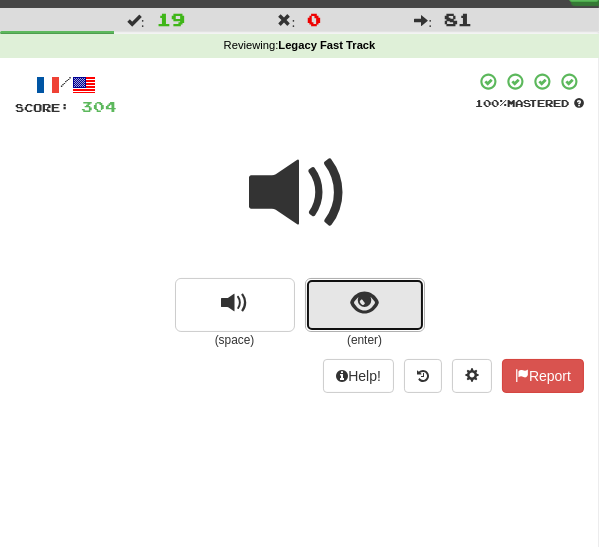 click at bounding box center (365, 305) 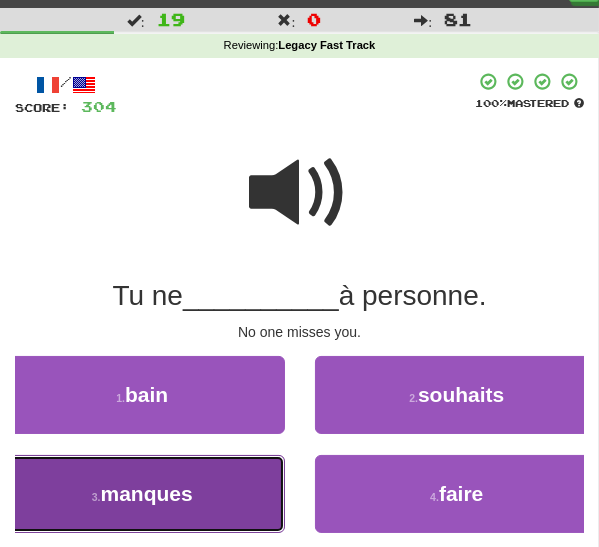 click on "3 .  manques" at bounding box center [142, 494] 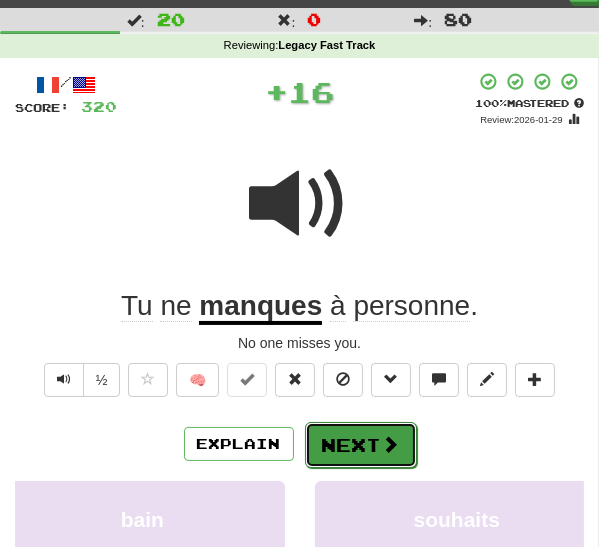 click on "Next" at bounding box center (361, 445) 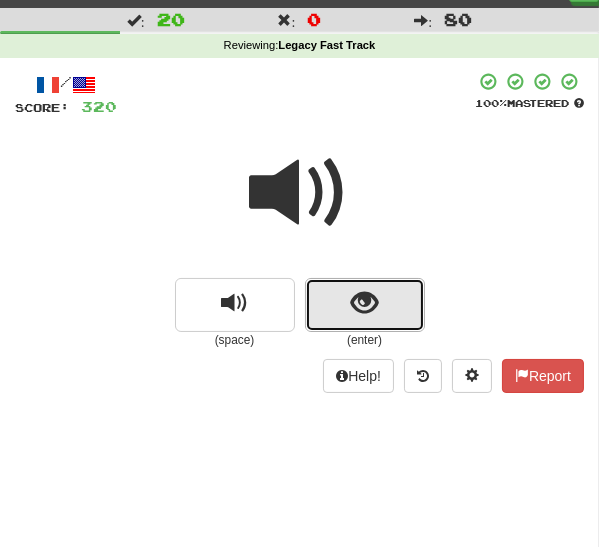 click at bounding box center (365, 305) 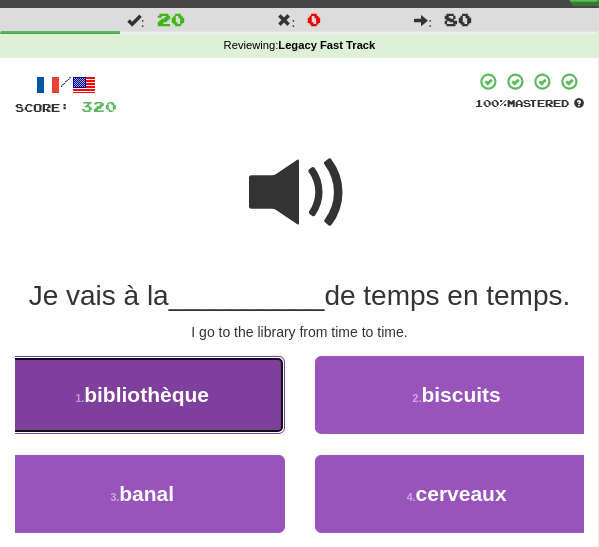 click on "1 .  bibliothèque" at bounding box center [142, 395] 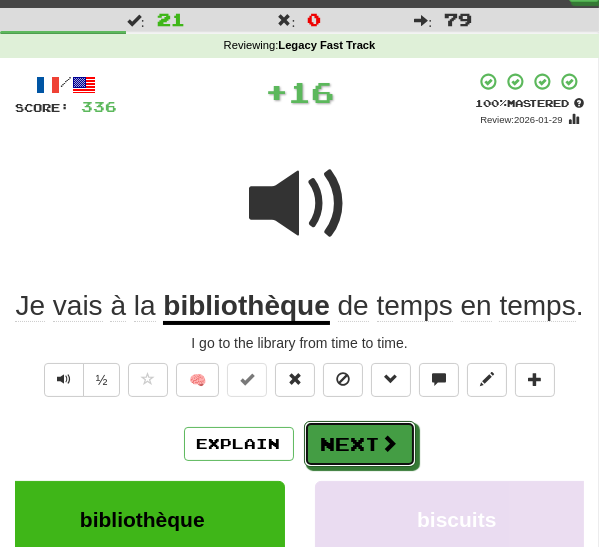 drag, startPoint x: 337, startPoint y: 447, endPoint x: 350, endPoint y: 429, distance: 22.203604 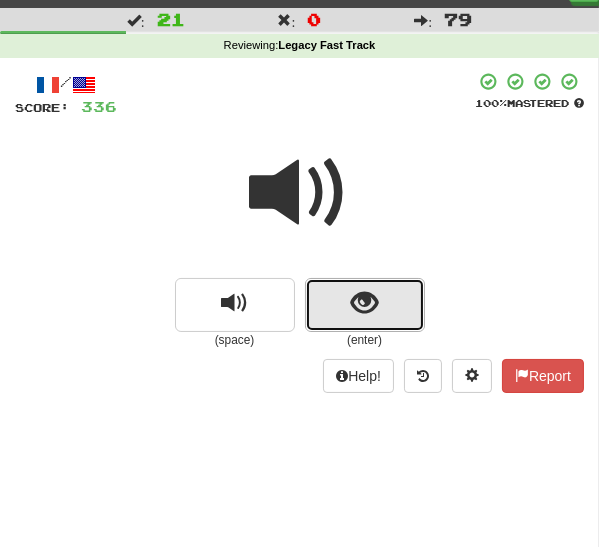 click at bounding box center [365, 305] 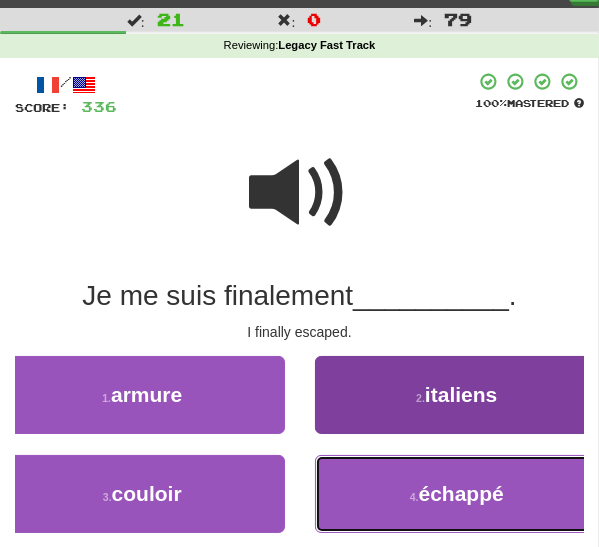 click on "4 .  échappé" at bounding box center [457, 494] 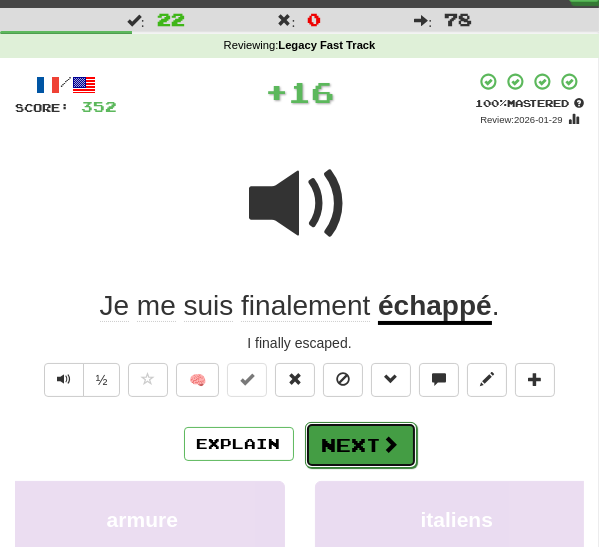 click on "Next" at bounding box center (361, 445) 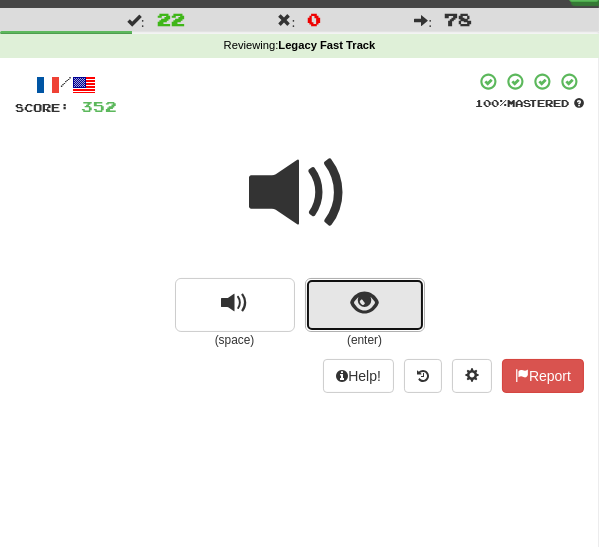 click at bounding box center (365, 305) 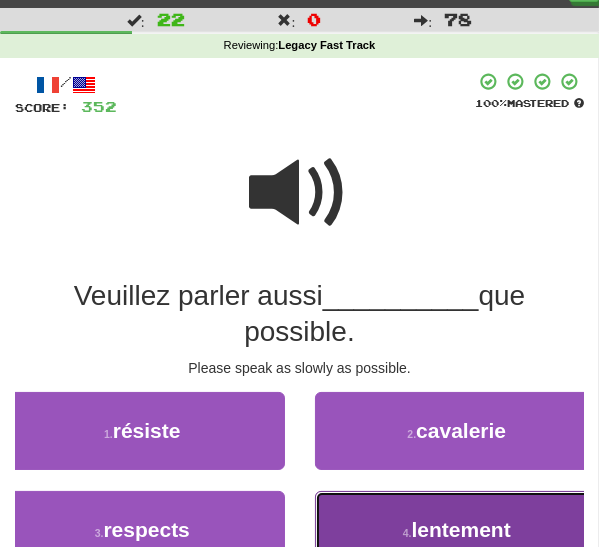 click on "4 .  lentement" at bounding box center [457, 530] 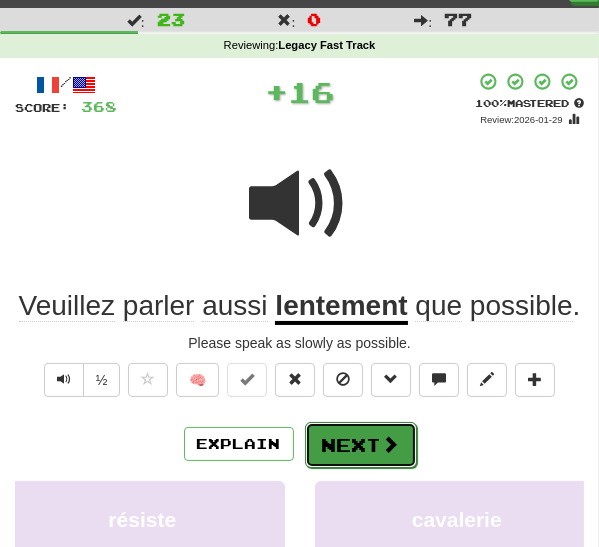 click on "Next" at bounding box center [361, 445] 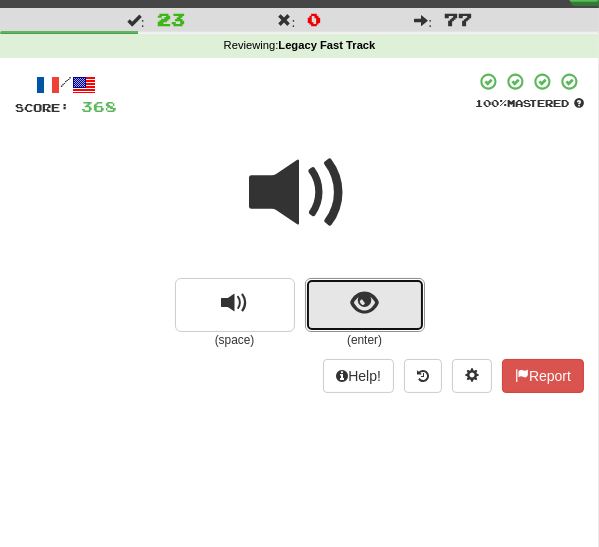 drag, startPoint x: 338, startPoint y: 307, endPoint x: 315, endPoint y: 320, distance: 26.41969 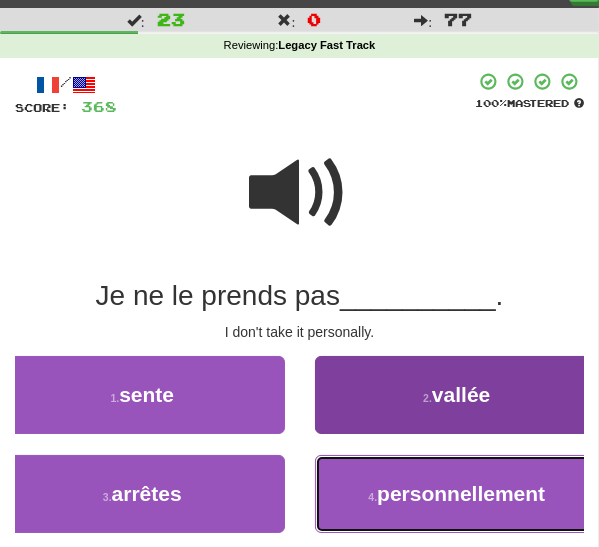 drag, startPoint x: 360, startPoint y: 502, endPoint x: 340, endPoint y: 490, distance: 23.323807 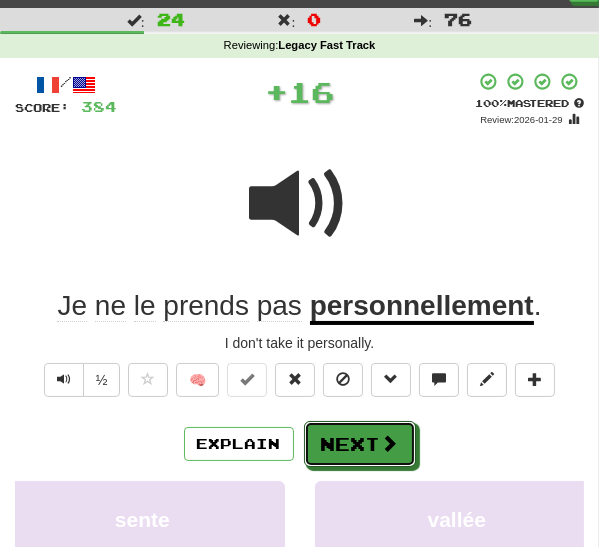 click on "Next" at bounding box center (360, 444) 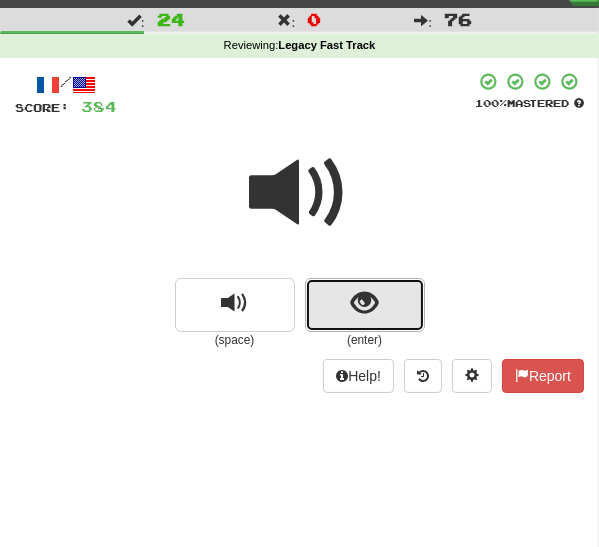 click at bounding box center (365, 305) 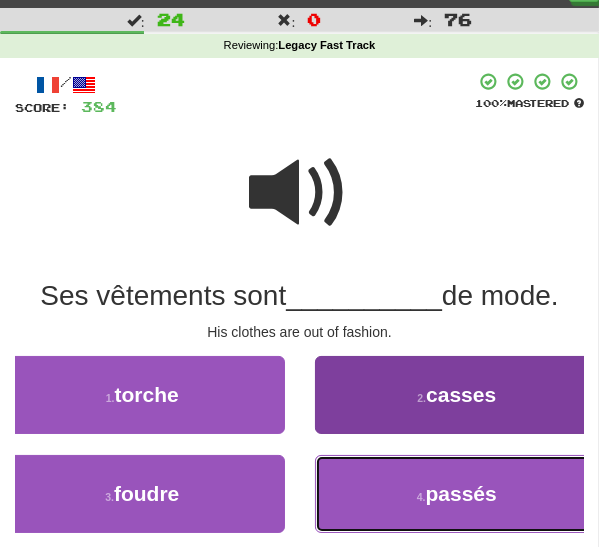 click on "4 .  passés" at bounding box center [457, 494] 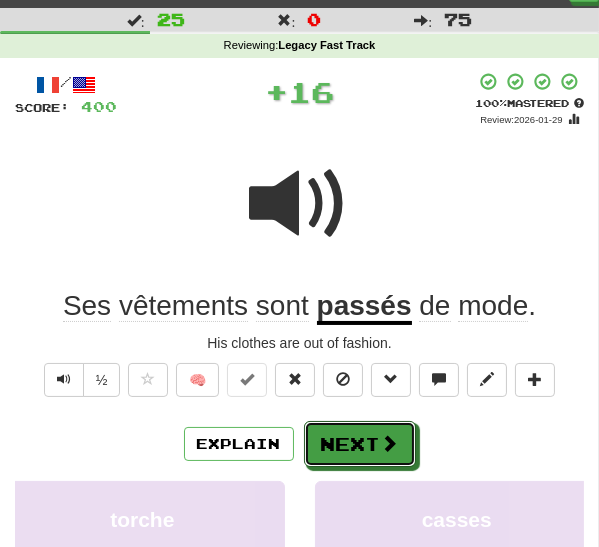 drag, startPoint x: 320, startPoint y: 449, endPoint x: 367, endPoint y: 417, distance: 56.859474 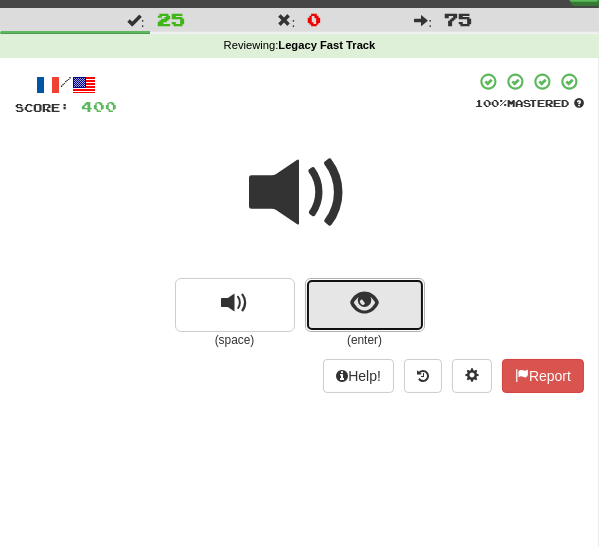 click at bounding box center (365, 305) 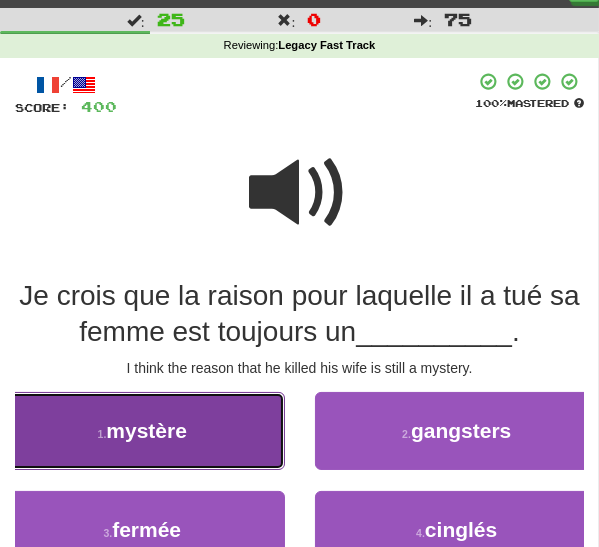 click on "1 .  mystère" at bounding box center [142, 431] 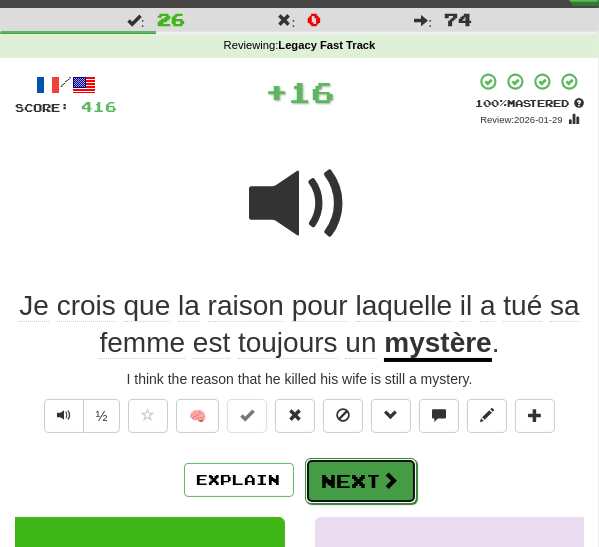 click on "Next" at bounding box center [361, 481] 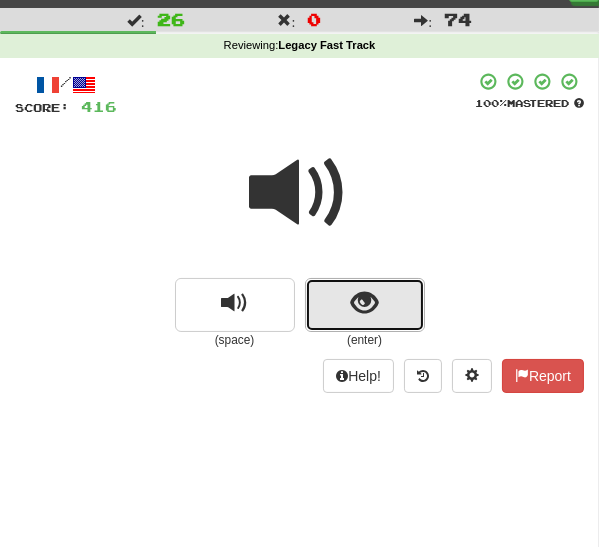 click at bounding box center (365, 305) 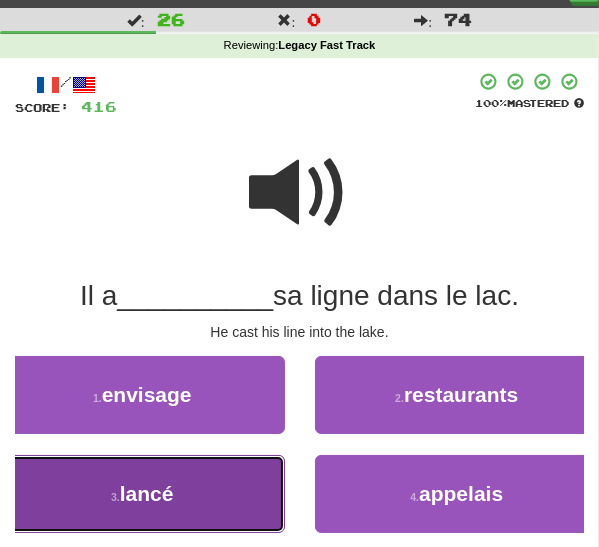 click on "3 .  lancé" at bounding box center [142, 494] 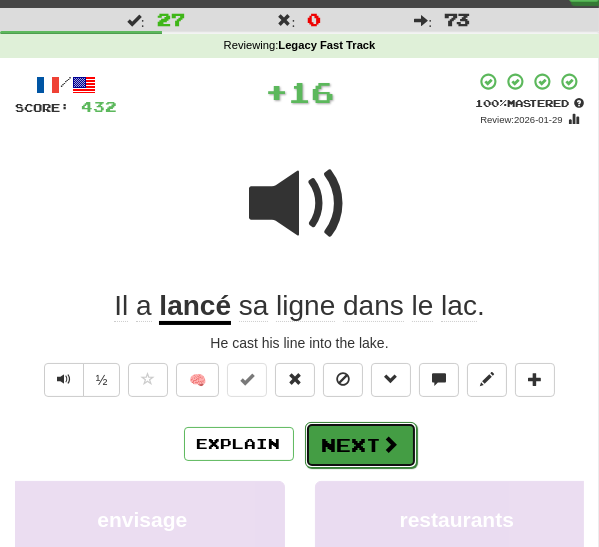 click on "Next" at bounding box center [361, 445] 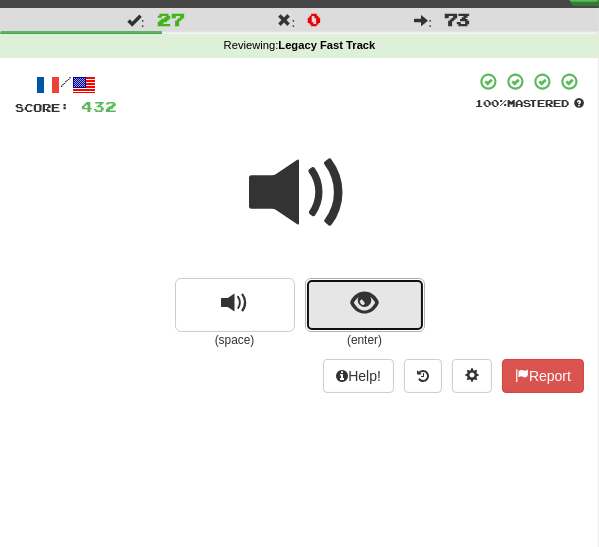 click at bounding box center [365, 305] 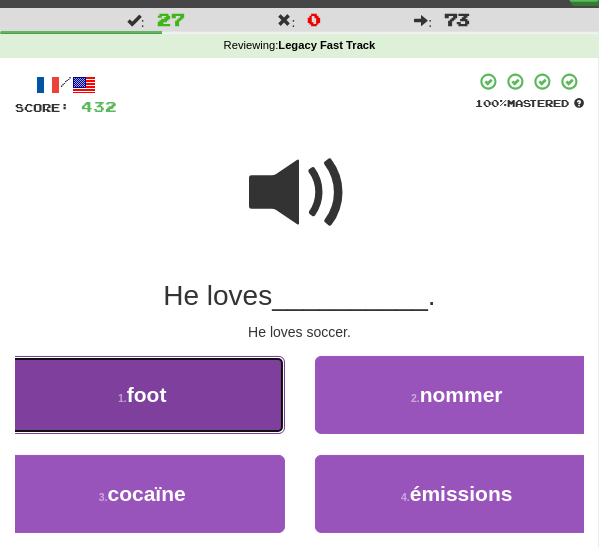 click on "1 .  foot" at bounding box center (142, 395) 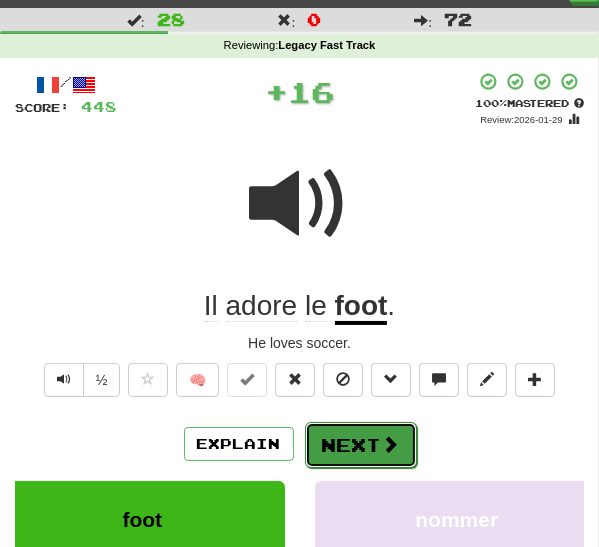 click on "Next" at bounding box center (361, 445) 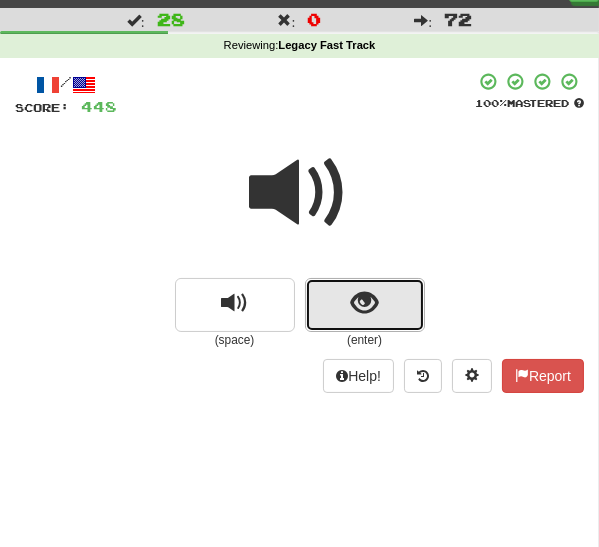 click at bounding box center (365, 305) 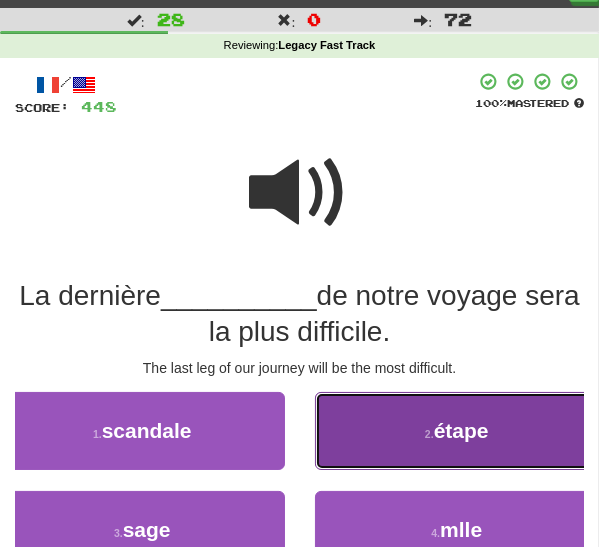 click on "2 .  étape" at bounding box center (457, 431) 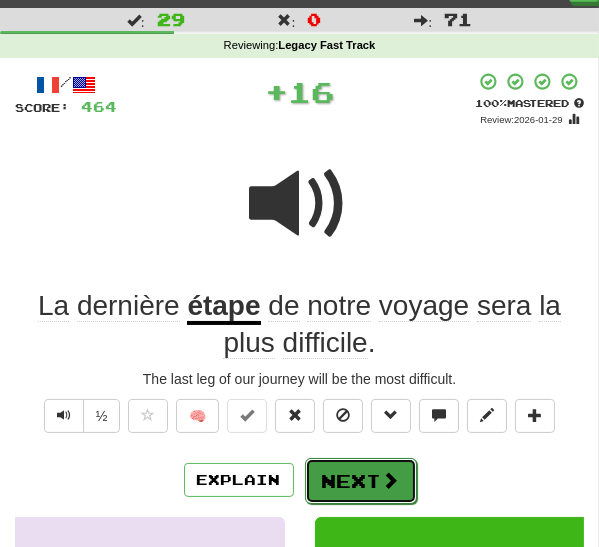click on "Next" at bounding box center [361, 481] 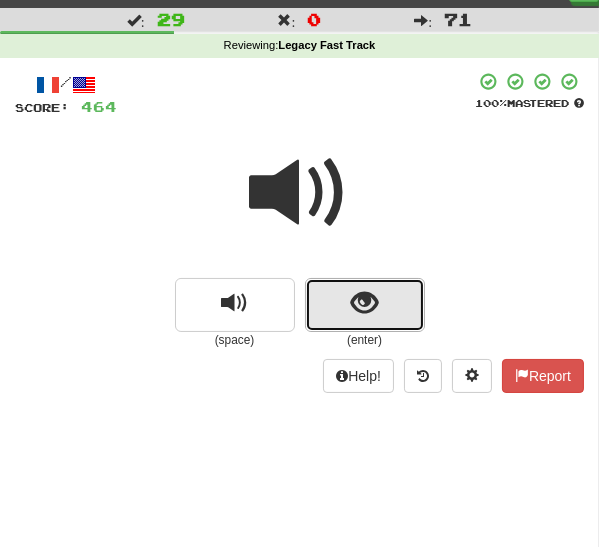 click at bounding box center [365, 305] 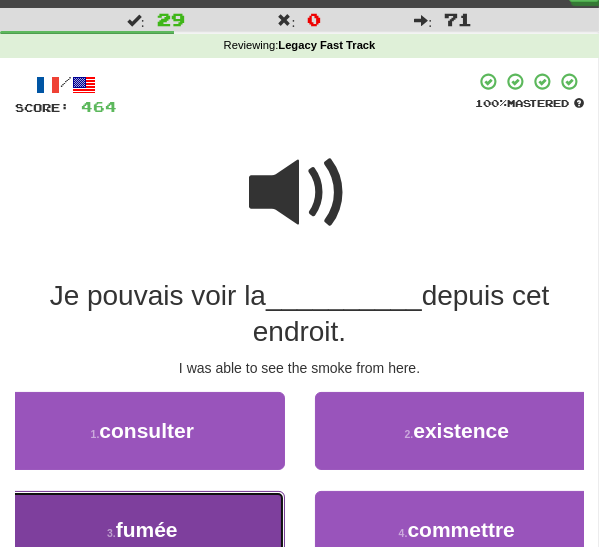 click on "3 .  fumée" at bounding box center [142, 530] 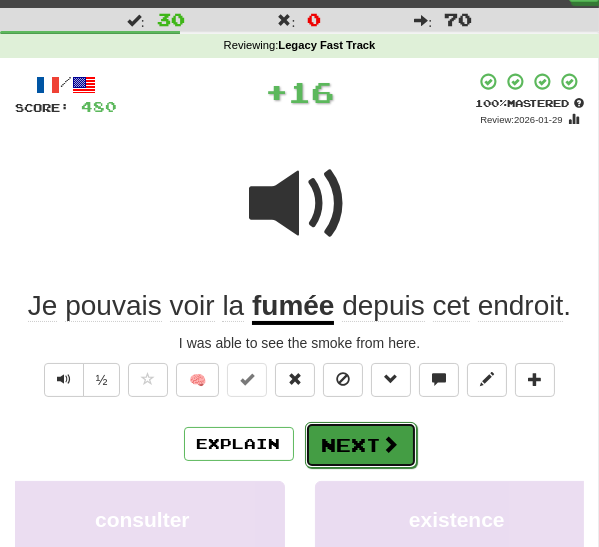 click on "Next" at bounding box center [361, 445] 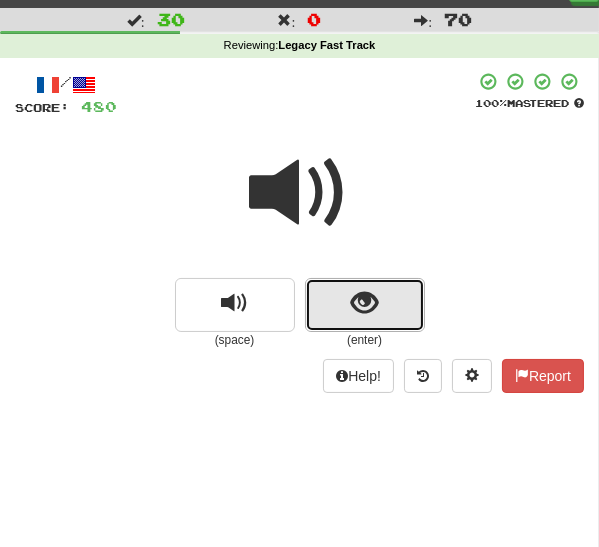 click at bounding box center [365, 305] 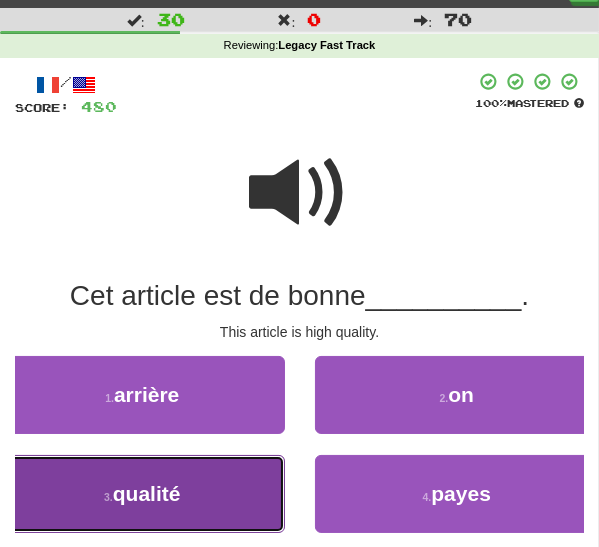 click on "3 .  qualité" at bounding box center [142, 494] 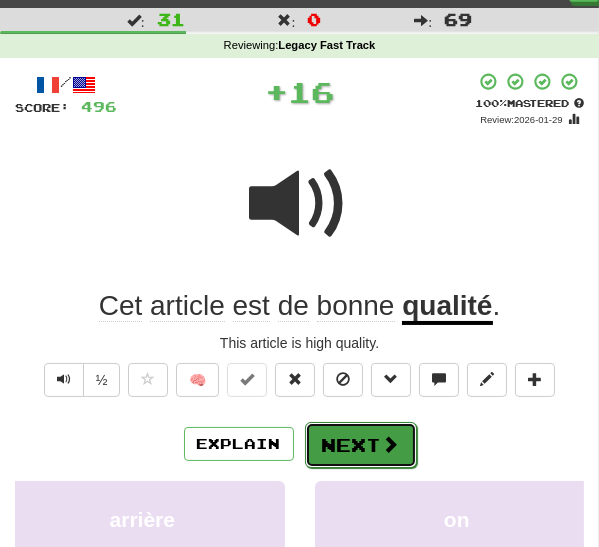 click on "Next" at bounding box center [361, 445] 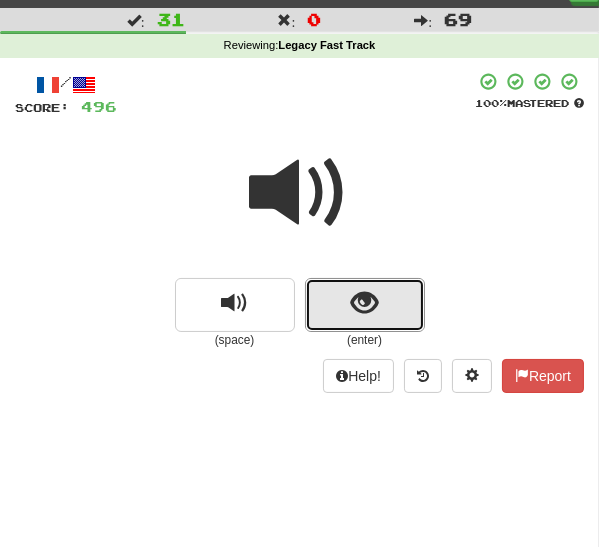 click at bounding box center (365, 305) 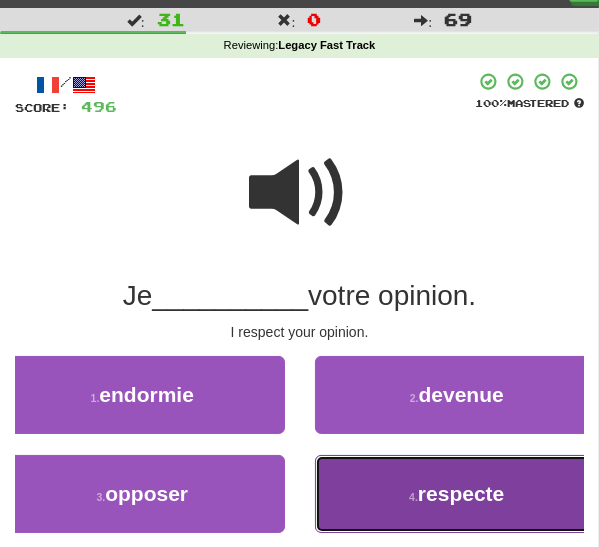 click on "4 .  respecte" at bounding box center [457, 494] 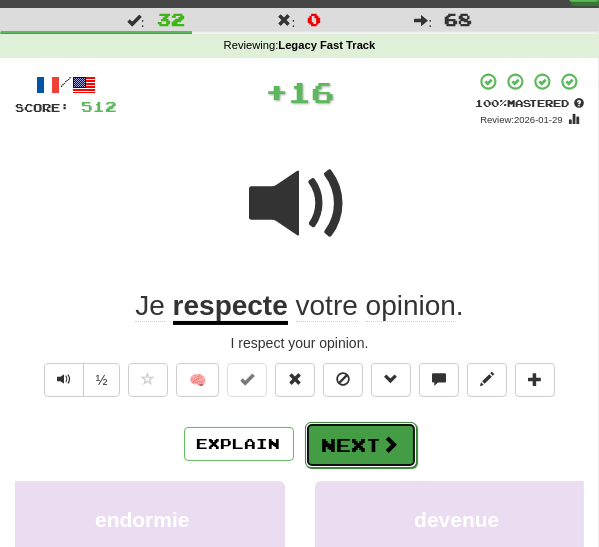 click on "Next" at bounding box center (361, 445) 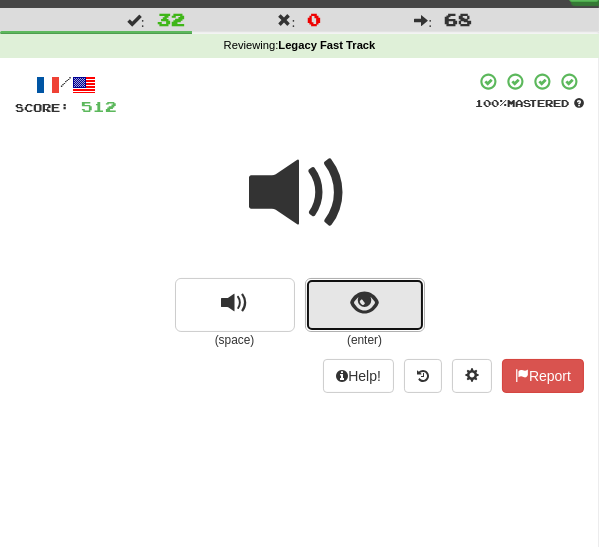 click at bounding box center (365, 305) 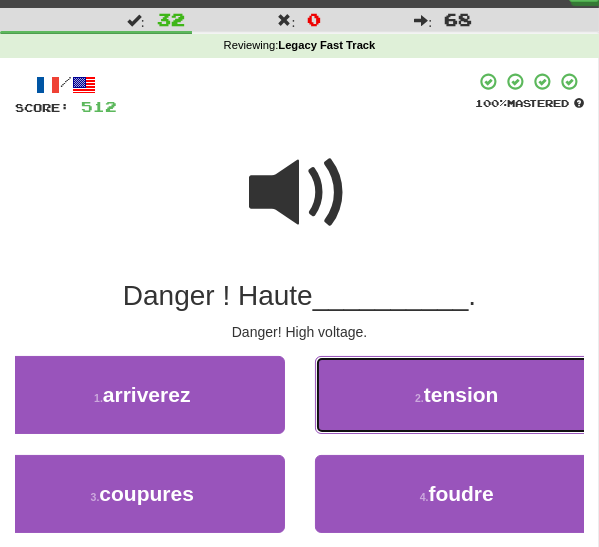 click on "2 .  tension" at bounding box center [457, 395] 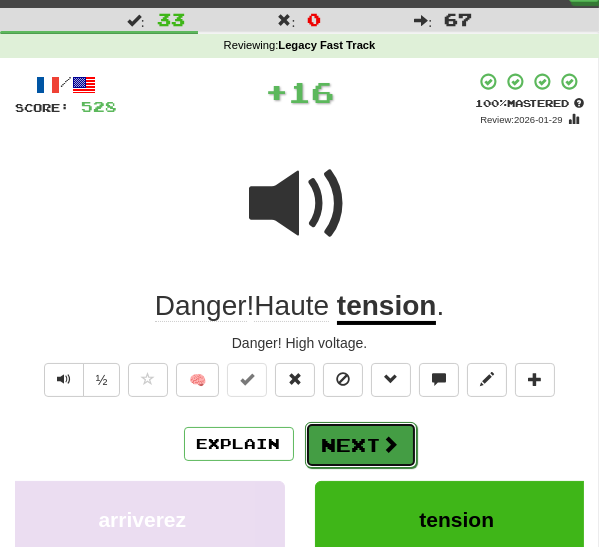 click on "Next" at bounding box center [361, 445] 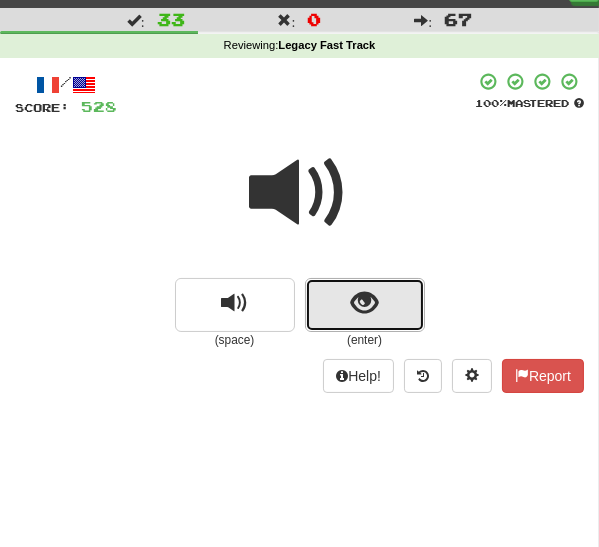 click at bounding box center (364, 303) 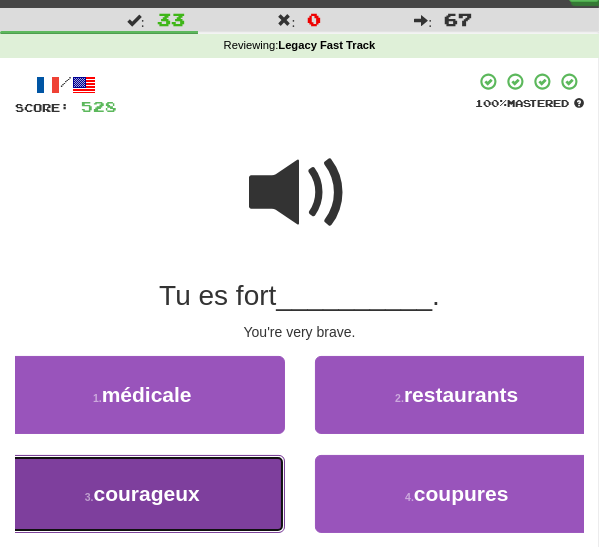 click on "3 .  courageux" at bounding box center [142, 494] 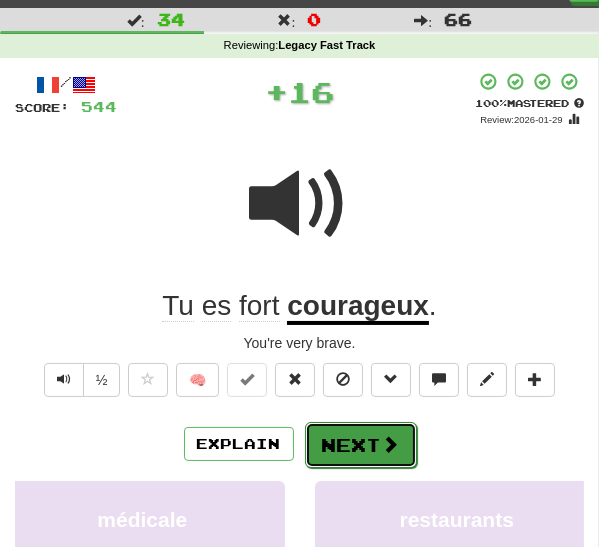 click on "Next" at bounding box center [361, 445] 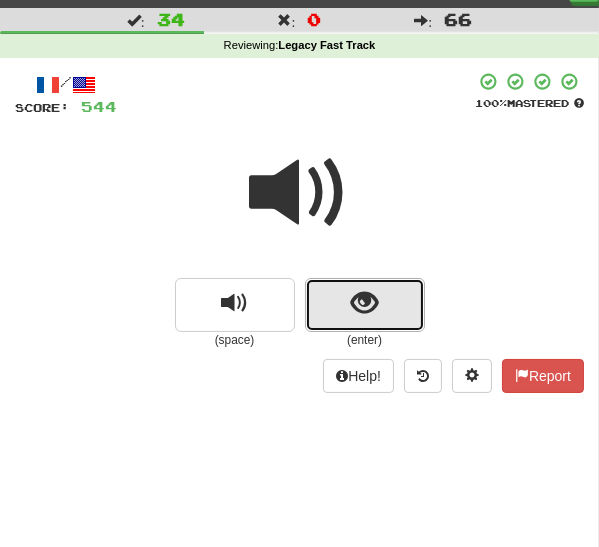 click at bounding box center [364, 303] 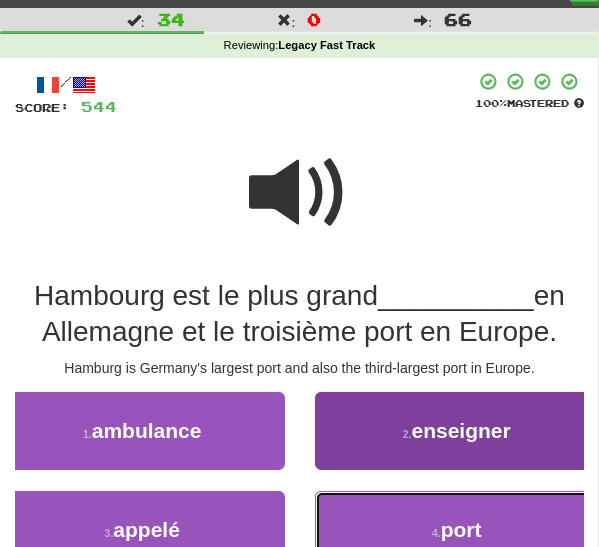 click on "4 .  port" at bounding box center [457, 530] 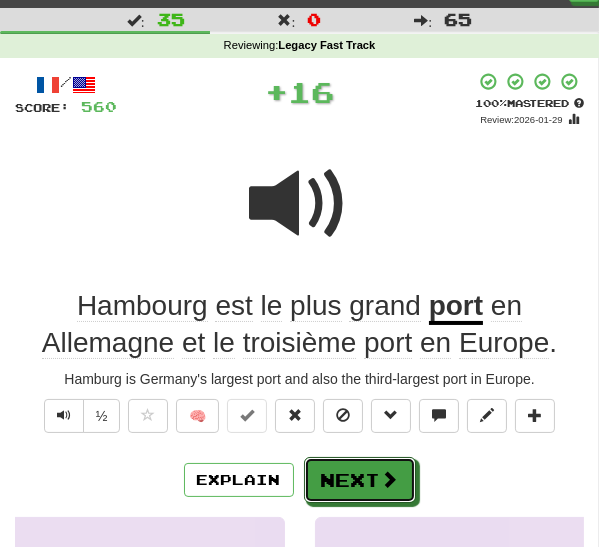 drag, startPoint x: 358, startPoint y: 485, endPoint x: 392, endPoint y: 441, distance: 55.605755 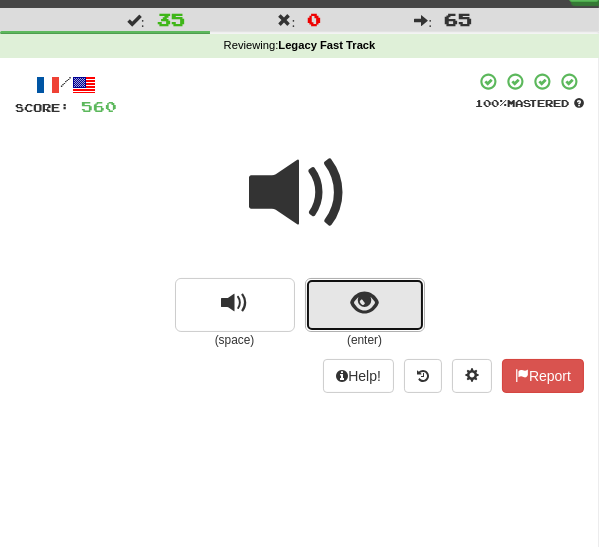 click at bounding box center (364, 303) 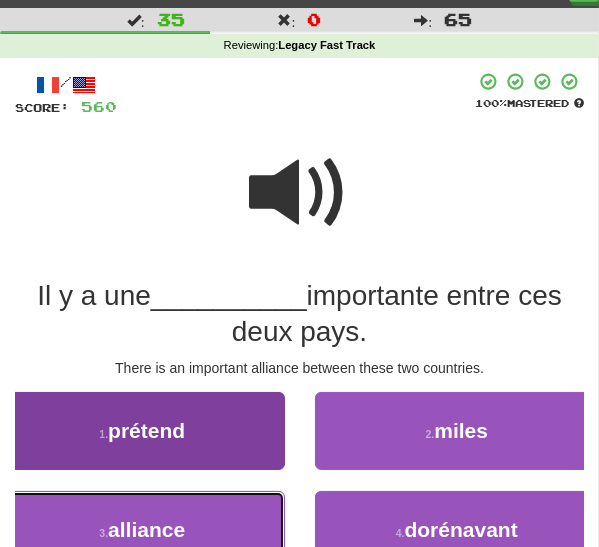 drag, startPoint x: 200, startPoint y: 518, endPoint x: 222, endPoint y: 522, distance: 22.36068 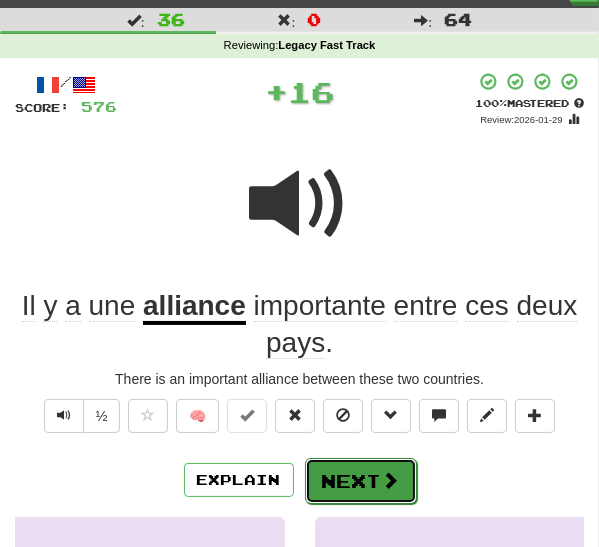 click on "Next" at bounding box center [361, 481] 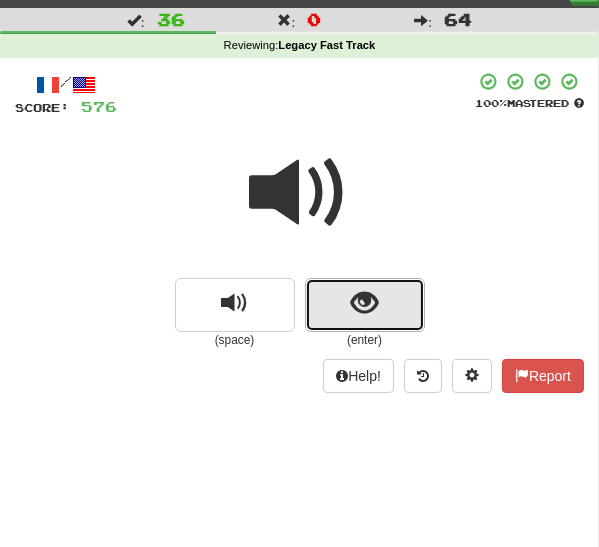click at bounding box center [365, 305] 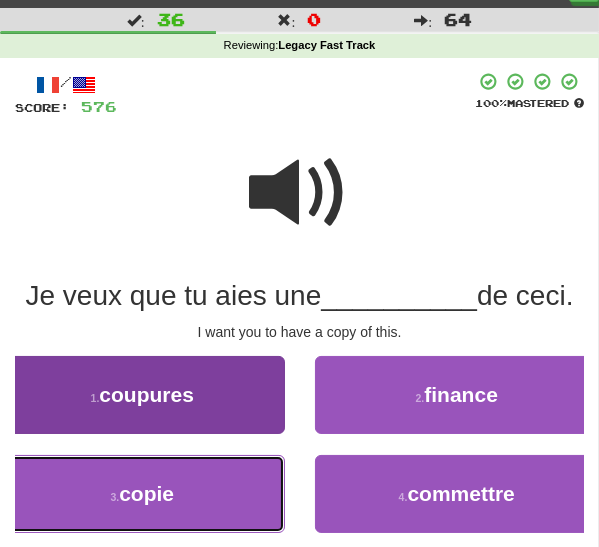 drag, startPoint x: 150, startPoint y: 489, endPoint x: 163, endPoint y: 485, distance: 13.601471 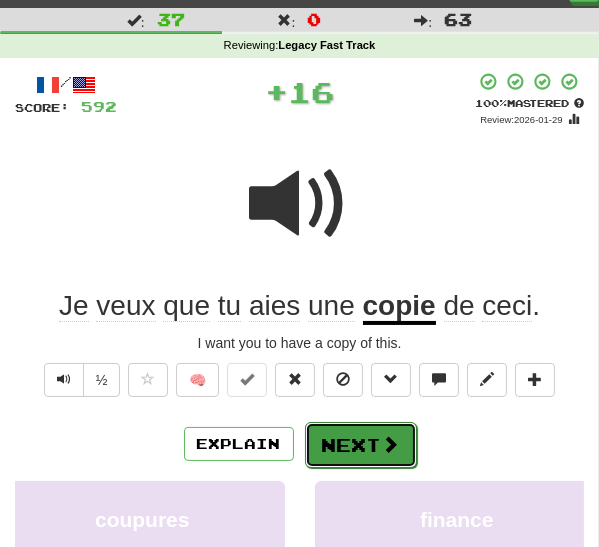 click on "Next" at bounding box center [361, 445] 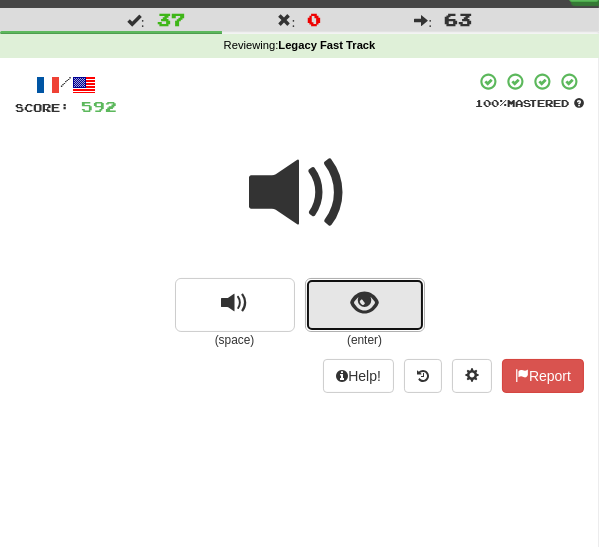 click at bounding box center [365, 305] 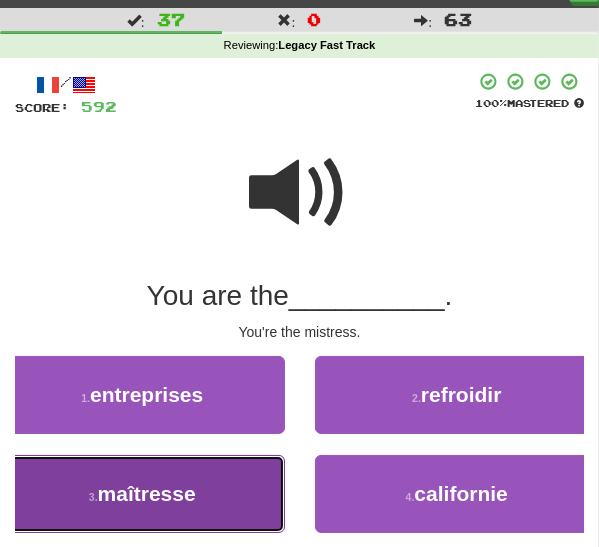 click on "maîtresse" at bounding box center [147, 493] 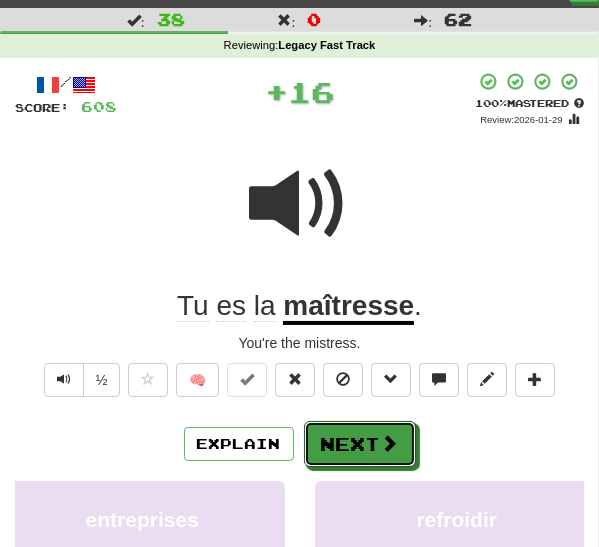 click on "Next" at bounding box center [360, 444] 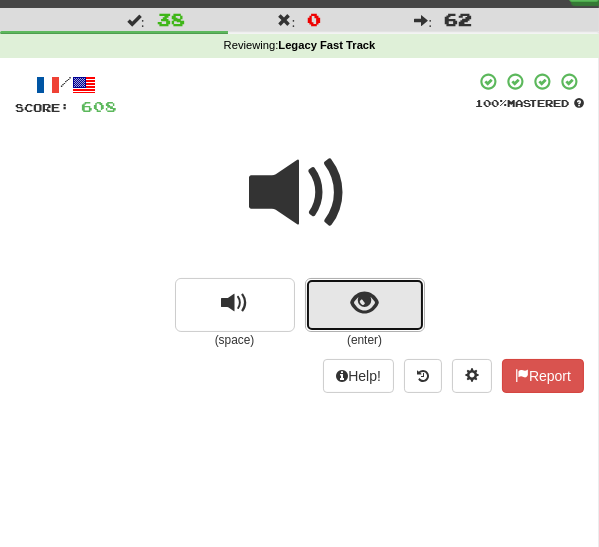 click at bounding box center [365, 305] 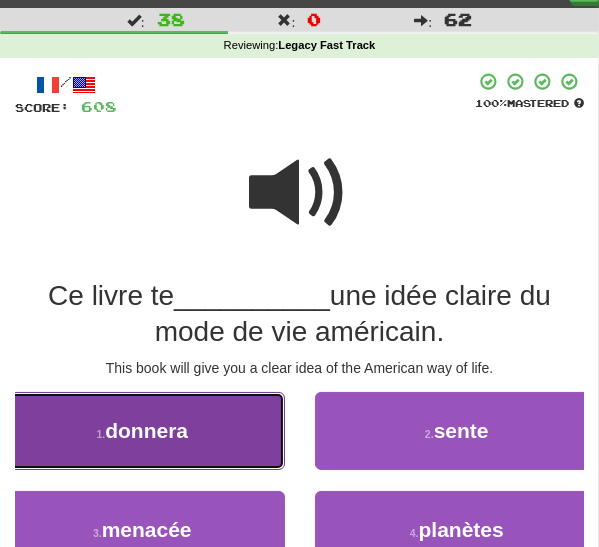click on "1 .  donnera" at bounding box center (142, 431) 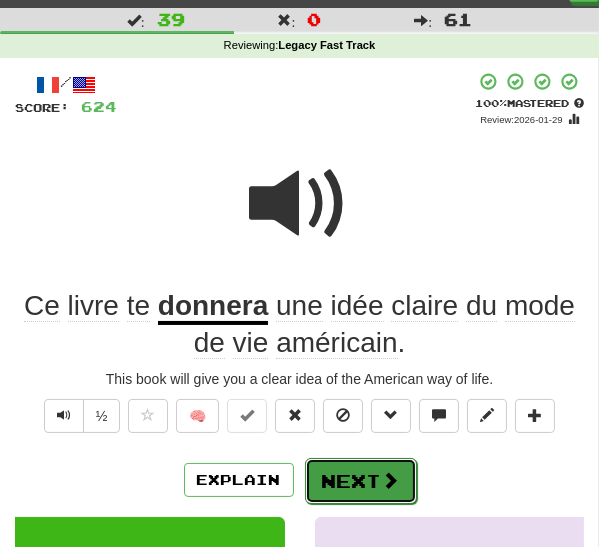 click on "Next" at bounding box center [361, 481] 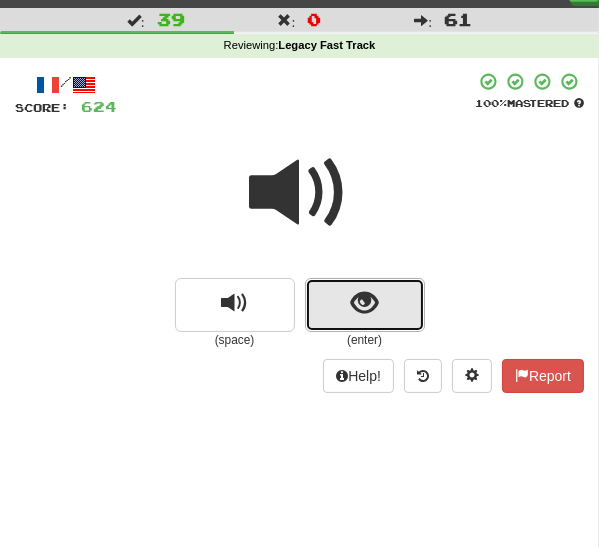click at bounding box center [365, 305] 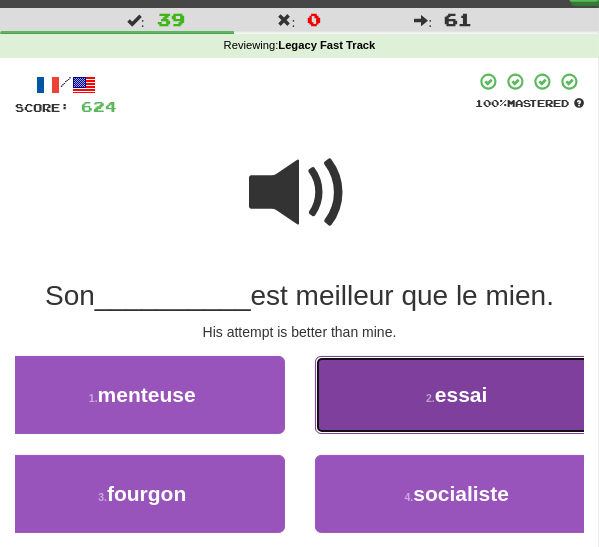 click on "2 .  essai" at bounding box center (457, 395) 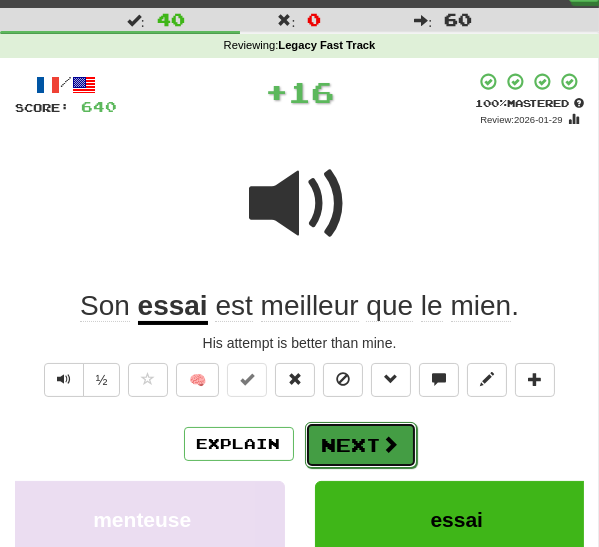 click on "Next" at bounding box center (361, 445) 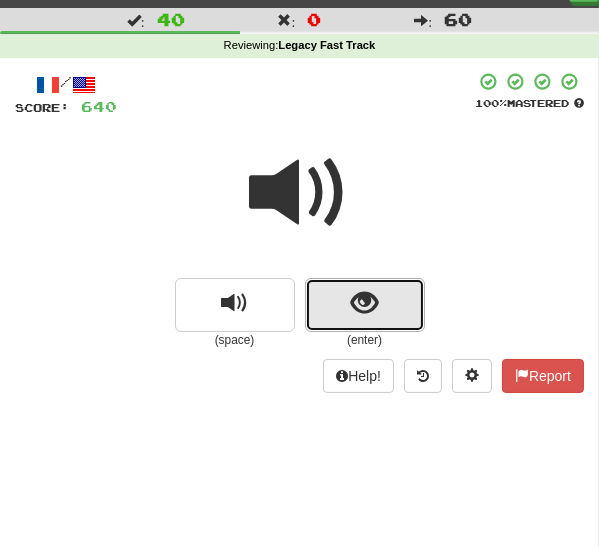 click at bounding box center (365, 305) 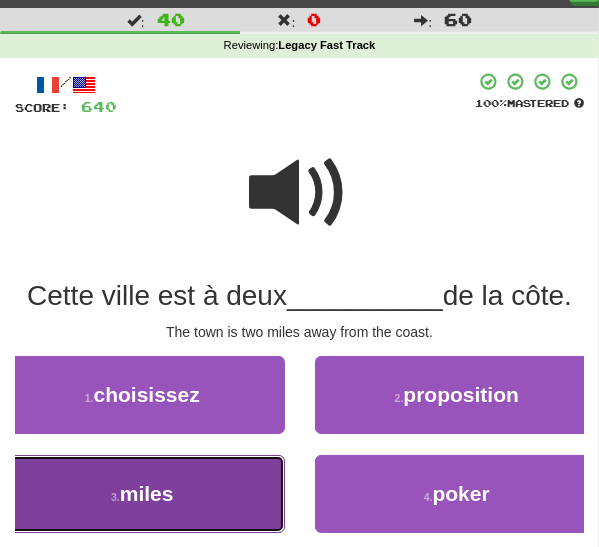 drag, startPoint x: 211, startPoint y: 487, endPoint x: 228, endPoint y: 485, distance: 17.117243 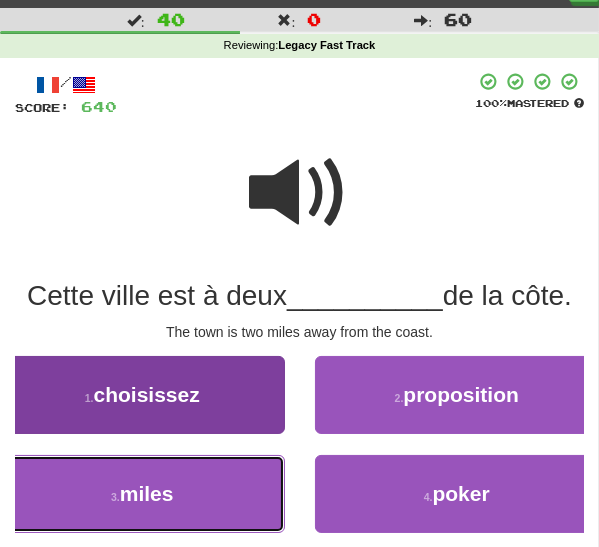 click on "3 .  miles" at bounding box center (142, 494) 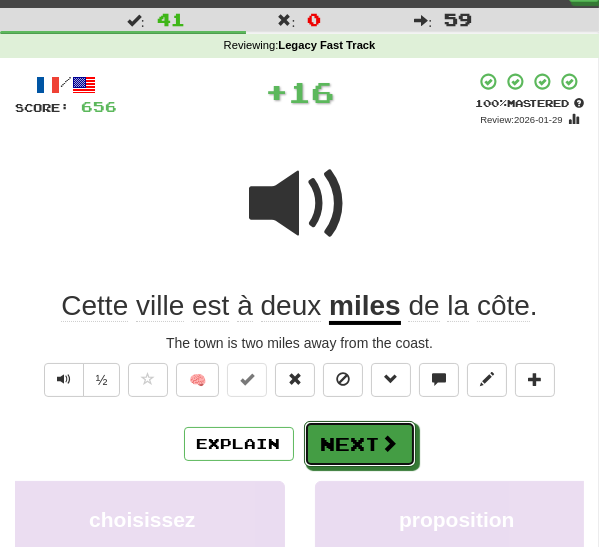 click on "Next" at bounding box center [360, 444] 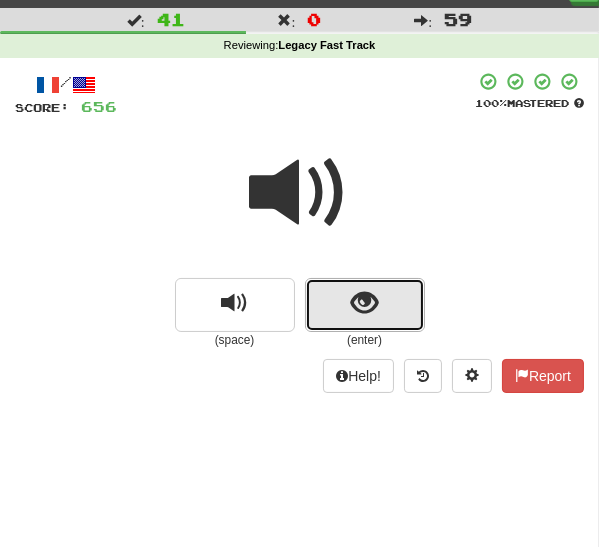 click at bounding box center (364, 303) 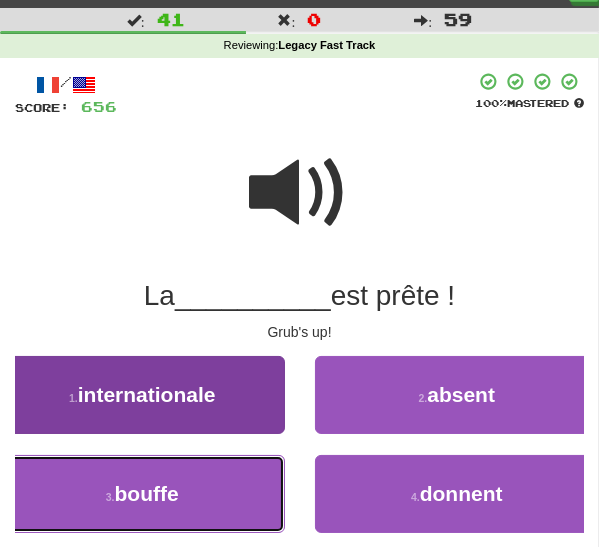 click on "3 .  bouffe" at bounding box center (142, 494) 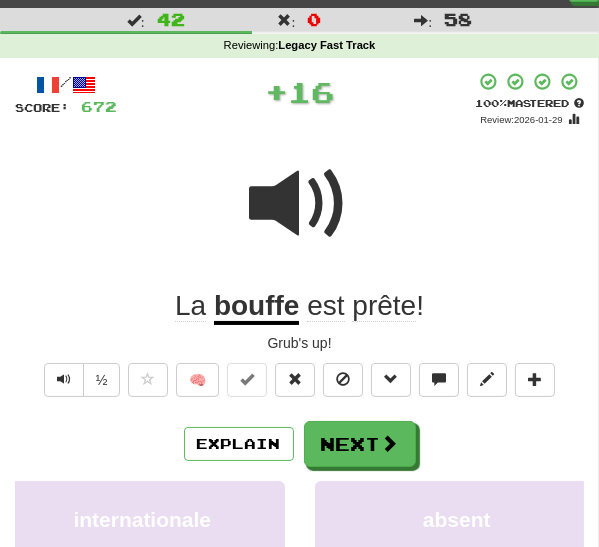 click on "bouffe" at bounding box center [257, 307] 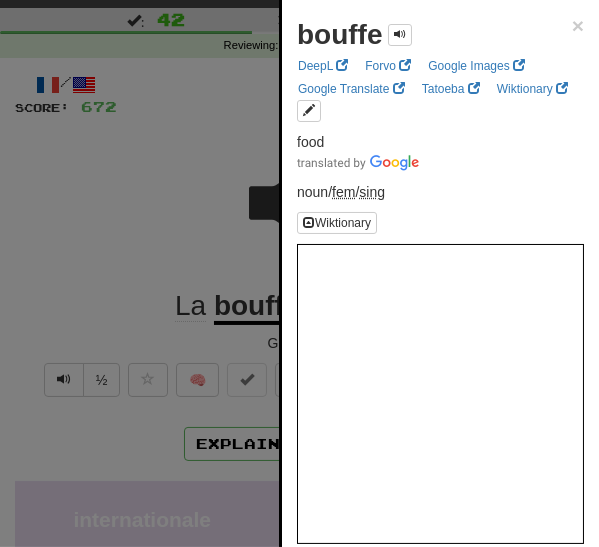 click at bounding box center (299, 273) 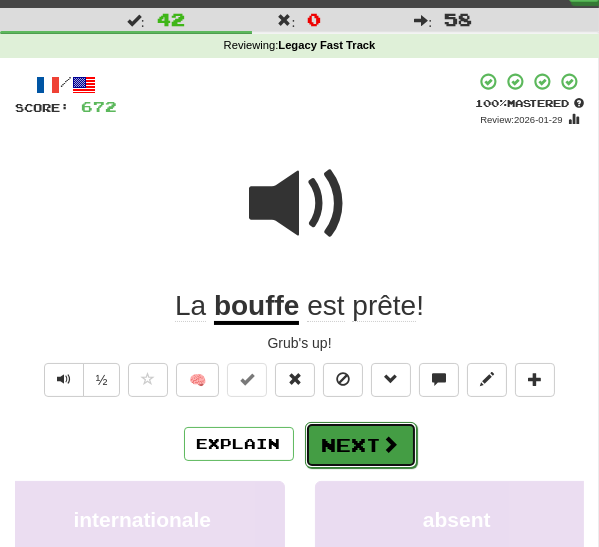 click on "Next" at bounding box center [361, 445] 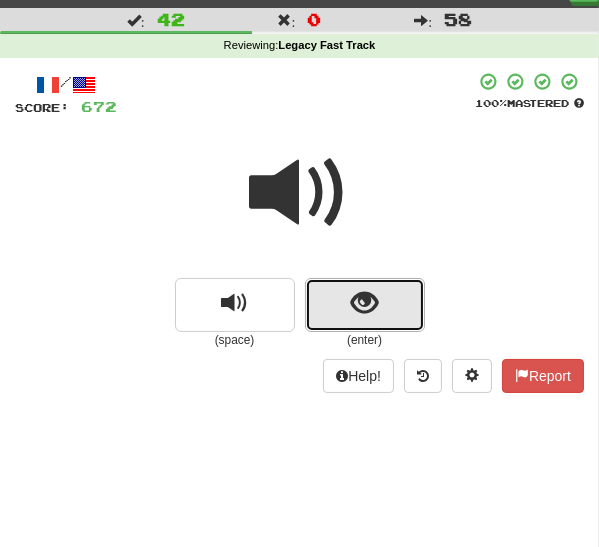 click at bounding box center [365, 305] 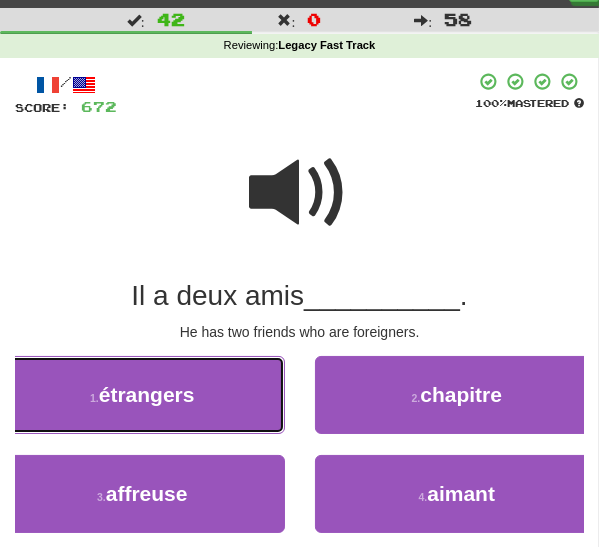 click on "1 .  étrangers" at bounding box center [142, 395] 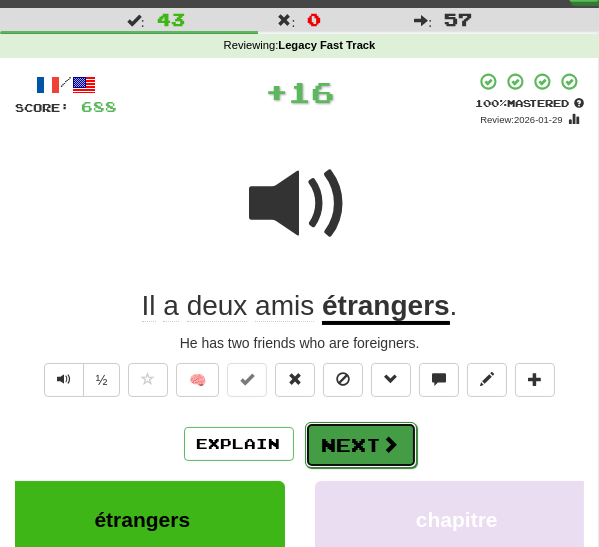 click on "Next" at bounding box center [361, 445] 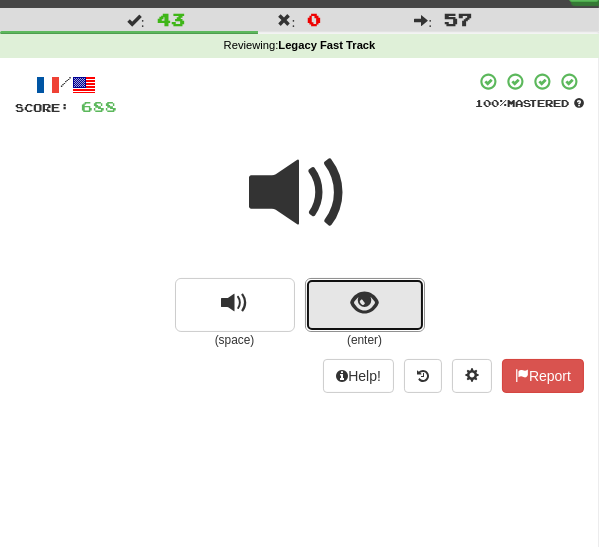 drag, startPoint x: 331, startPoint y: 301, endPoint x: 324, endPoint y: 314, distance: 14.764823 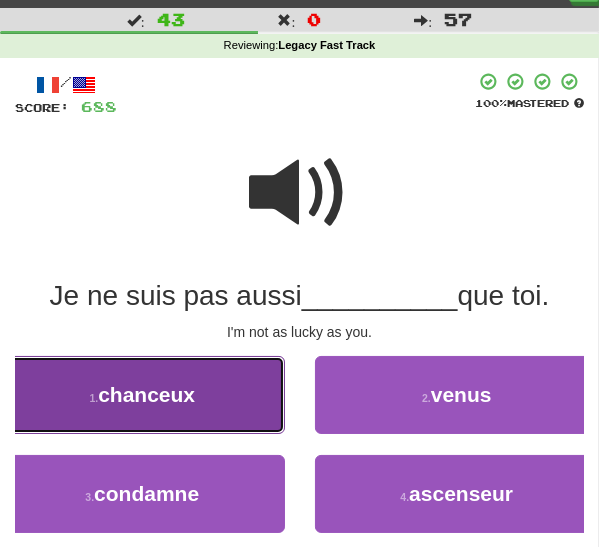 click on "chanceux" at bounding box center (146, 394) 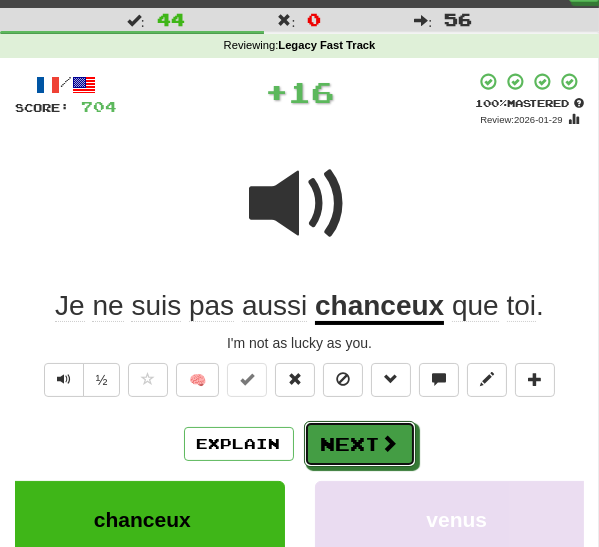 click on "Next" at bounding box center (360, 444) 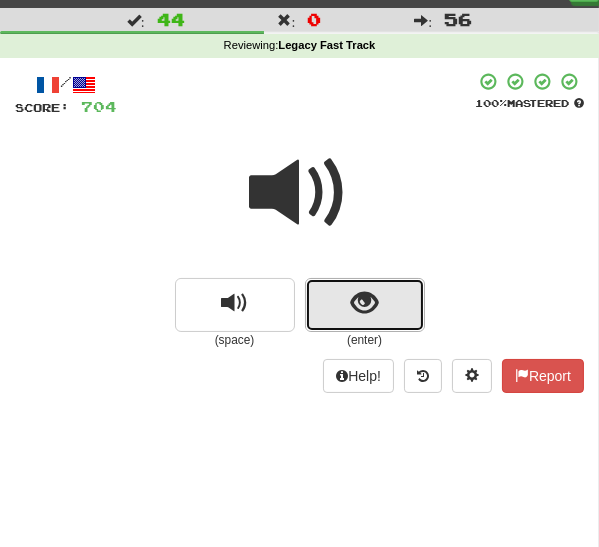 click at bounding box center [365, 305] 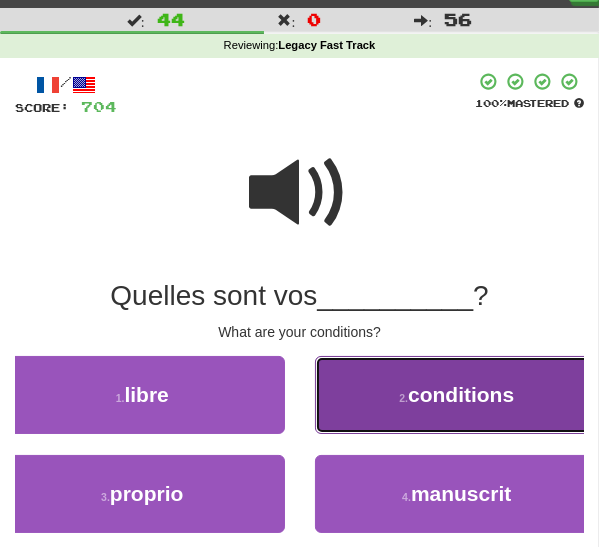 click on "2 ." at bounding box center (403, 398) 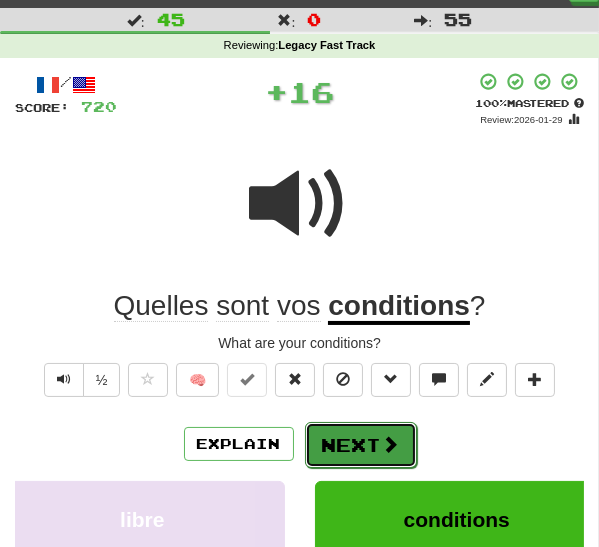 click on "Next" at bounding box center [361, 445] 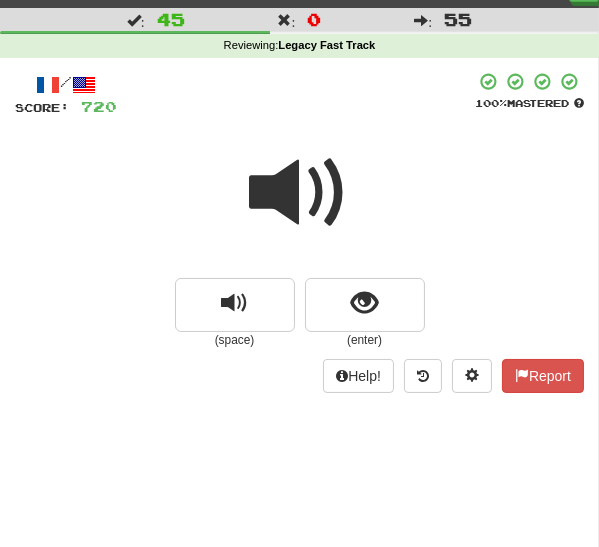 click at bounding box center [300, 193] 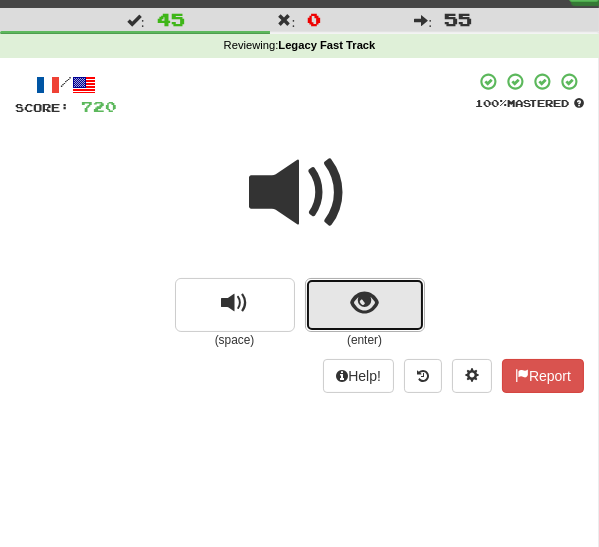 click at bounding box center (365, 305) 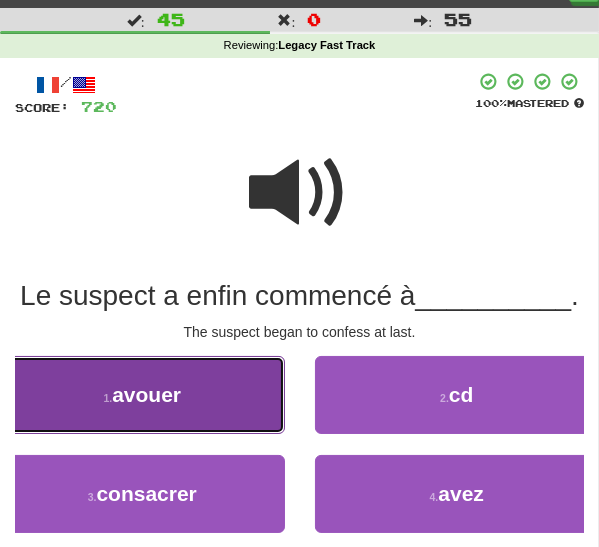 click on "1 .  avouer" at bounding box center (142, 395) 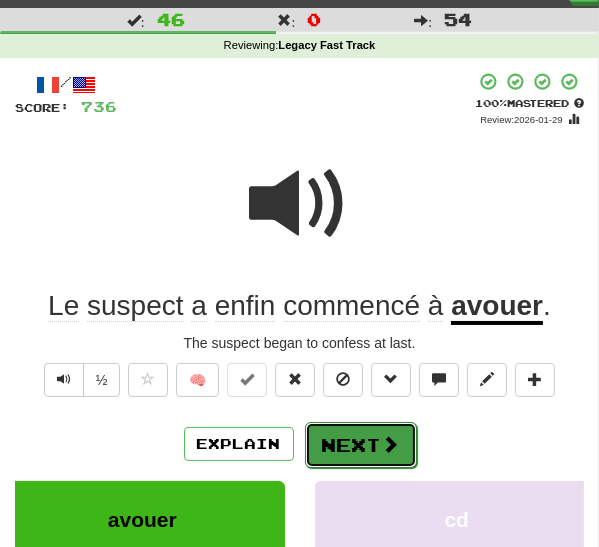 click on "Next" at bounding box center (361, 445) 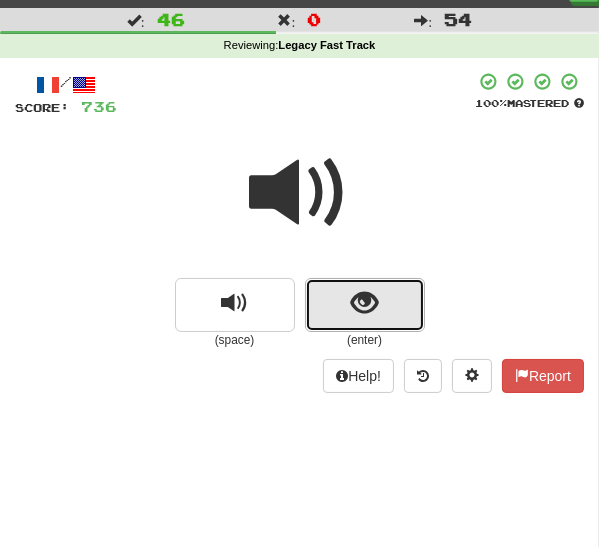 click at bounding box center [365, 305] 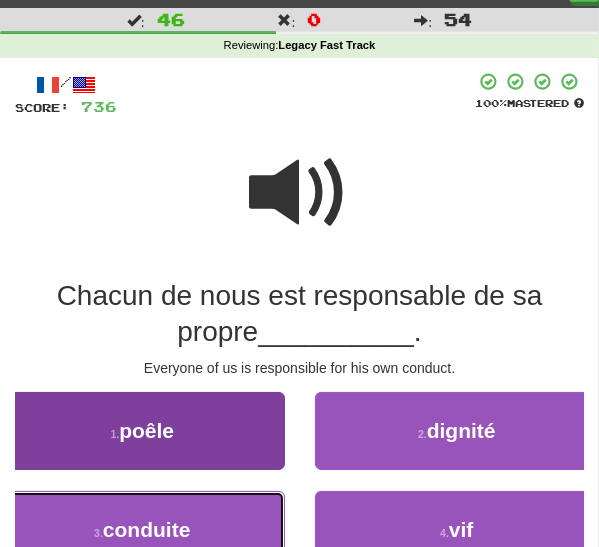 click on "3 ." at bounding box center [98, 533] 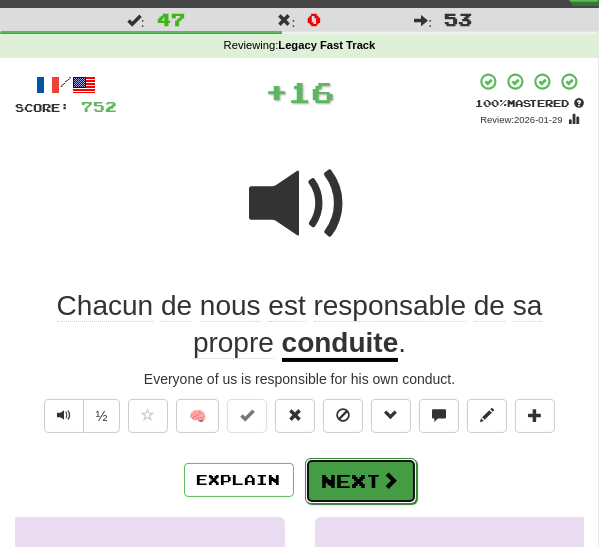 click on "Next" at bounding box center (361, 481) 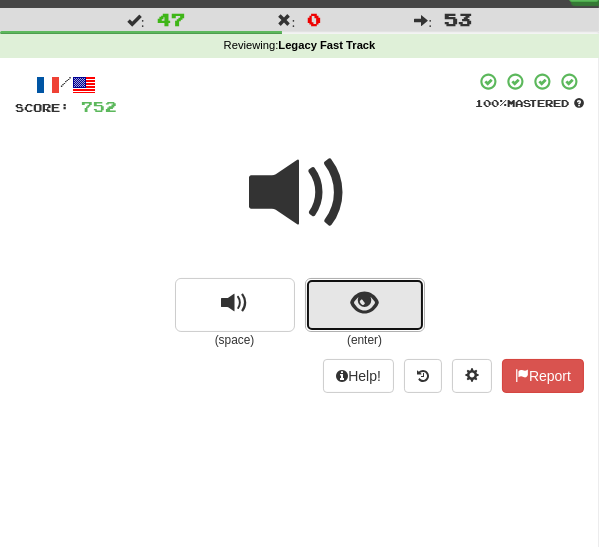 click at bounding box center [365, 305] 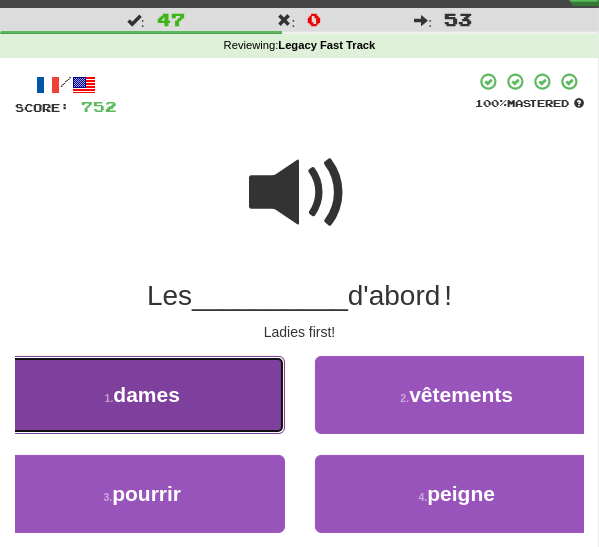click on "1 .  dames" at bounding box center [142, 395] 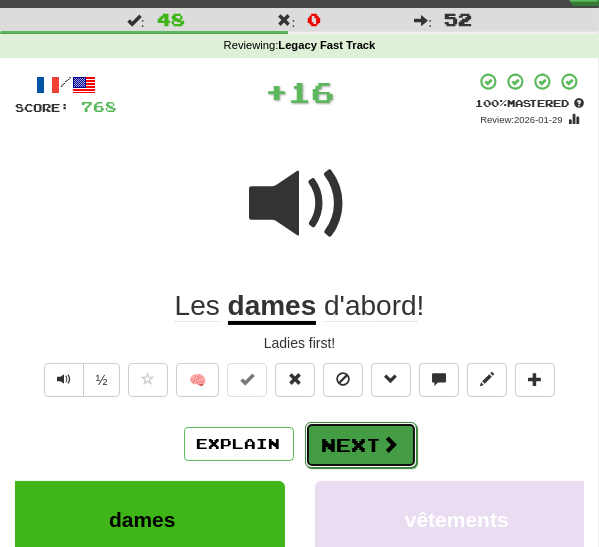 click at bounding box center [391, 444] 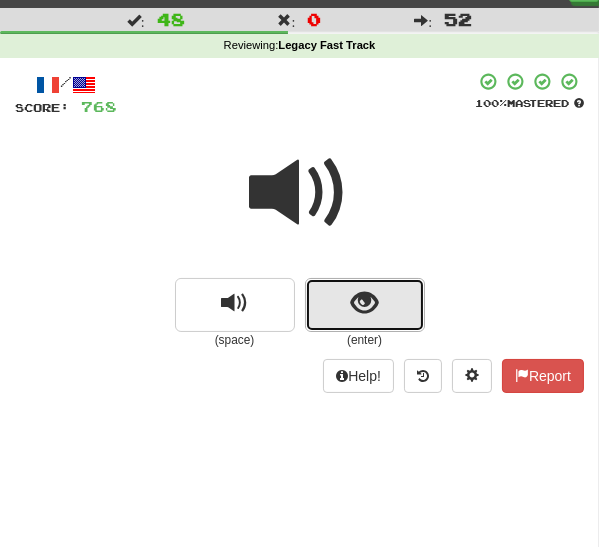 click at bounding box center [365, 305] 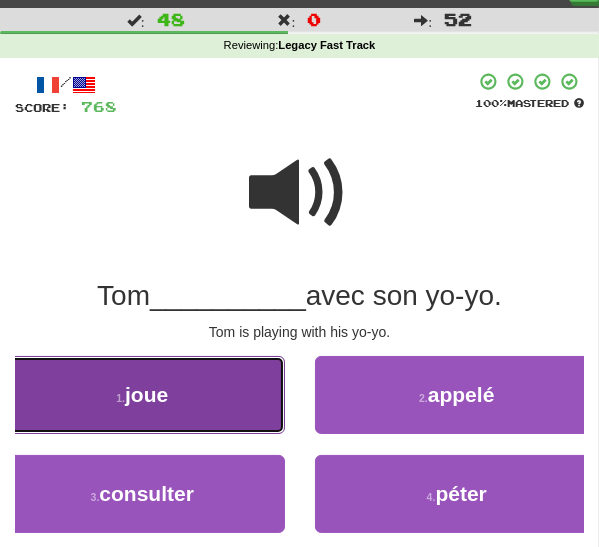 click on "1 .  joue" at bounding box center [142, 395] 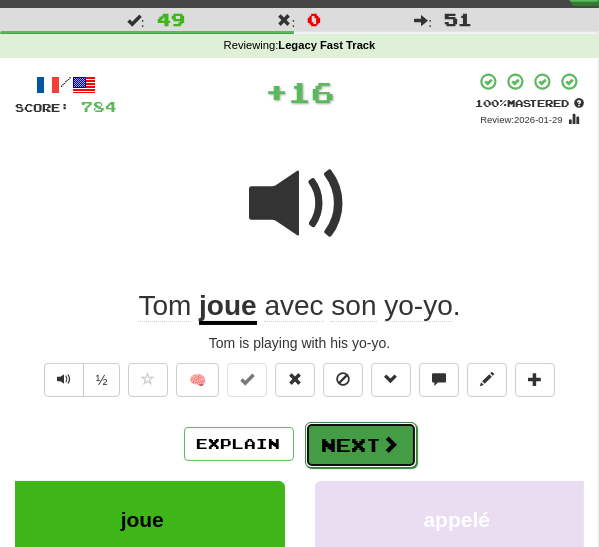 click at bounding box center (391, 444) 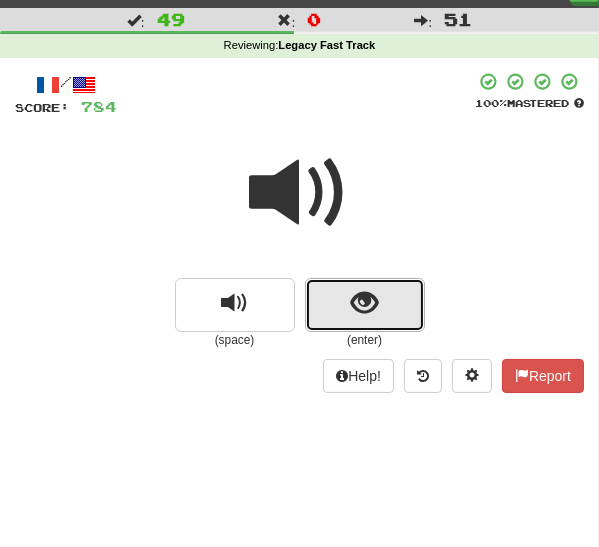 click at bounding box center [364, 303] 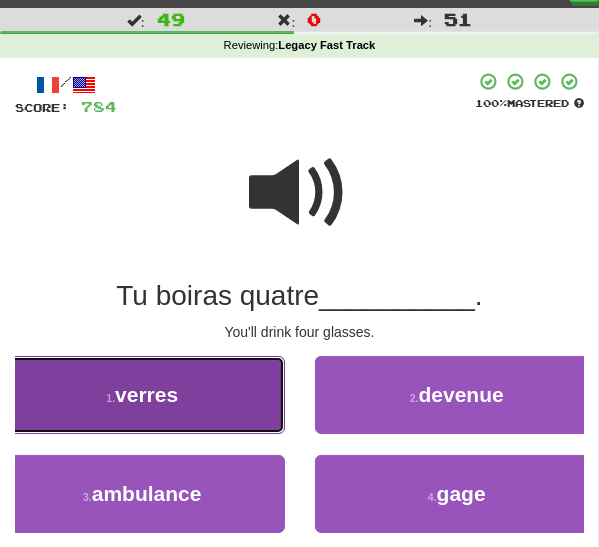 click on "1 .  verres" at bounding box center [142, 395] 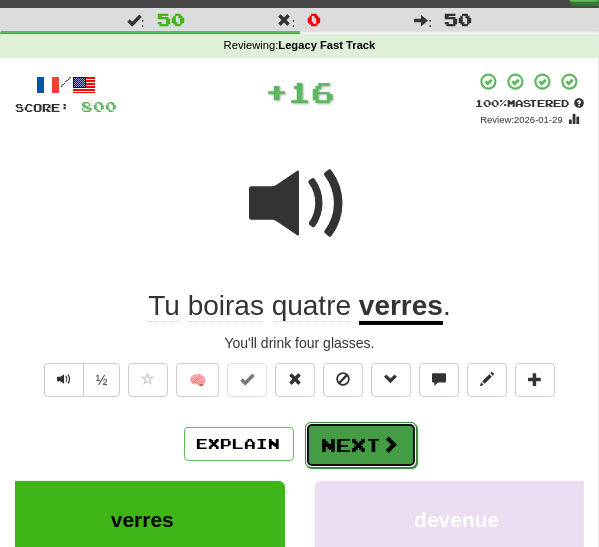 click on "Next" at bounding box center (361, 445) 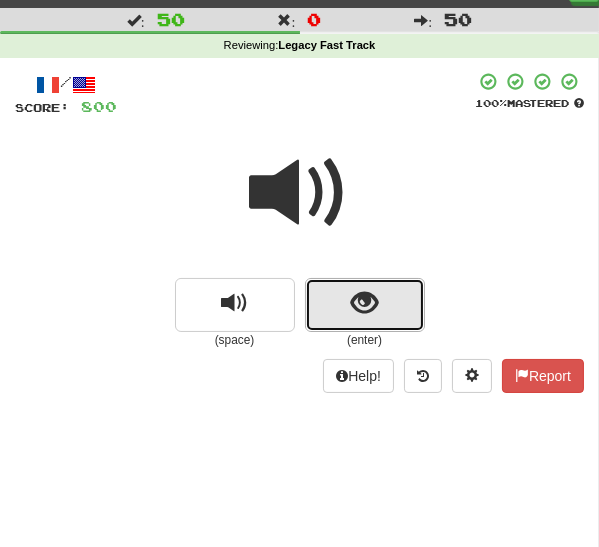 click at bounding box center (365, 305) 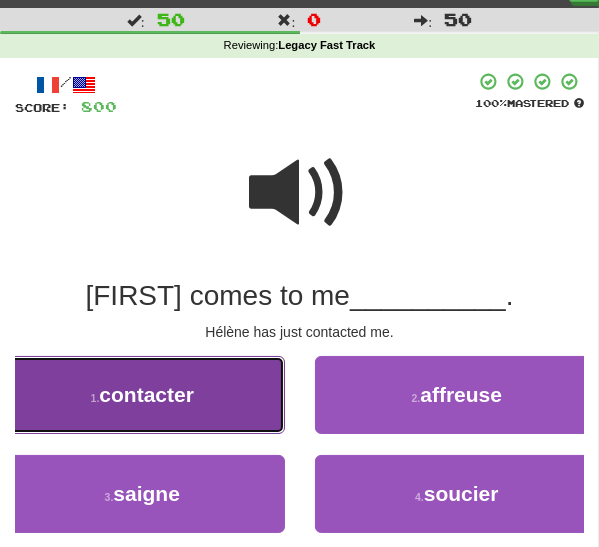 click on "contacter" at bounding box center [146, 394] 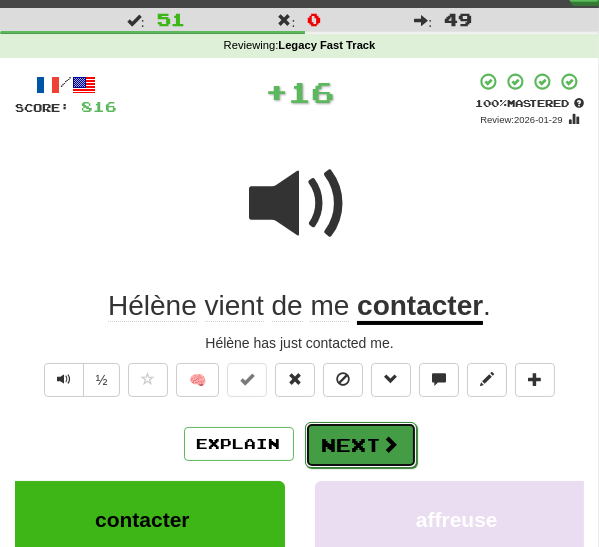 click on "Next" at bounding box center [361, 445] 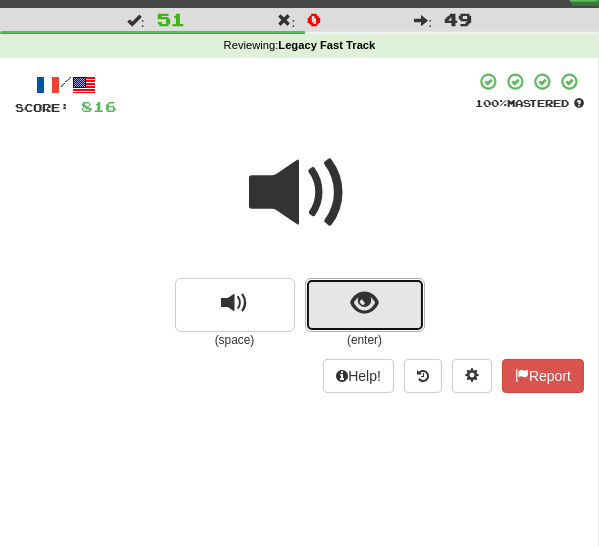 click at bounding box center (365, 305) 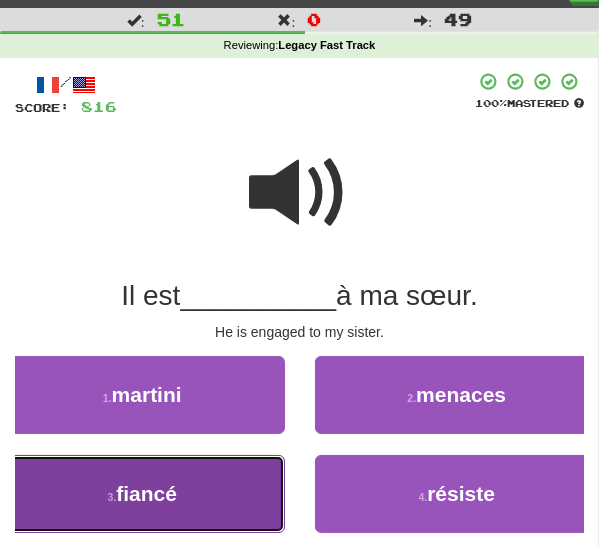 click on "fiancé" at bounding box center (146, 493) 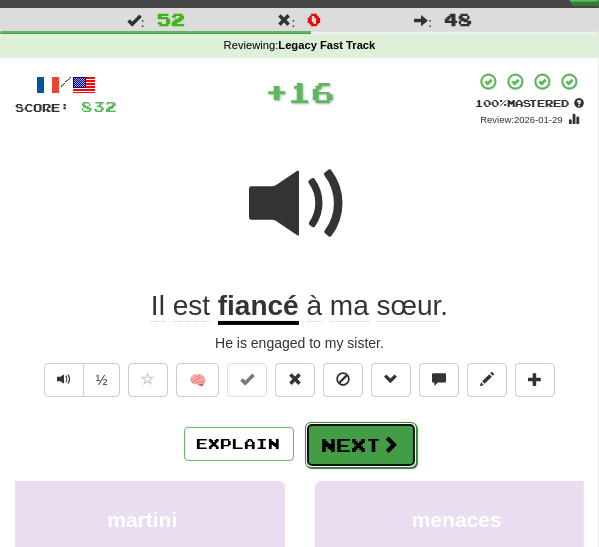 click on "Next" at bounding box center [361, 445] 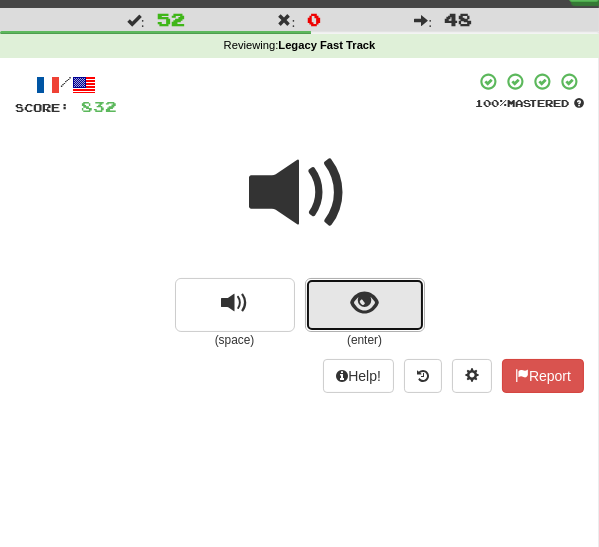 click at bounding box center [364, 303] 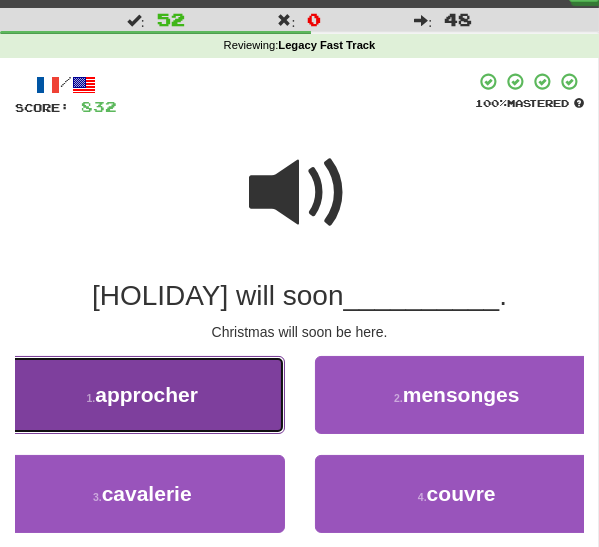 click on "approcher" at bounding box center (146, 394) 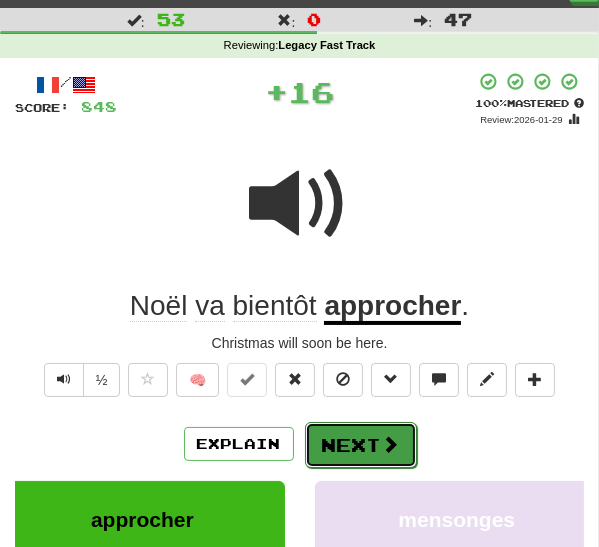 click on "Next" at bounding box center [361, 445] 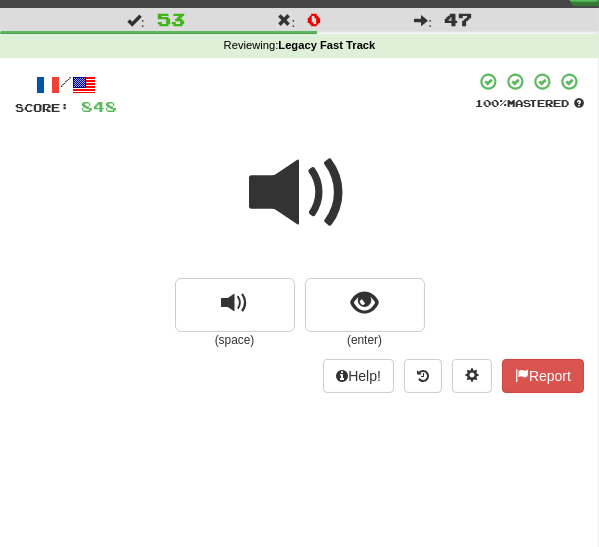 click at bounding box center (300, 193) 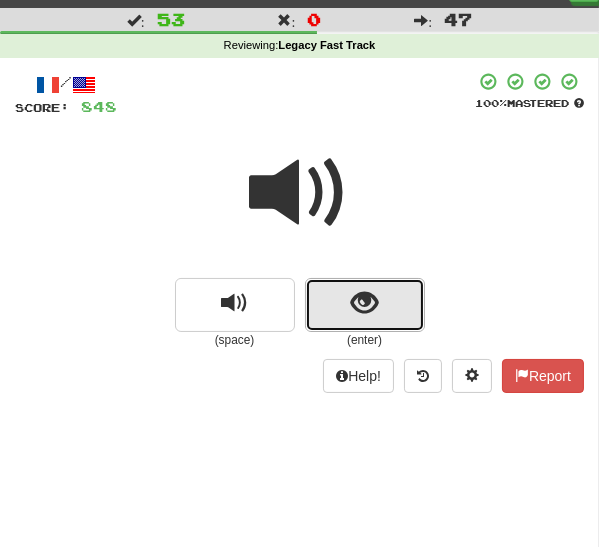 click at bounding box center (365, 305) 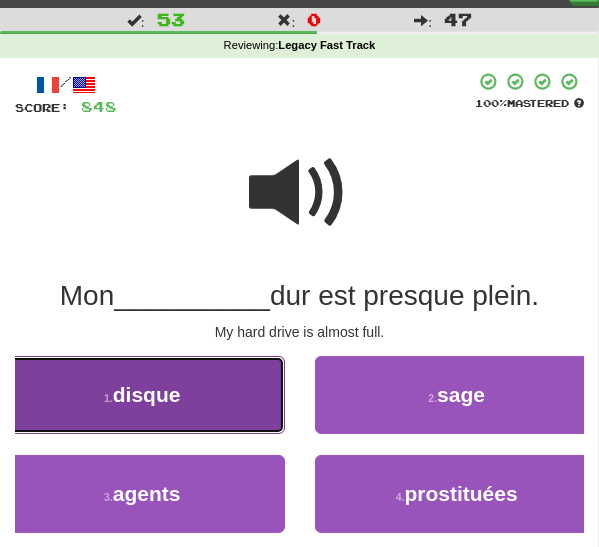 click on "disque" at bounding box center (147, 394) 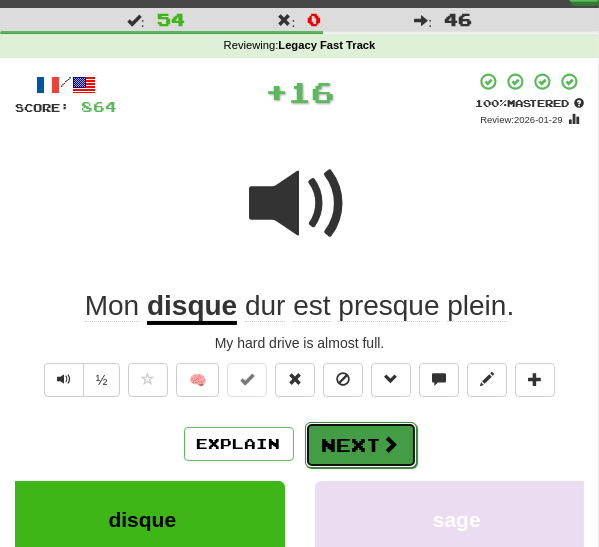 click on "Next" at bounding box center (361, 445) 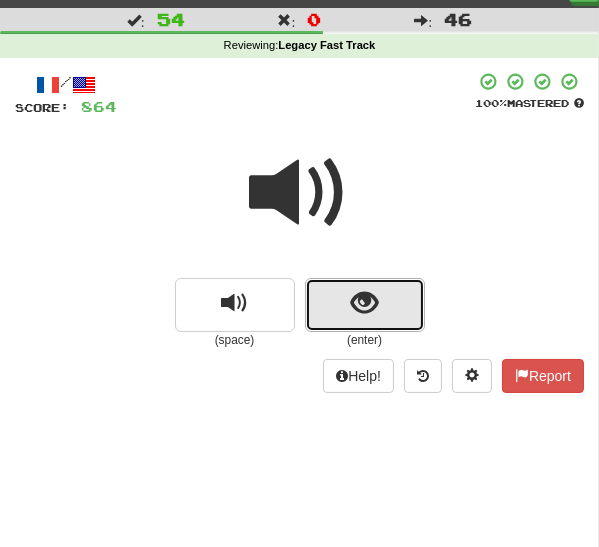 click at bounding box center [365, 305] 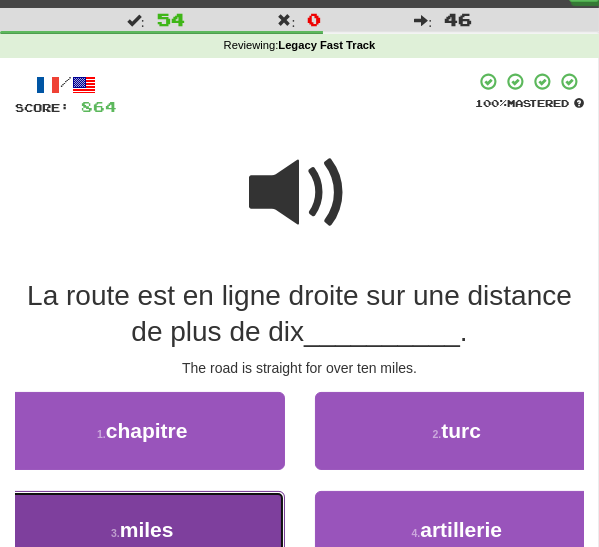 click on "3 .  miles" at bounding box center (142, 530) 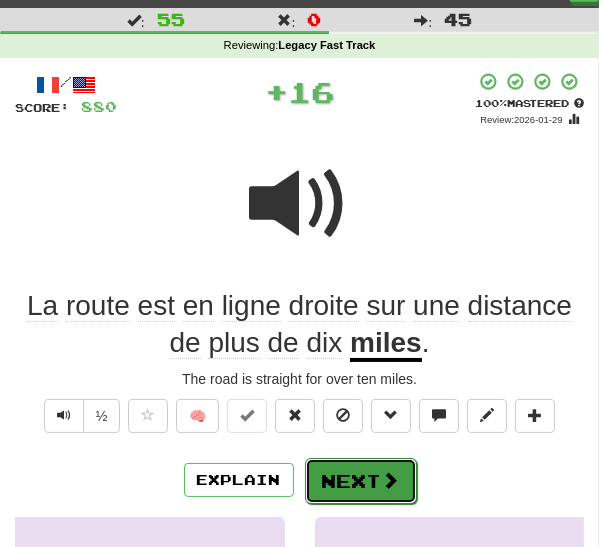 drag, startPoint x: 350, startPoint y: 483, endPoint x: 335, endPoint y: 481, distance: 15.132746 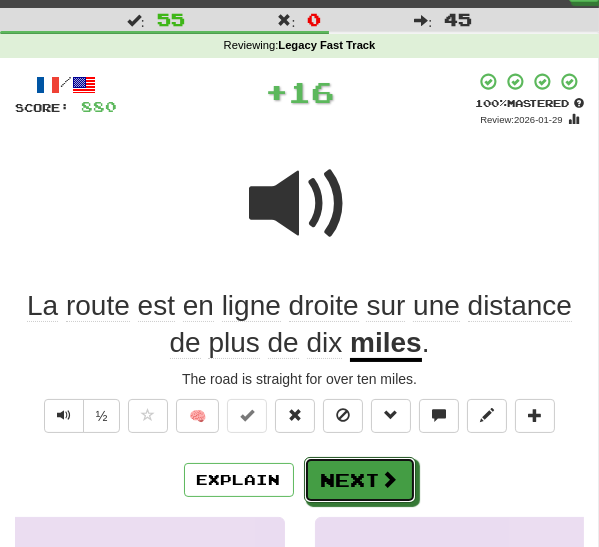 click on "Next" at bounding box center (360, 480) 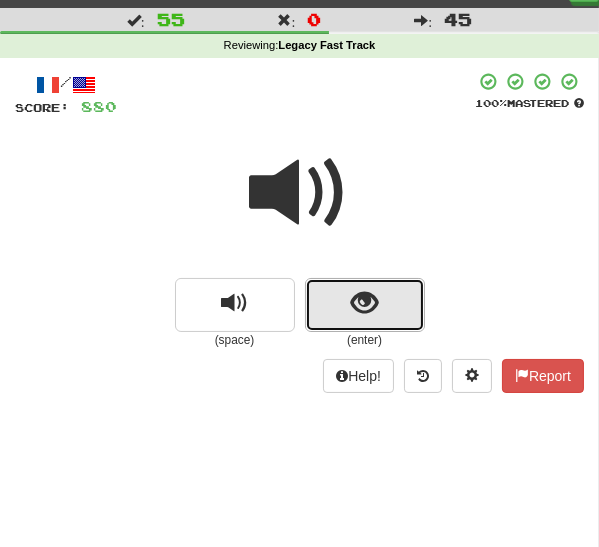 click at bounding box center (365, 305) 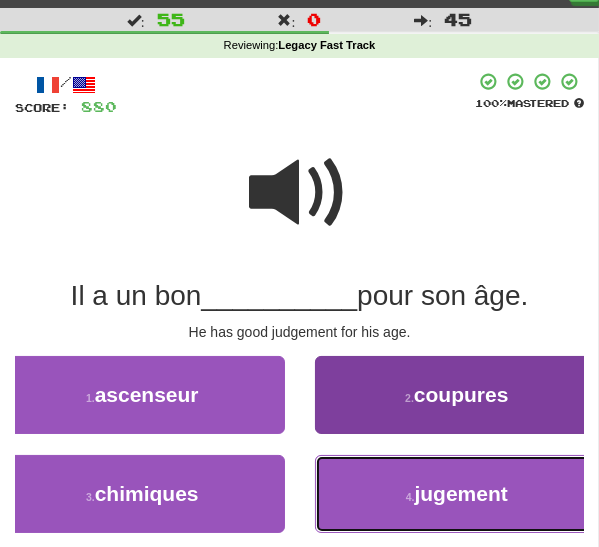 click on "4 .  jugement" at bounding box center (457, 494) 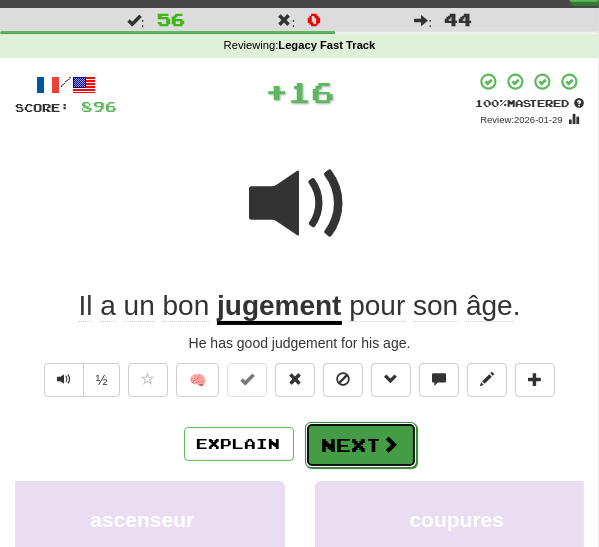 click on "Next" at bounding box center [361, 445] 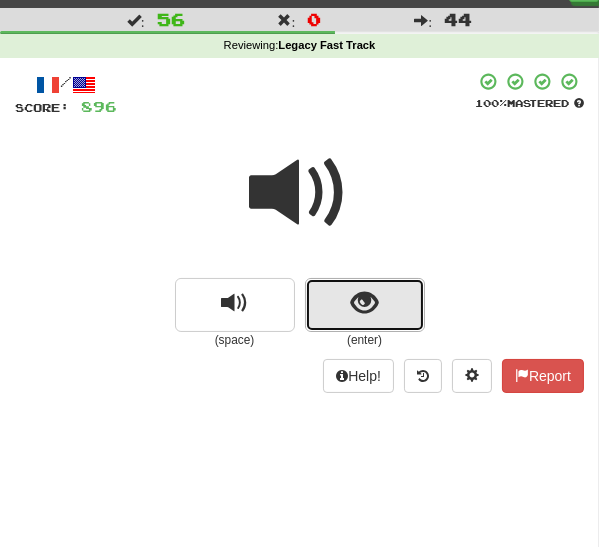click at bounding box center [365, 305] 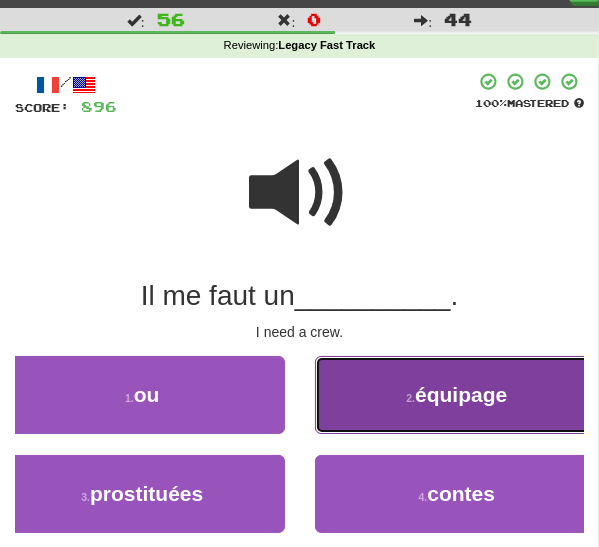 click on "2 .  équipage" at bounding box center [457, 395] 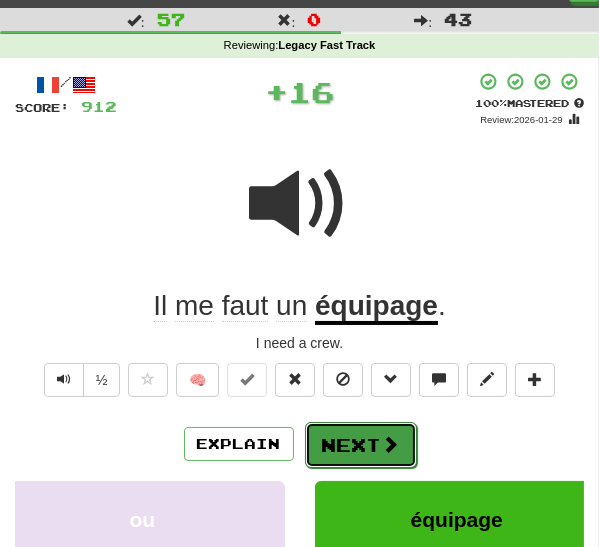 click on "Next" at bounding box center [361, 445] 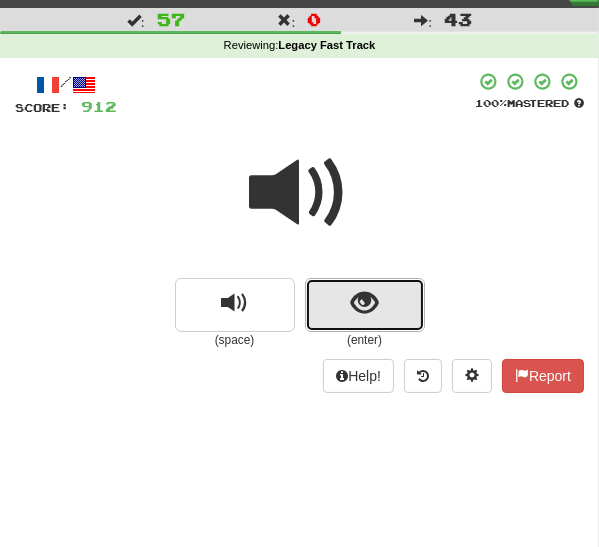 click at bounding box center [365, 305] 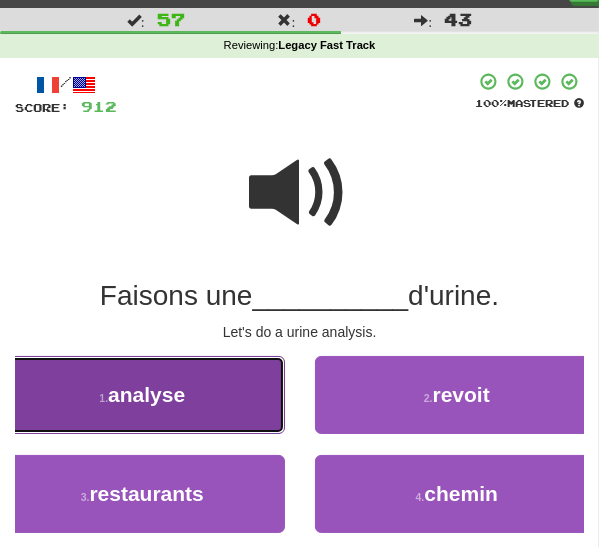 click on "analyse" at bounding box center [146, 394] 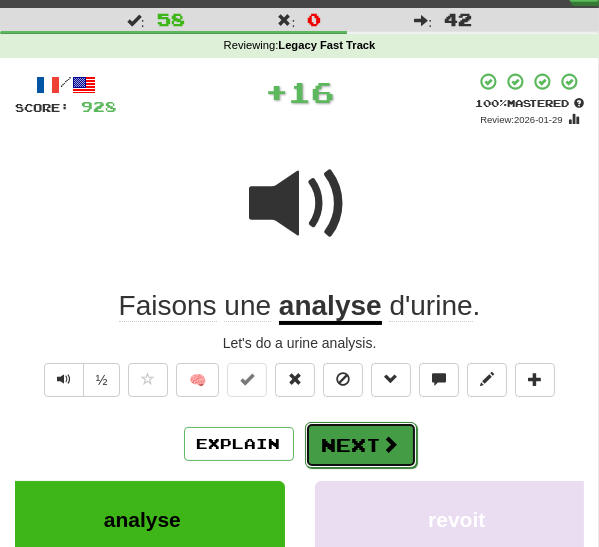 click on "Next" at bounding box center [361, 445] 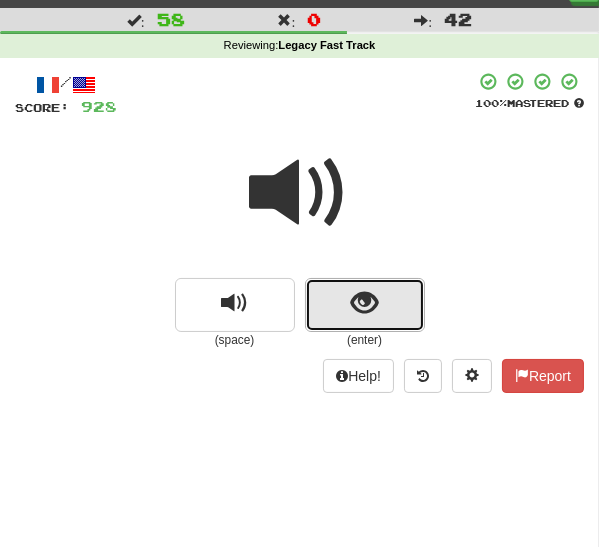 click at bounding box center (364, 303) 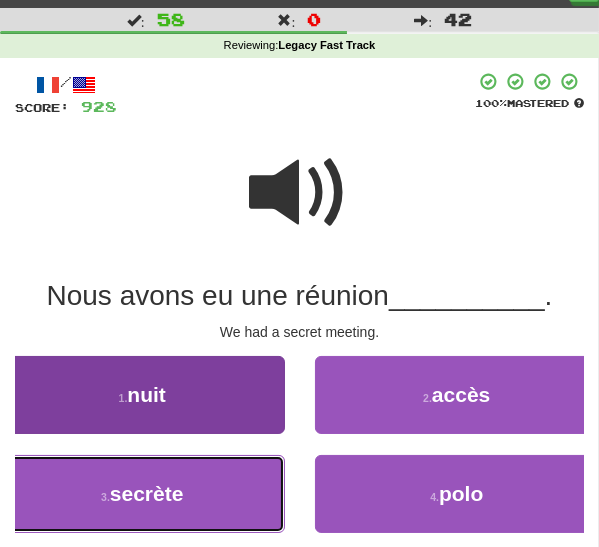 click on "3 ." at bounding box center [105, 497] 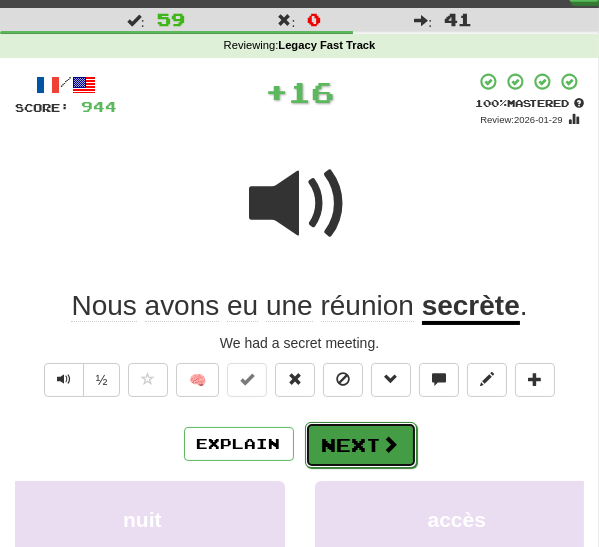 click on "Next" at bounding box center [361, 445] 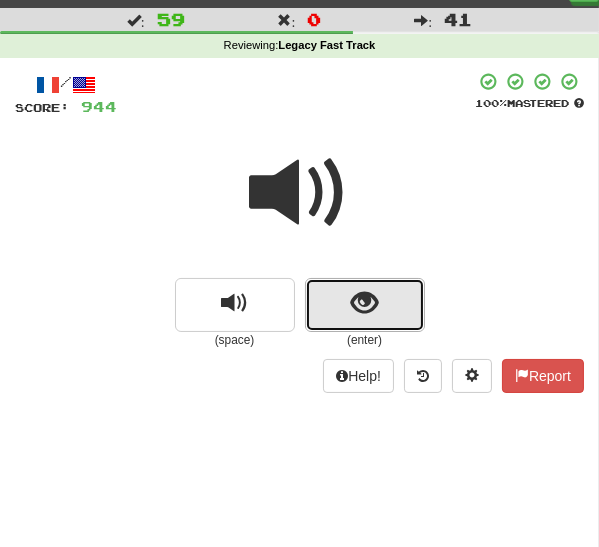 click at bounding box center [365, 305] 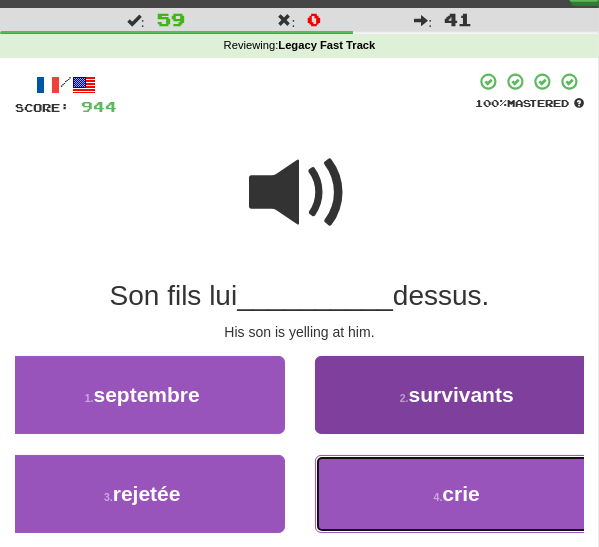 click on "4 .  crie" at bounding box center [457, 494] 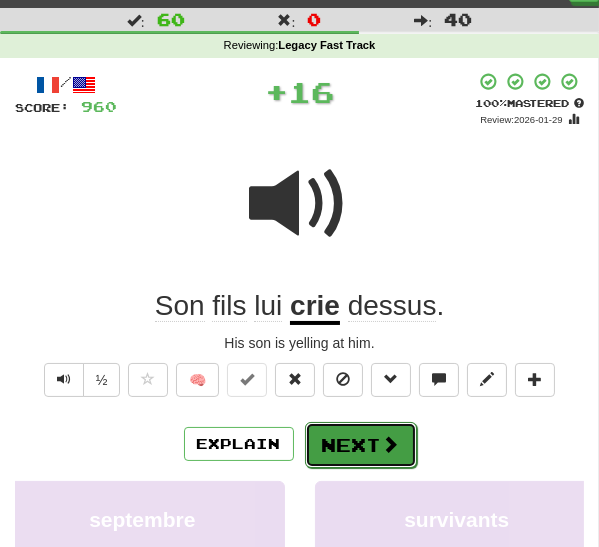click on "Next" at bounding box center [361, 445] 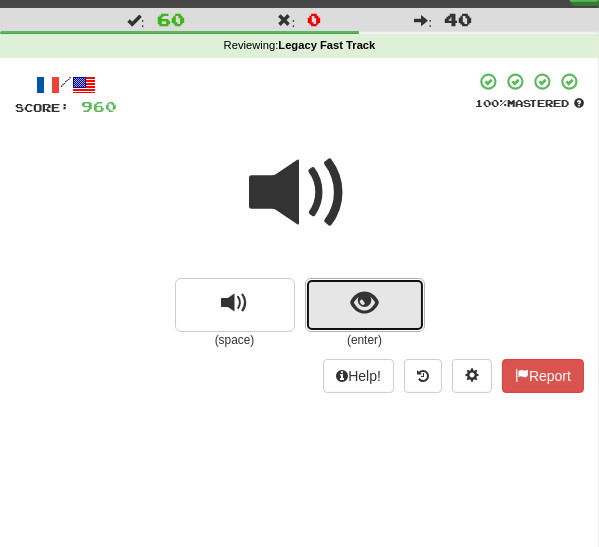 click at bounding box center [365, 305] 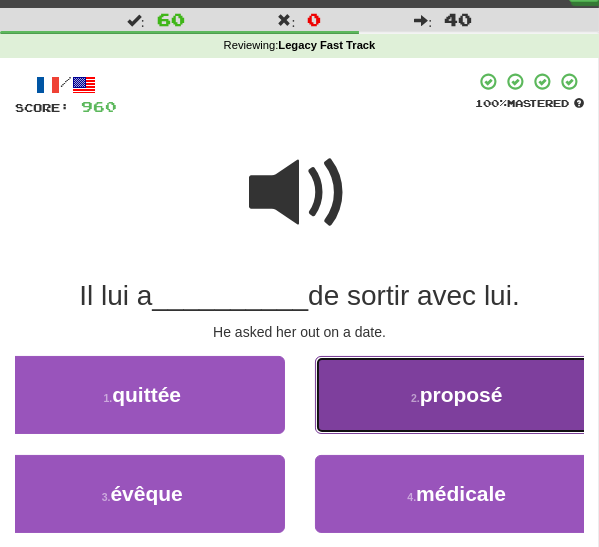 click on "2 .  proposé" at bounding box center (457, 395) 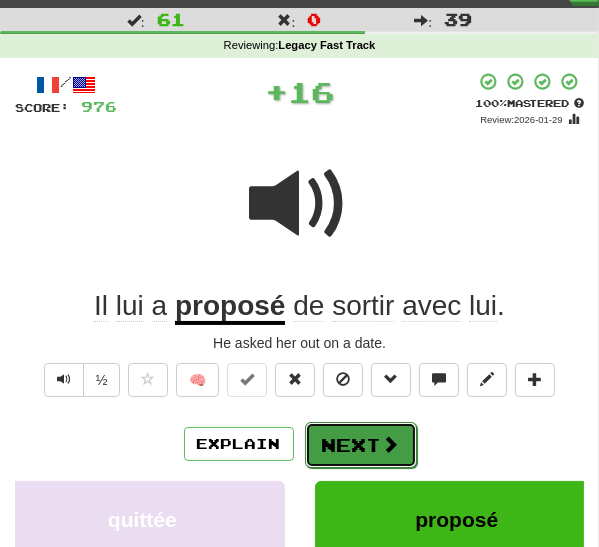 click on "Next" at bounding box center (361, 445) 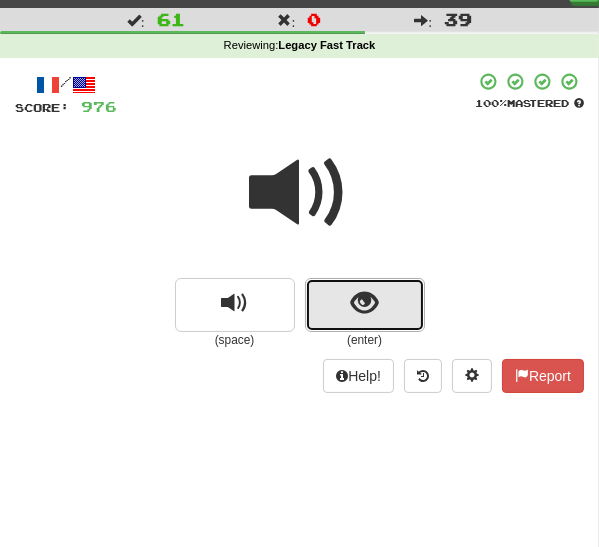 click at bounding box center [365, 305] 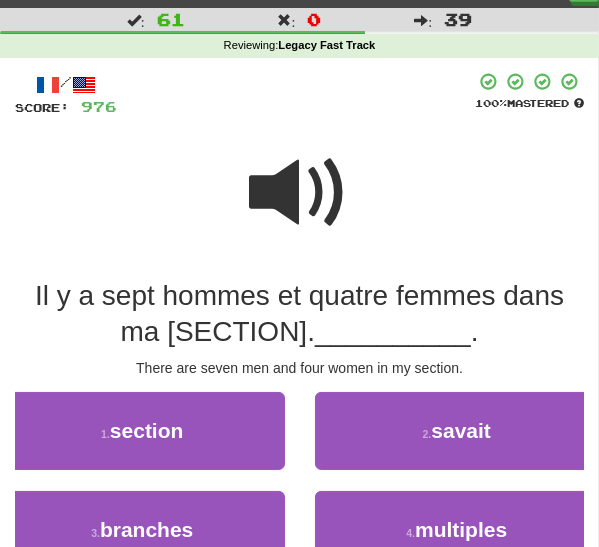 click at bounding box center [300, 193] 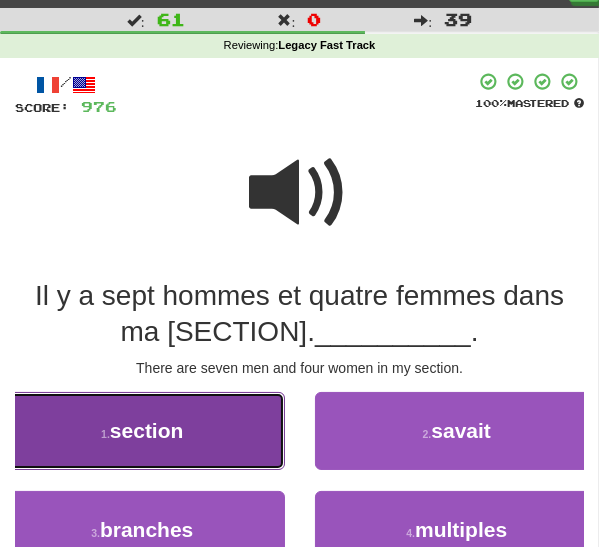 click on "1 .  section" at bounding box center (142, 431) 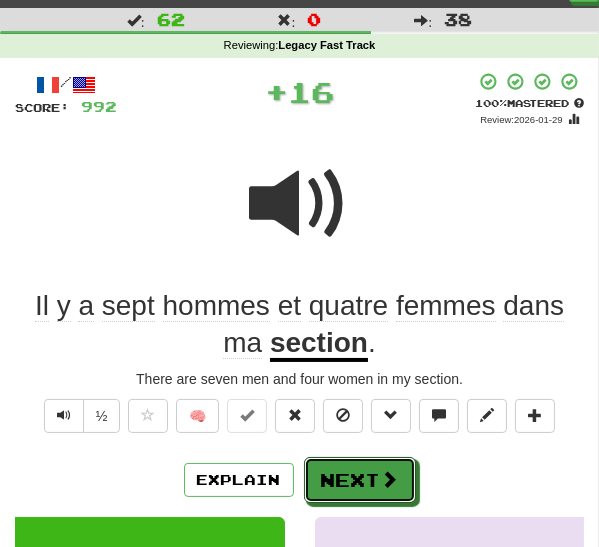 click on "Next" at bounding box center (360, 480) 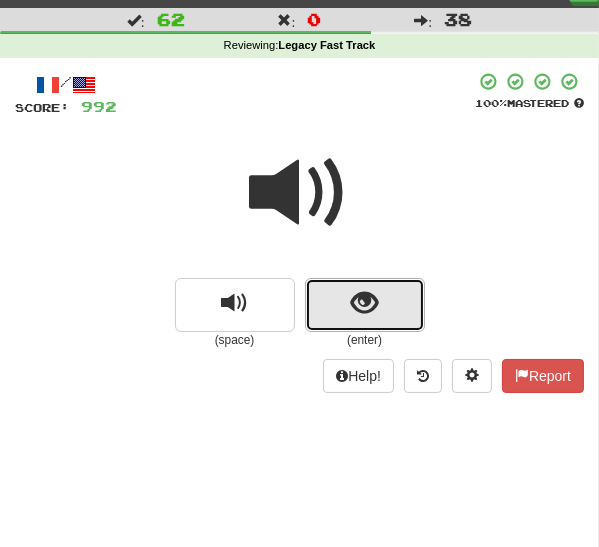 click at bounding box center (364, 303) 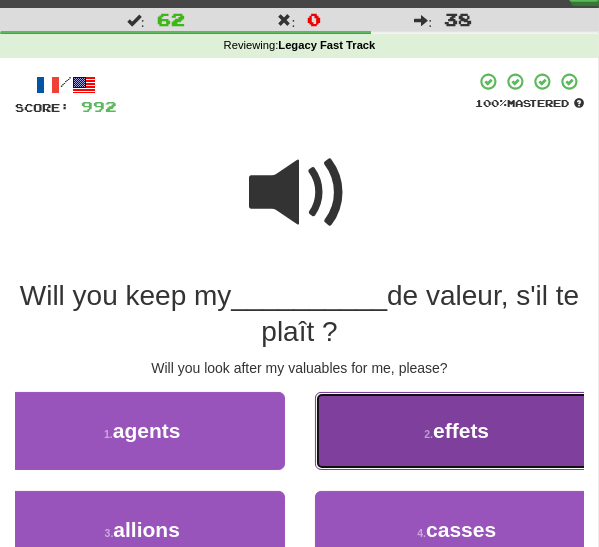 click on "2 .  effets" at bounding box center (457, 431) 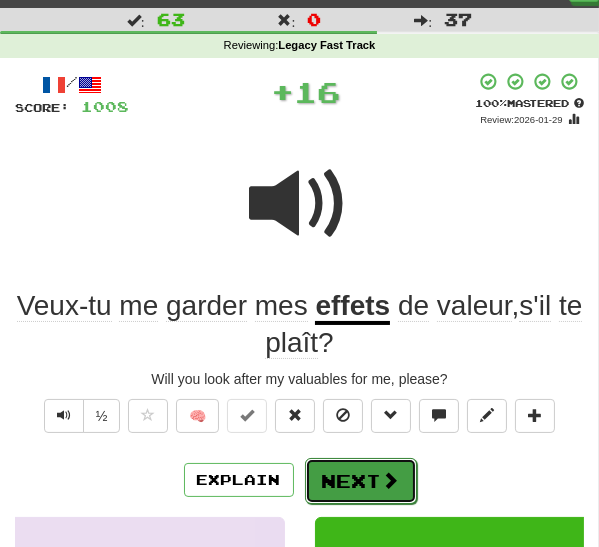 click on "Next" at bounding box center (361, 481) 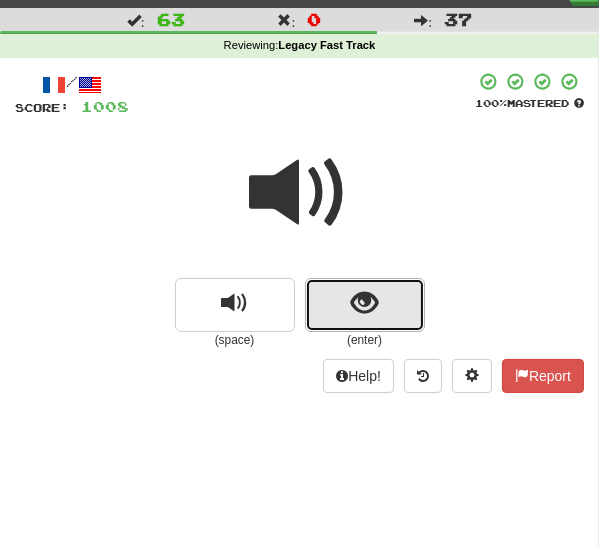 click at bounding box center (364, 303) 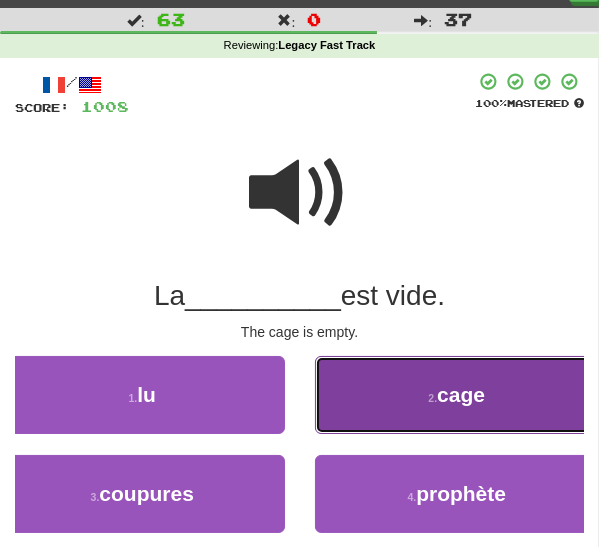 click on "2 .  cage" at bounding box center [457, 395] 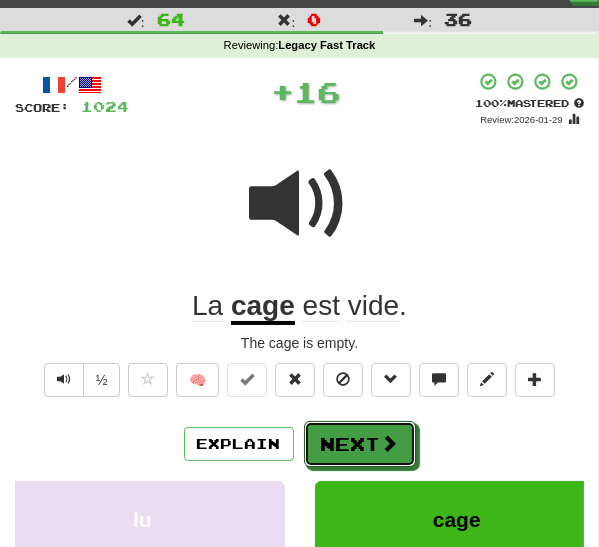 drag, startPoint x: 350, startPoint y: 440, endPoint x: 391, endPoint y: 415, distance: 48.02083 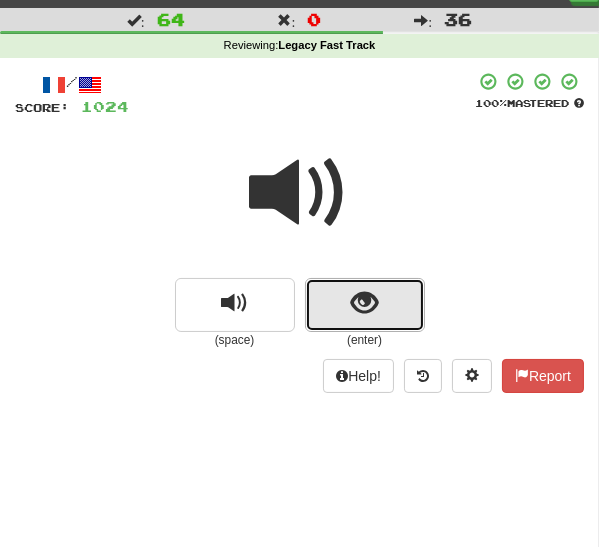 click at bounding box center (365, 305) 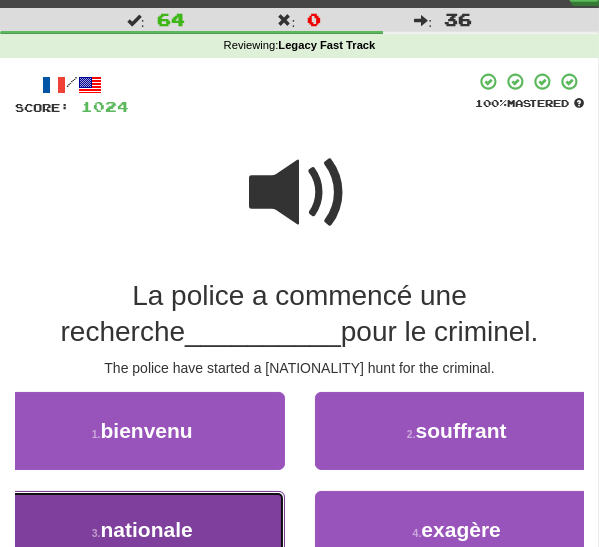 click on "nationale" at bounding box center [147, 529] 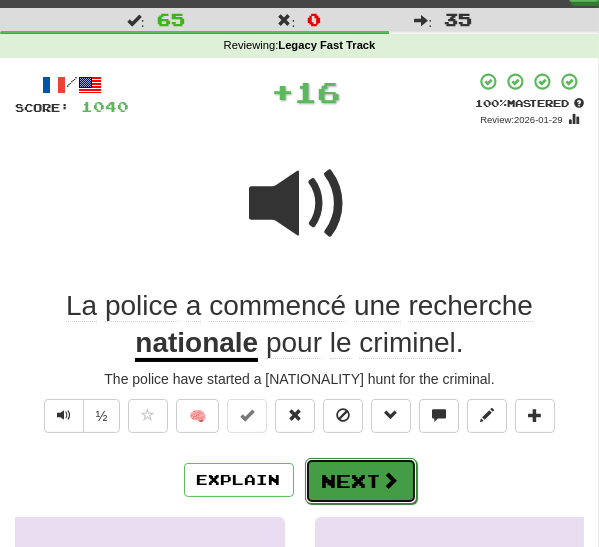 click on "Next" at bounding box center (361, 481) 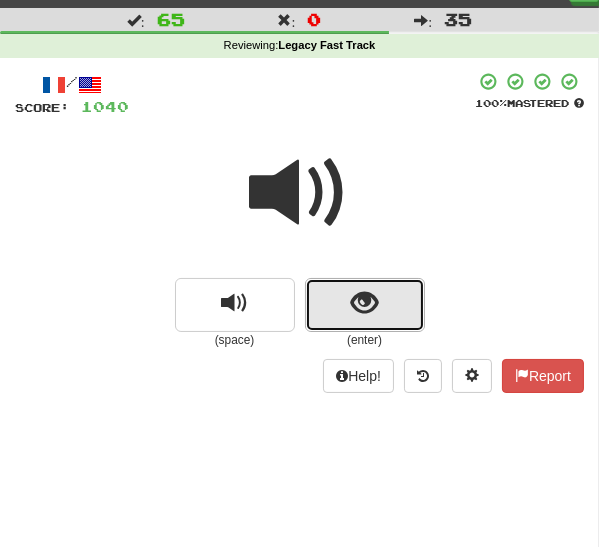 click at bounding box center [364, 303] 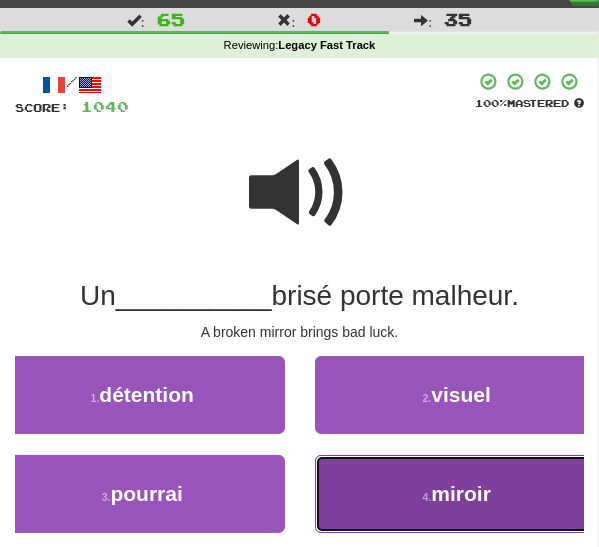 click on "4 .  miroir" at bounding box center [457, 494] 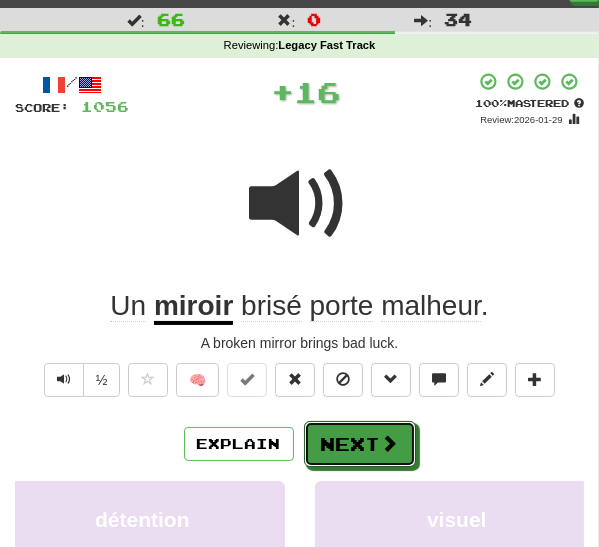 drag, startPoint x: 358, startPoint y: 444, endPoint x: 361, endPoint y: 429, distance: 15.297058 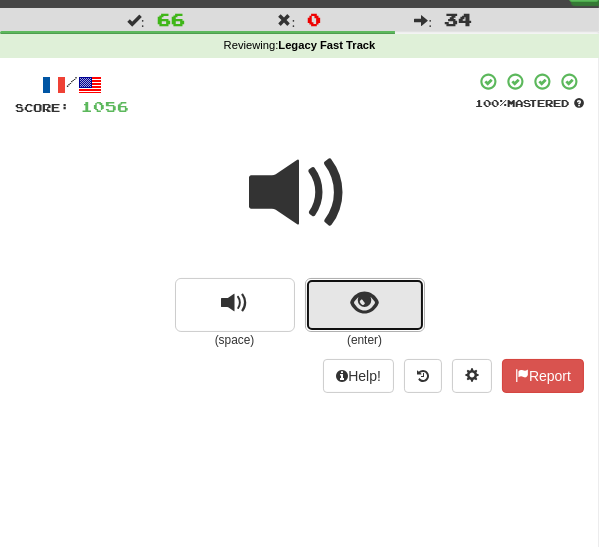 click at bounding box center (364, 303) 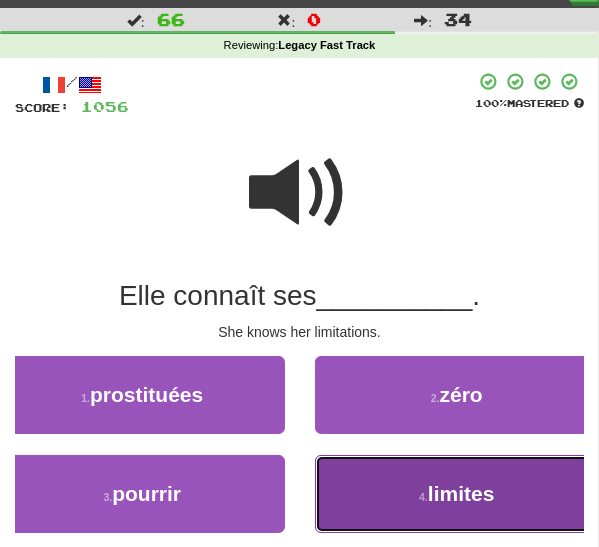 click on "4 .  limites" at bounding box center (457, 494) 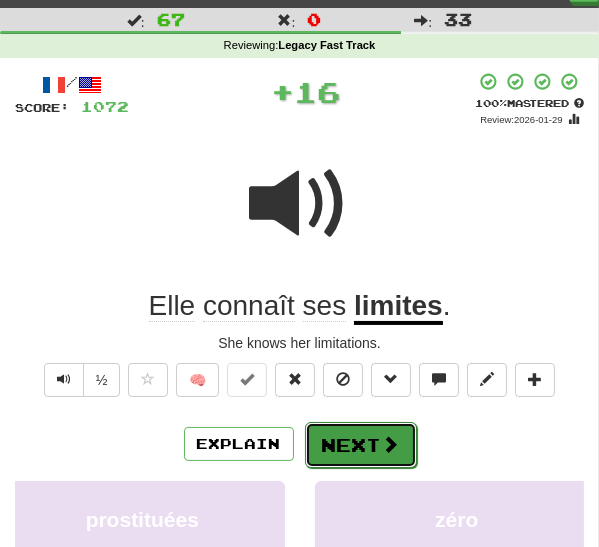click on "Next" at bounding box center [361, 445] 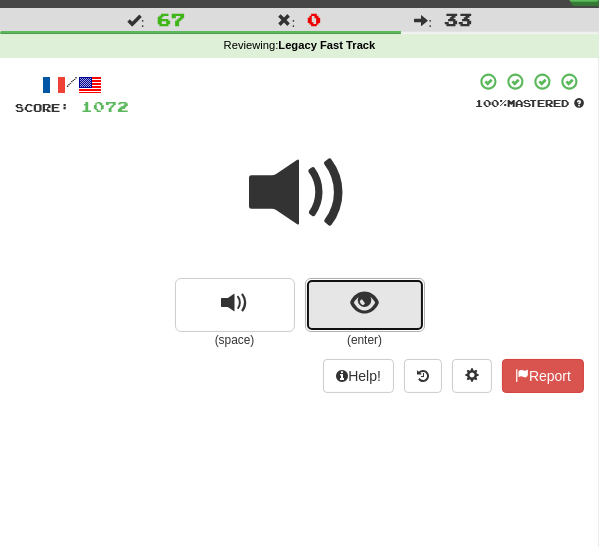 click at bounding box center (364, 303) 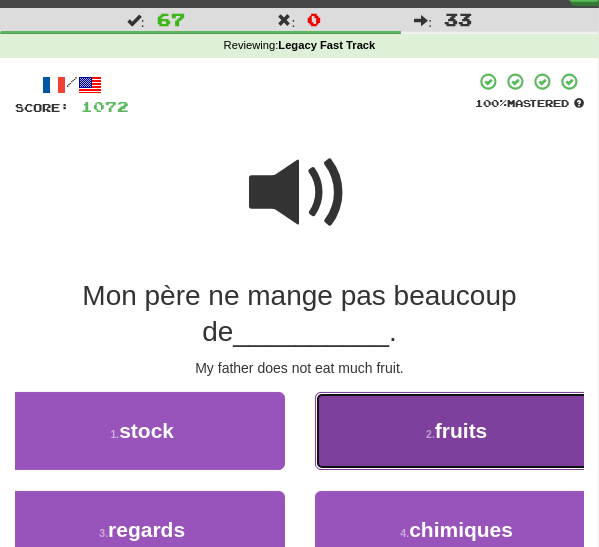 click on "2 .  fruits" at bounding box center (457, 431) 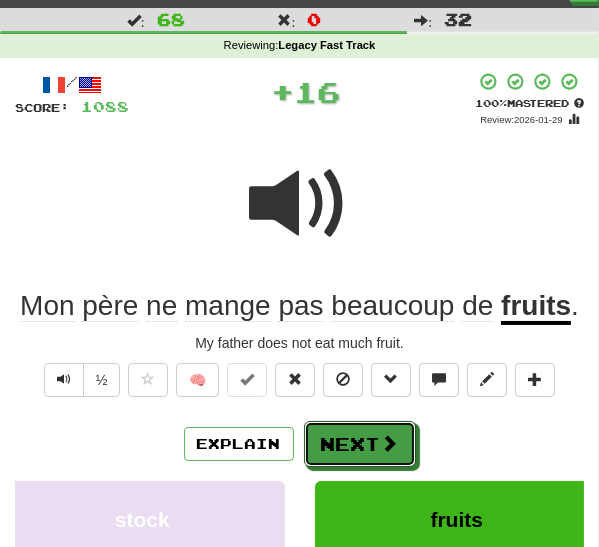 click on "Next" at bounding box center [360, 444] 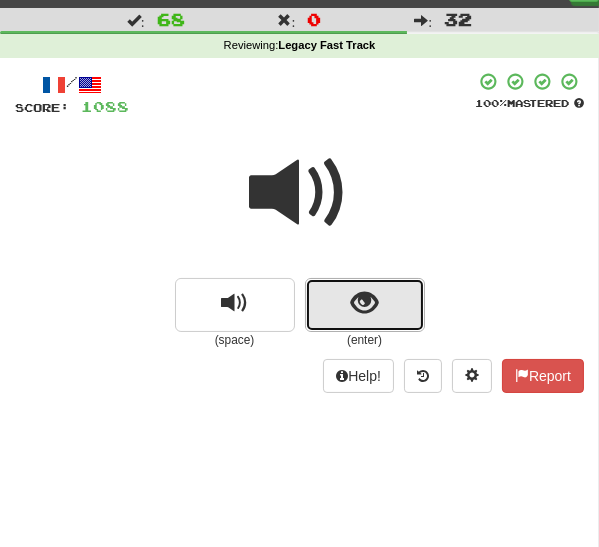 click at bounding box center [364, 303] 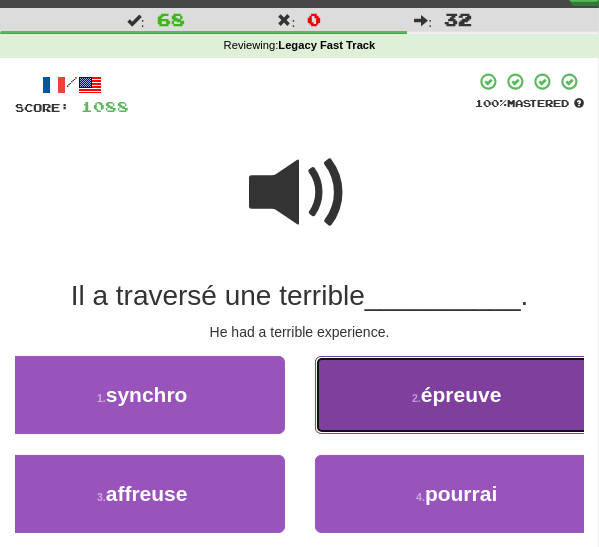 click on "2 .  épreuve" at bounding box center [457, 395] 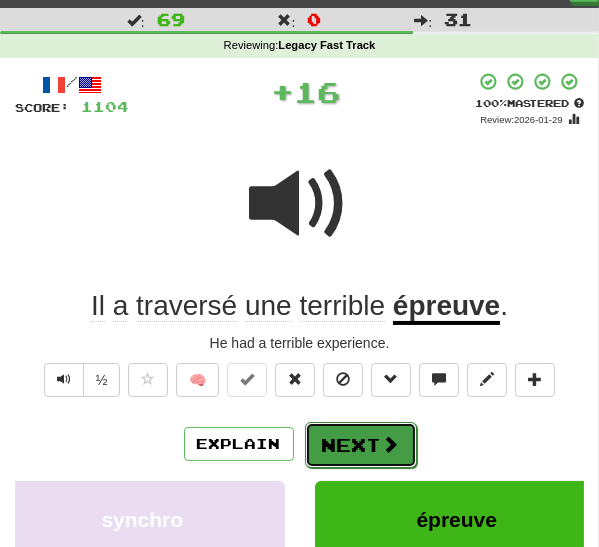 click on "Next" at bounding box center (361, 445) 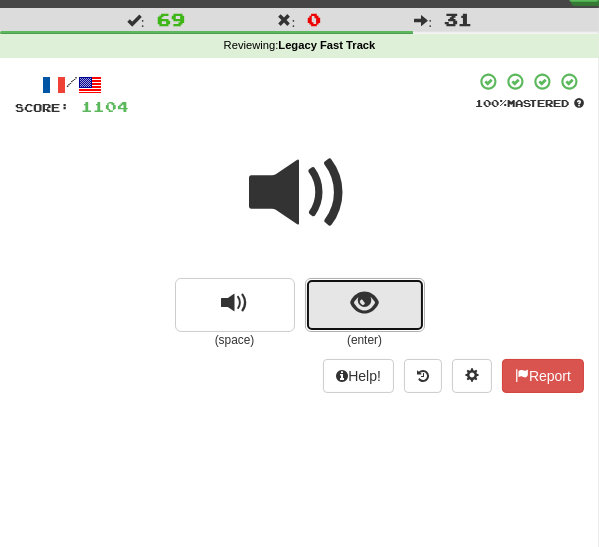 click at bounding box center [364, 303] 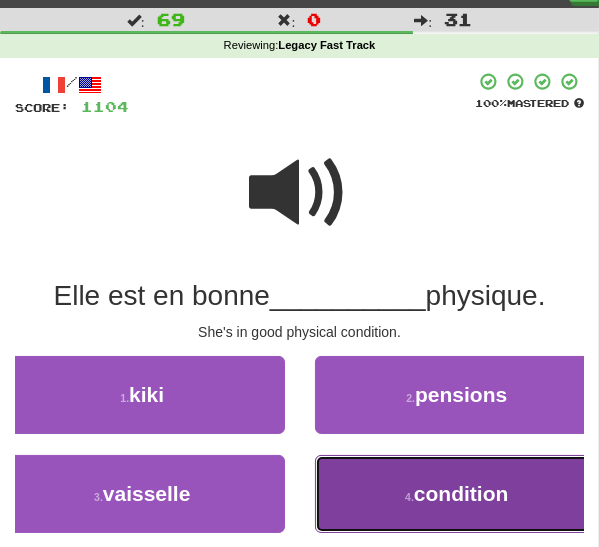 click on "4 .  condition" at bounding box center [457, 494] 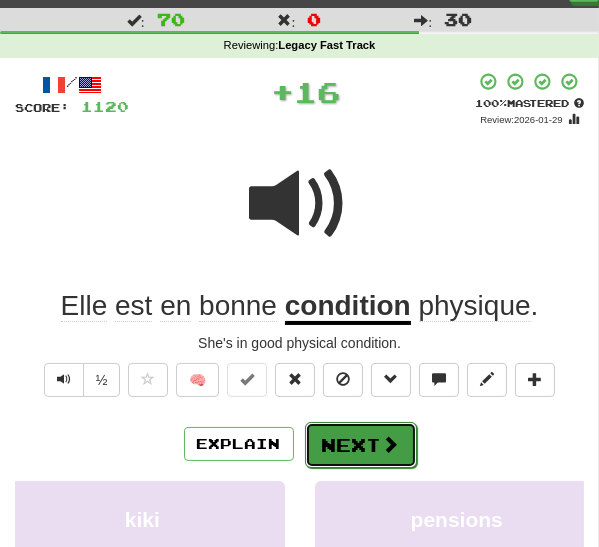 click on "Next" at bounding box center (361, 445) 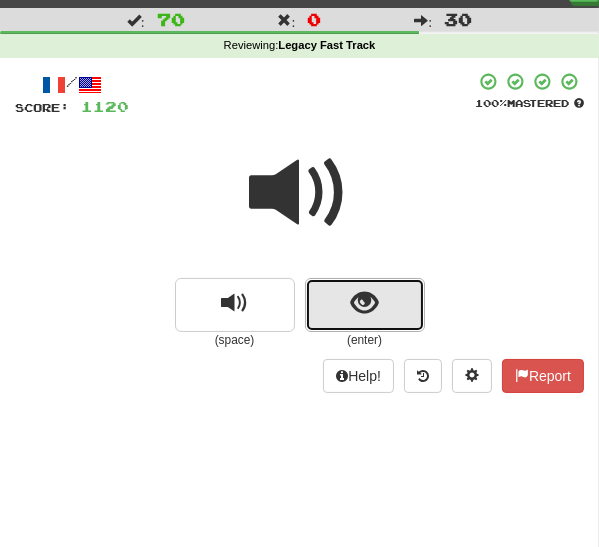 click at bounding box center (364, 303) 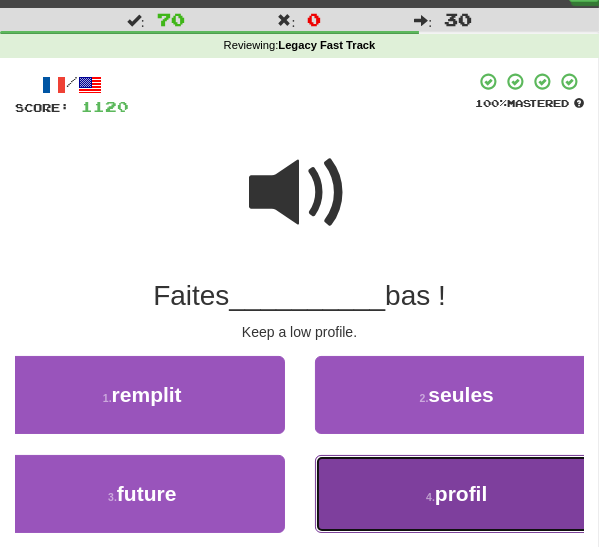 click on "4 .  profil" at bounding box center [457, 494] 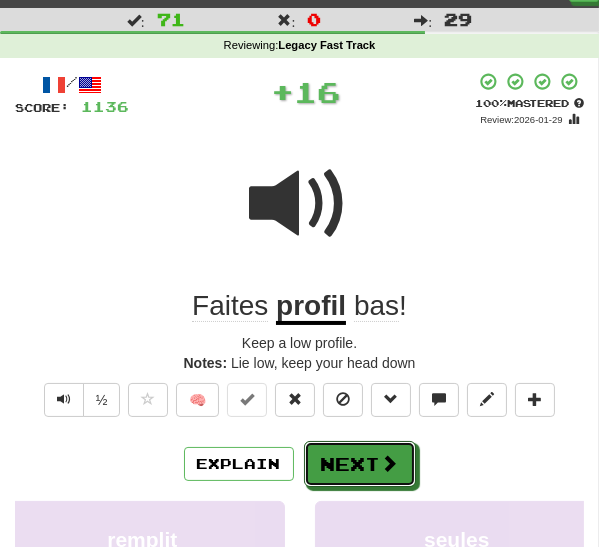 click on "Next" at bounding box center (360, 464) 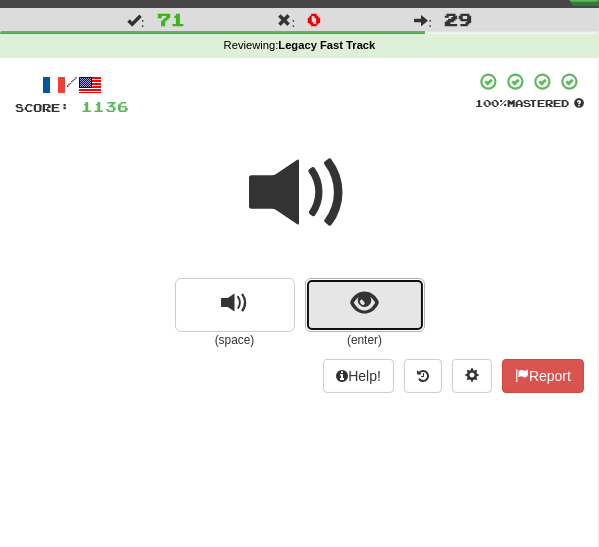 click at bounding box center [365, 305] 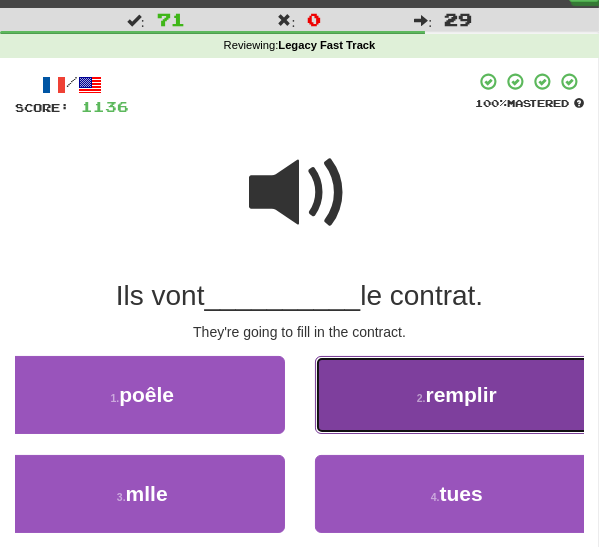 click on "2 .  remplir" at bounding box center (457, 395) 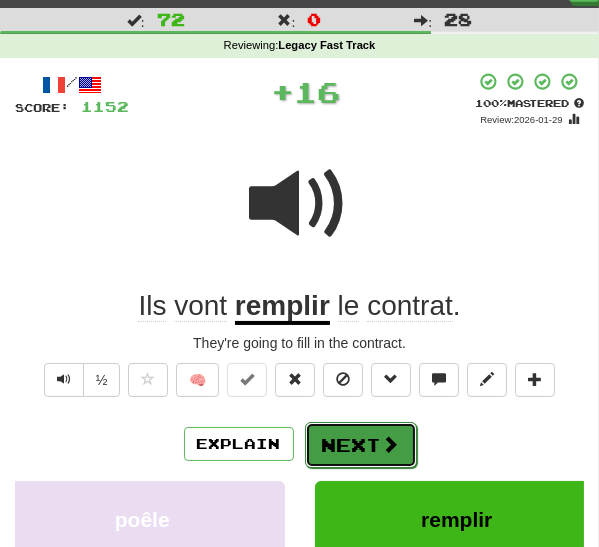 click on "Next" at bounding box center (361, 445) 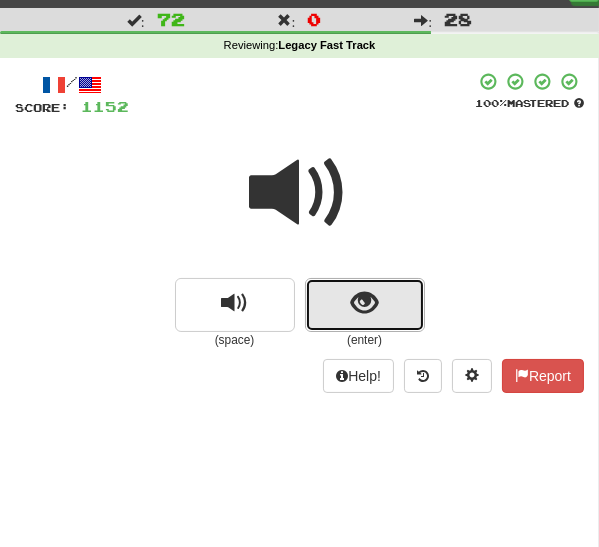 click at bounding box center (365, 305) 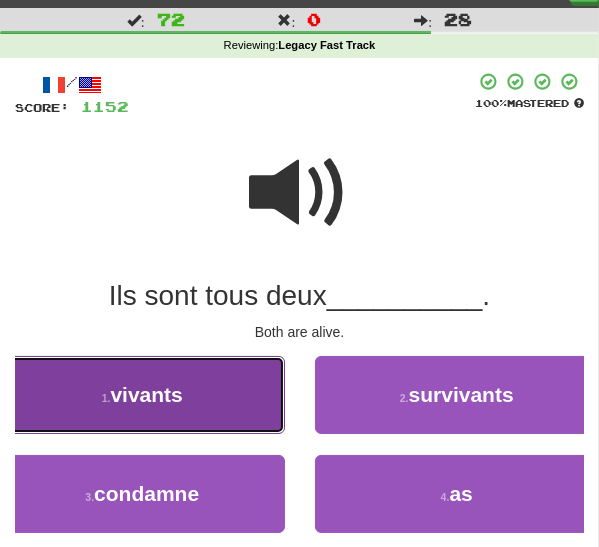 click on "vivants" at bounding box center (146, 394) 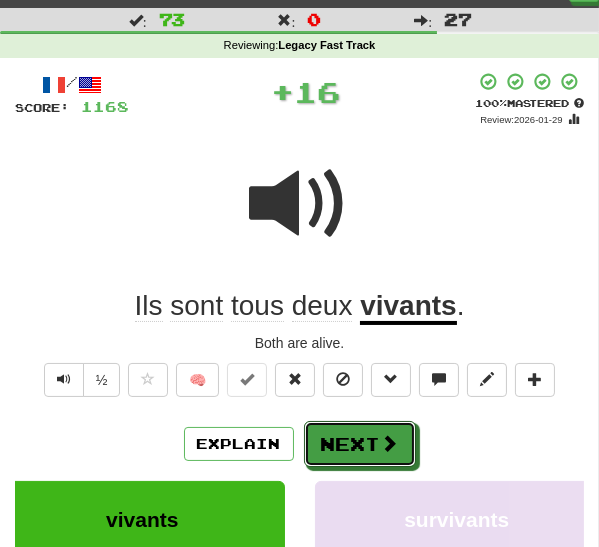 drag, startPoint x: 352, startPoint y: 444, endPoint x: 383, endPoint y: 417, distance: 41.109608 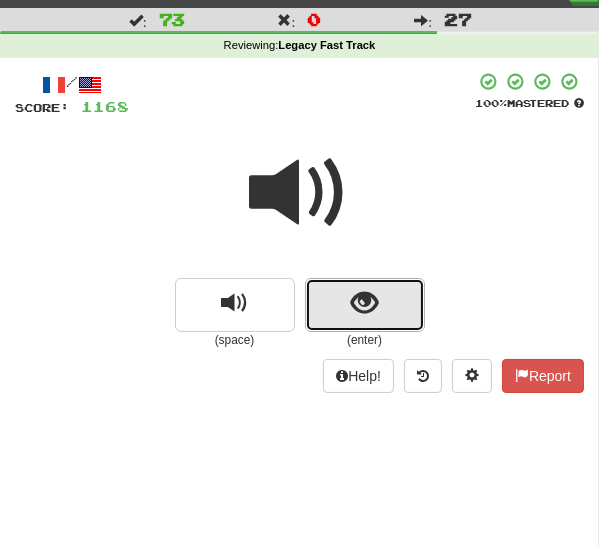 click at bounding box center [365, 305] 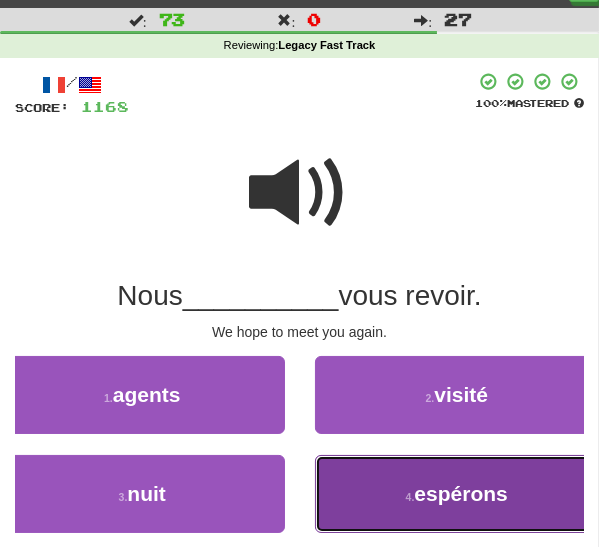 click on "4 .  espérons" at bounding box center [457, 494] 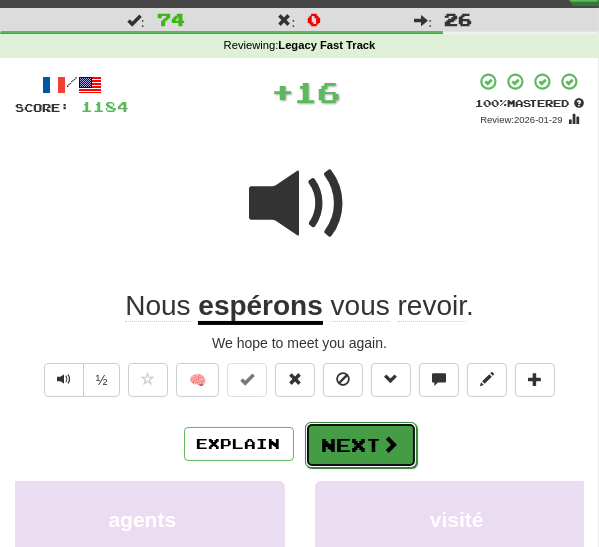 click on "Next" at bounding box center [361, 445] 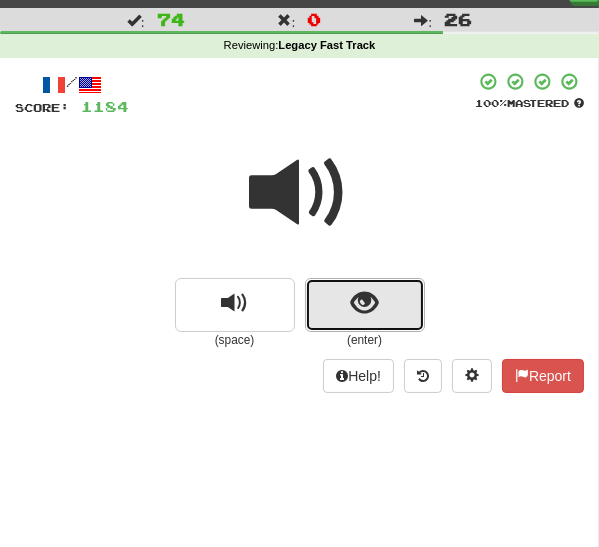 click at bounding box center (365, 305) 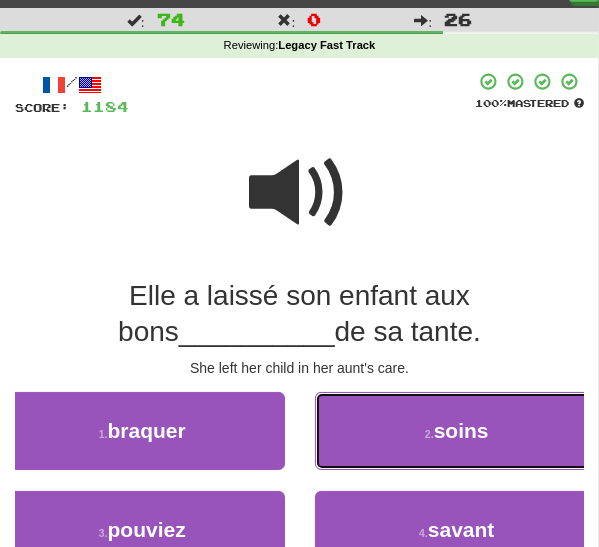 click on "2 .  soins" at bounding box center (457, 431) 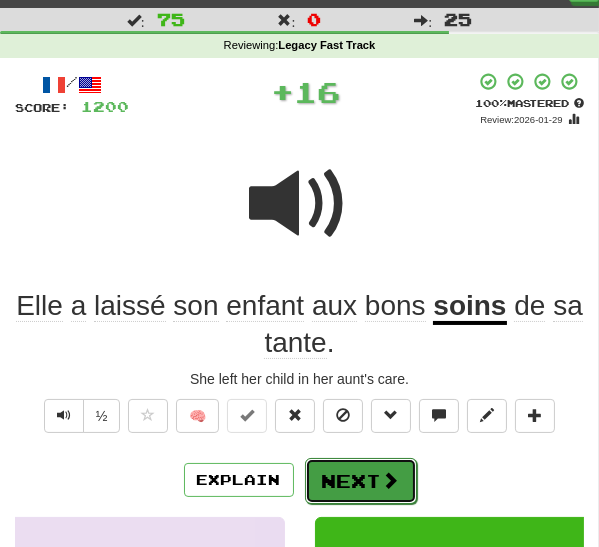 click on "Next" at bounding box center (361, 481) 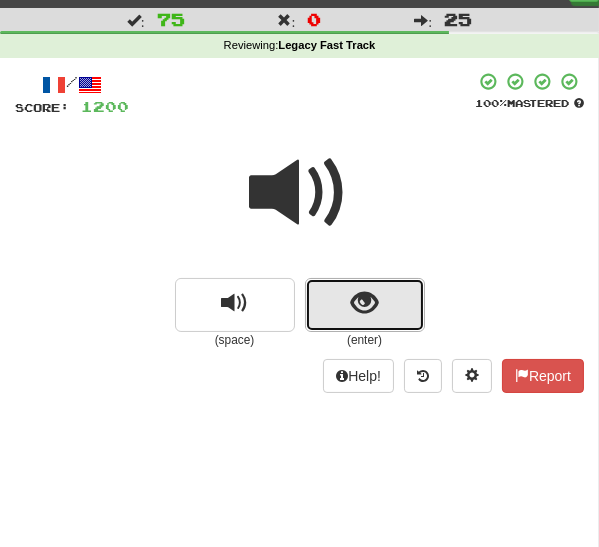 click at bounding box center (365, 305) 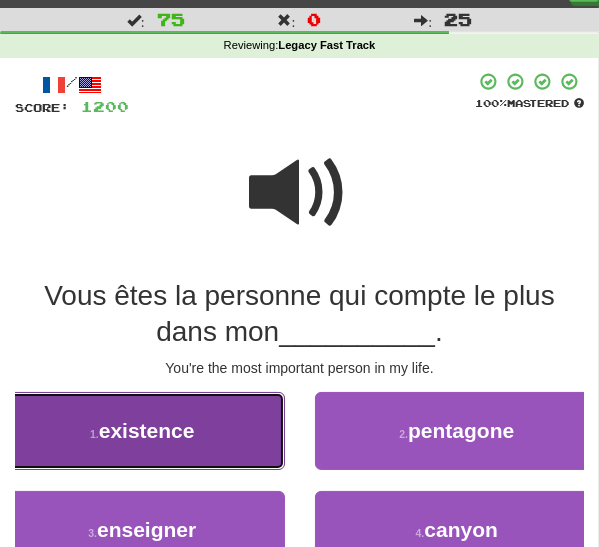 click on "existence" at bounding box center (147, 430) 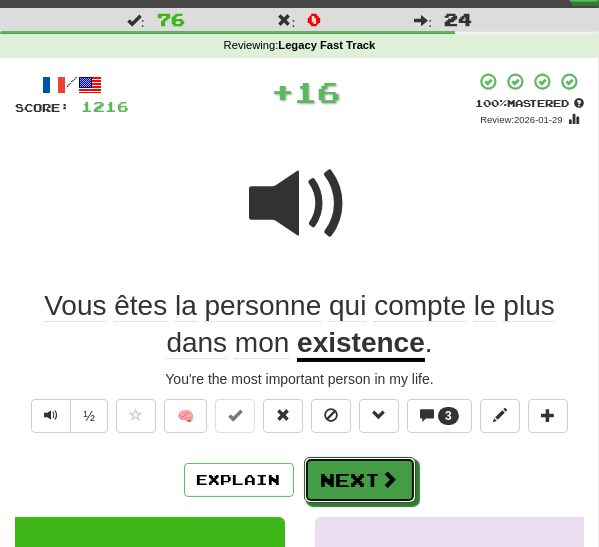 click on "Next" at bounding box center (360, 480) 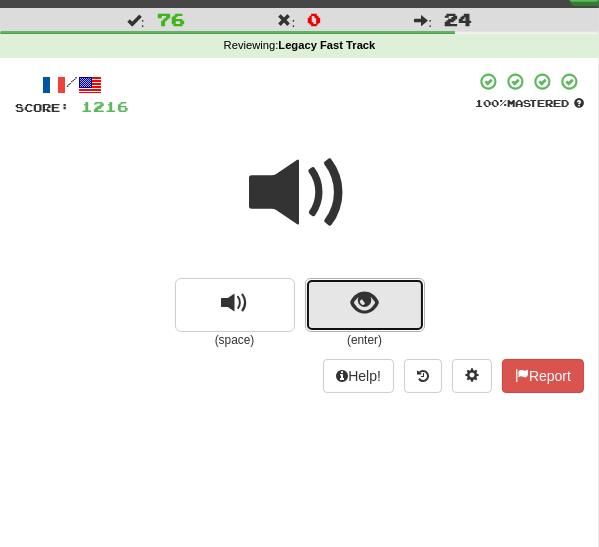 click at bounding box center (364, 303) 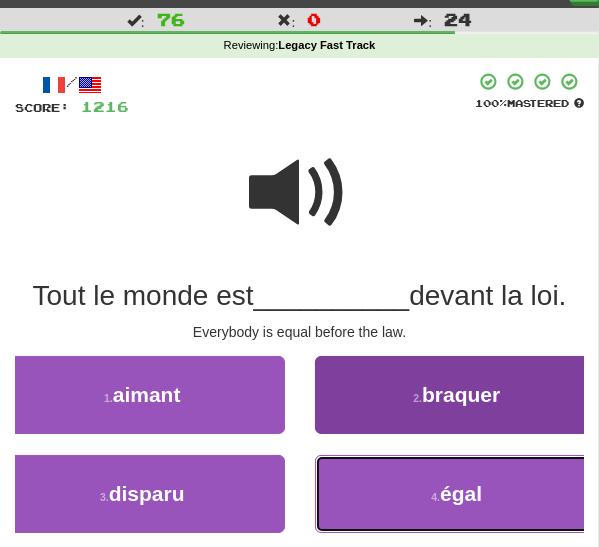 click on "4 .  égal" at bounding box center (457, 494) 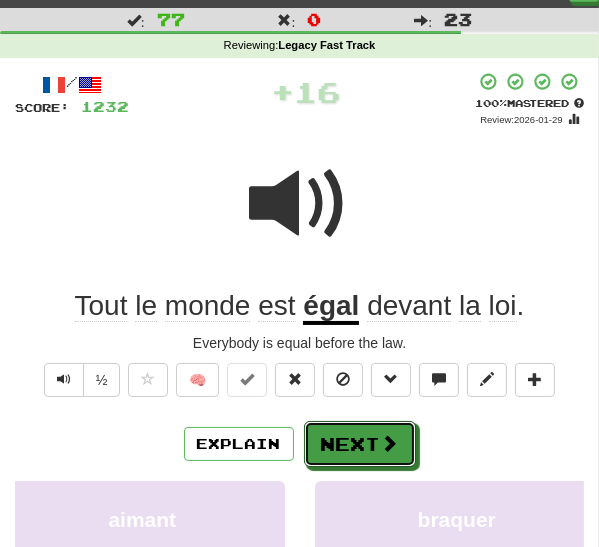 click on "Next" at bounding box center (360, 444) 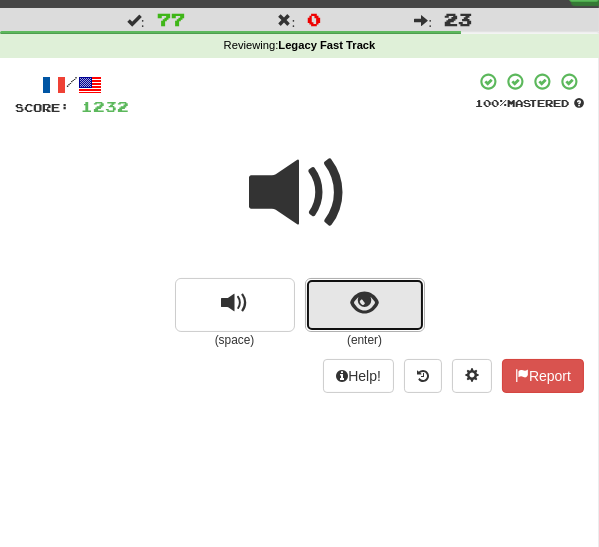 click at bounding box center (365, 305) 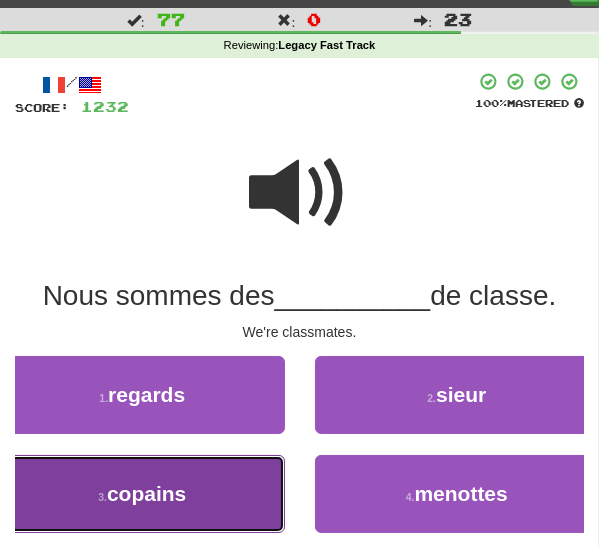 click on "copains" at bounding box center (146, 493) 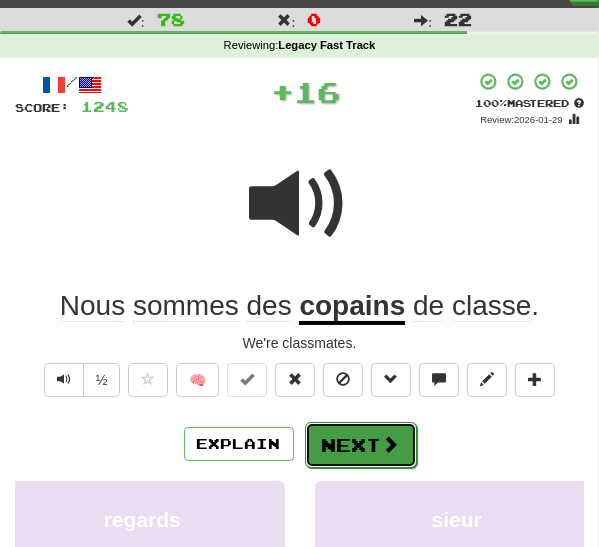 click on "Next" at bounding box center [361, 445] 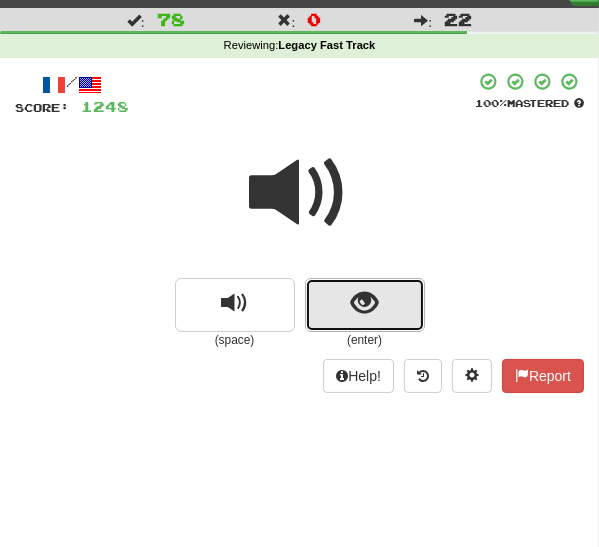 click at bounding box center [364, 303] 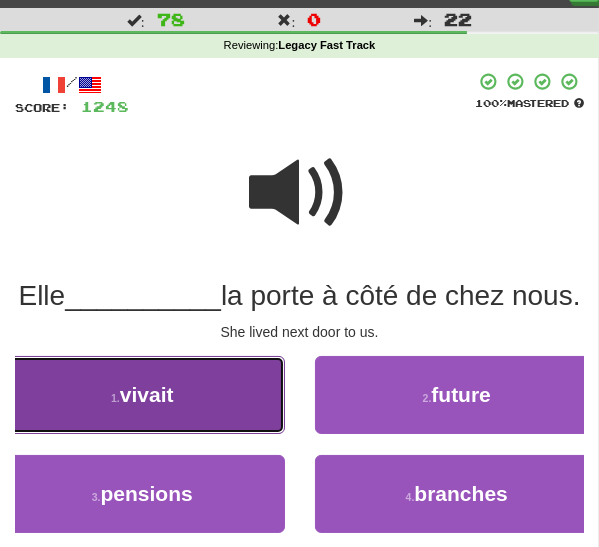 click on "1 .  vivait" at bounding box center (142, 395) 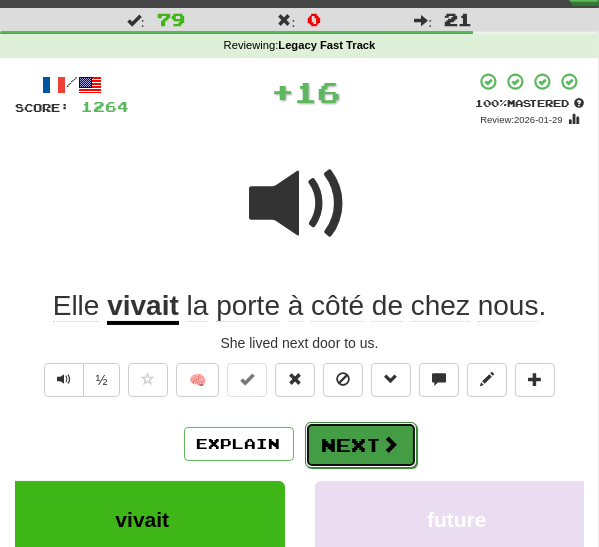 click on "Next" at bounding box center (361, 445) 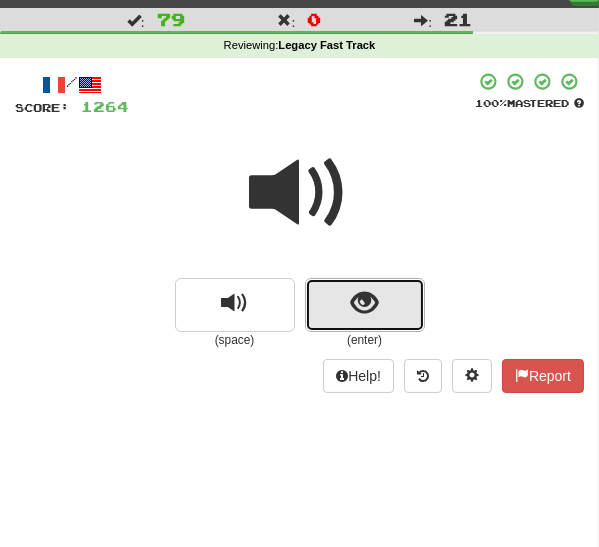 click at bounding box center (365, 305) 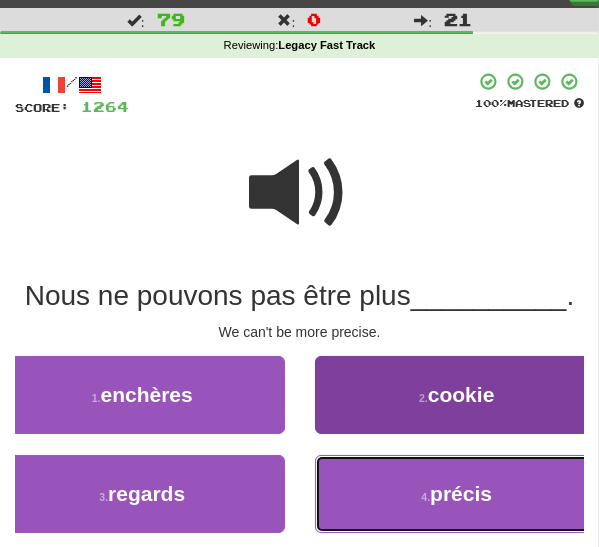 click on "4 .  précis" at bounding box center [457, 494] 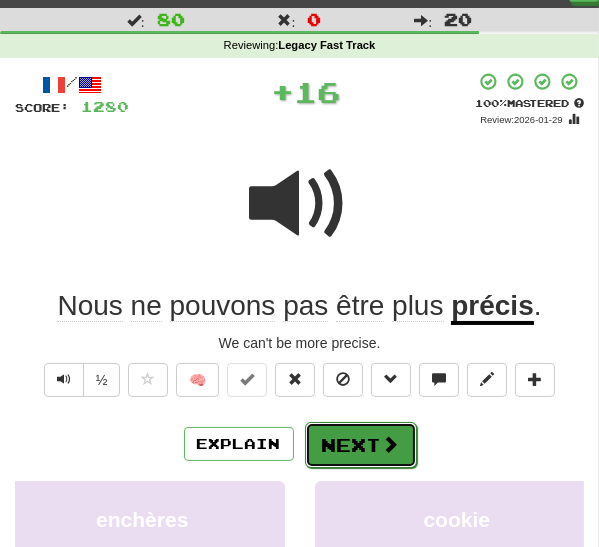 click on "Next" at bounding box center [361, 445] 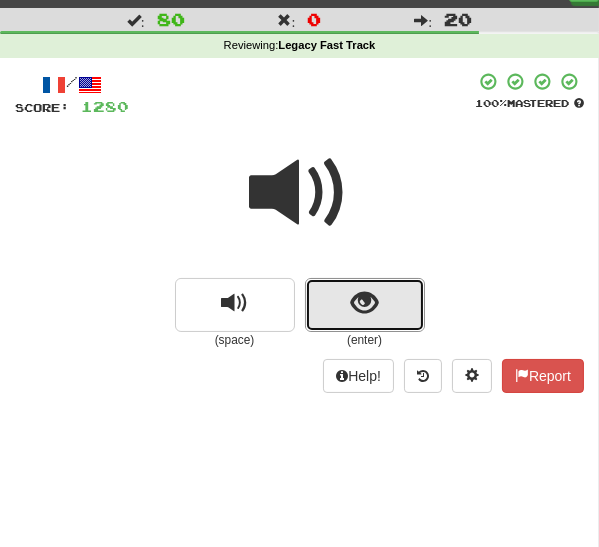 click at bounding box center [364, 303] 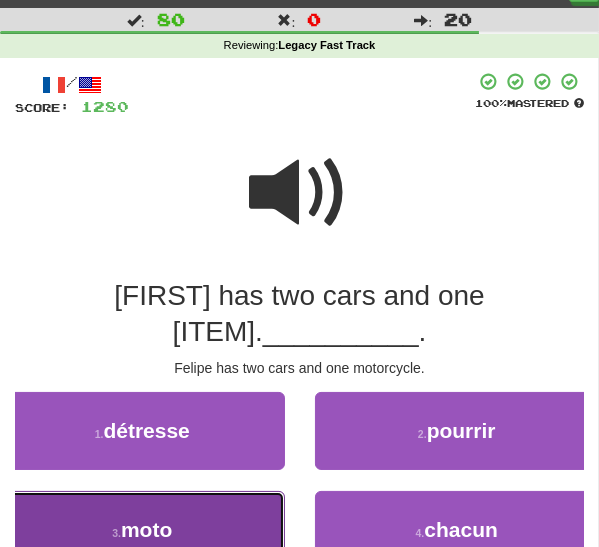click on "3 .  moto" at bounding box center (142, 530) 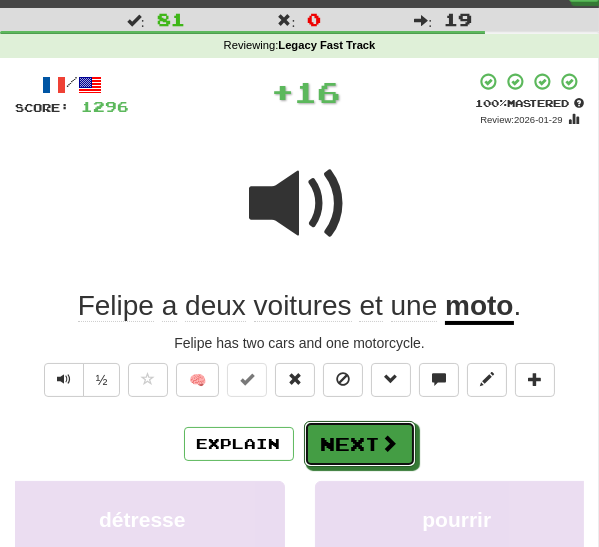 drag, startPoint x: 340, startPoint y: 437, endPoint x: 327, endPoint y: 436, distance: 13.038404 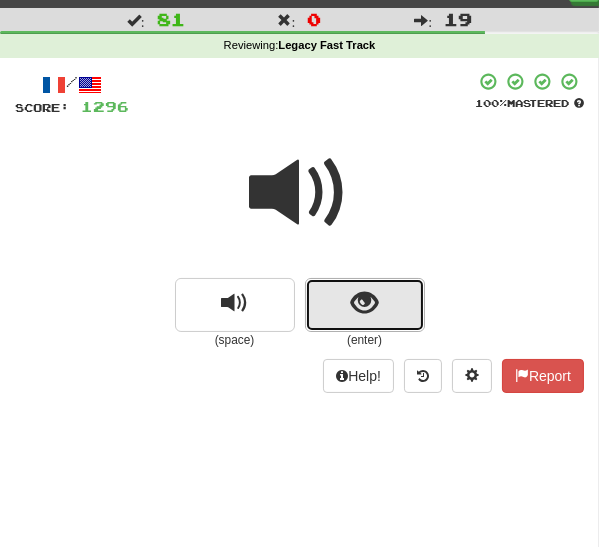 click at bounding box center (364, 303) 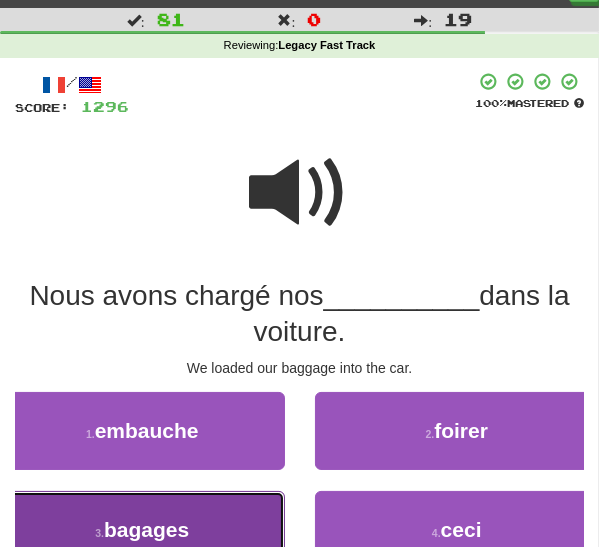 click on "bagages" at bounding box center (146, 529) 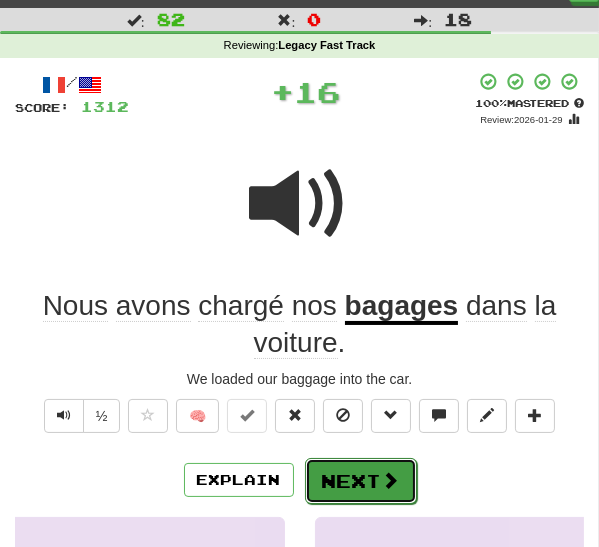 click on "Next" at bounding box center (361, 481) 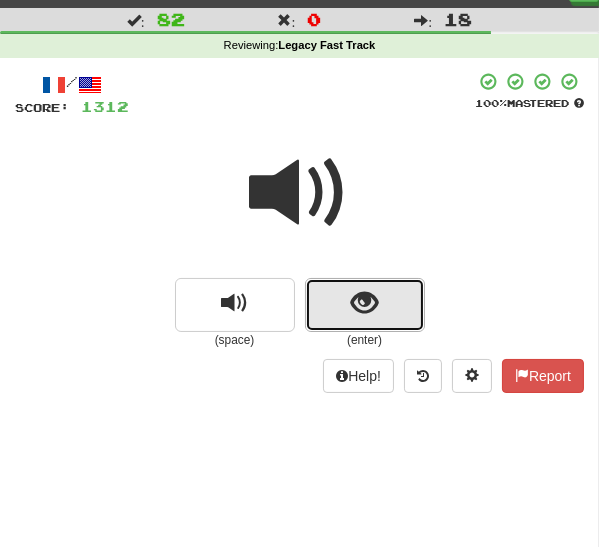 click at bounding box center [364, 303] 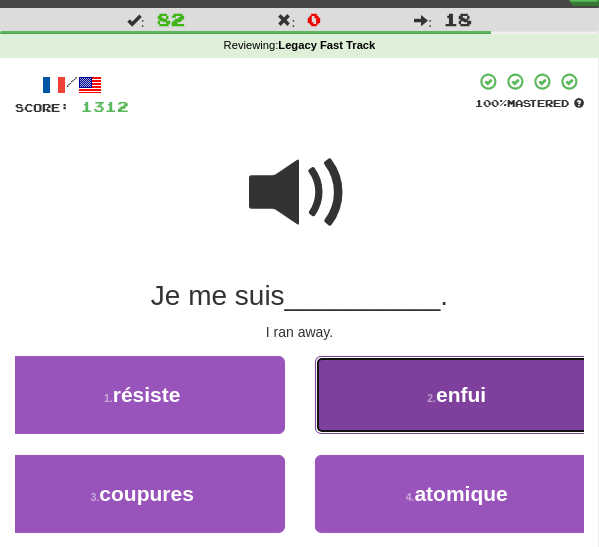 click on "2 .  enfui" at bounding box center (457, 395) 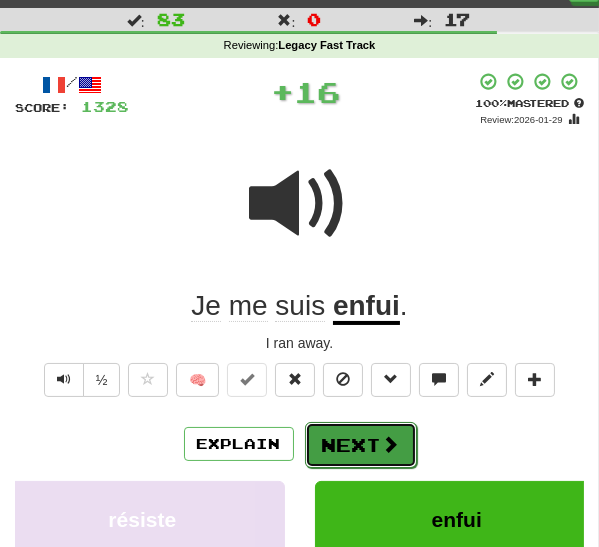click on "Next" at bounding box center (361, 445) 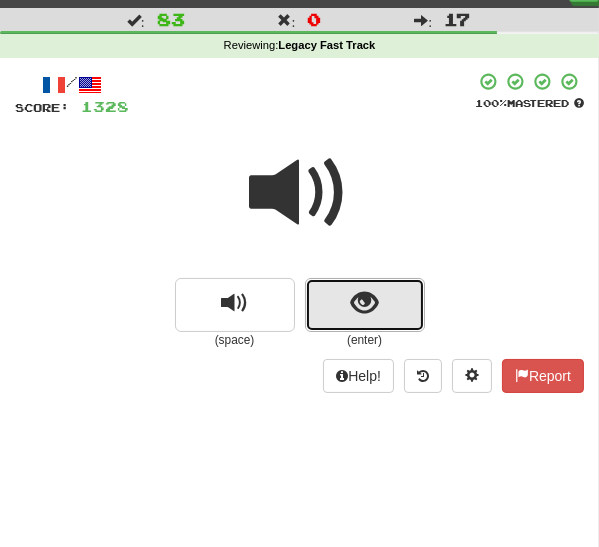 click at bounding box center [365, 305] 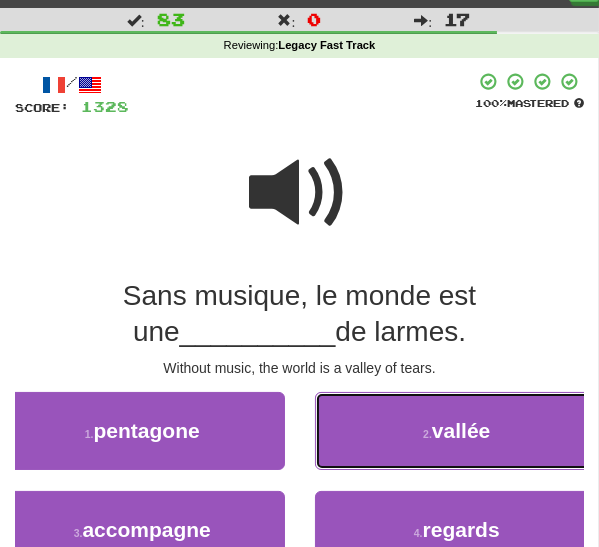 click on "2 .  vallée" at bounding box center (457, 431) 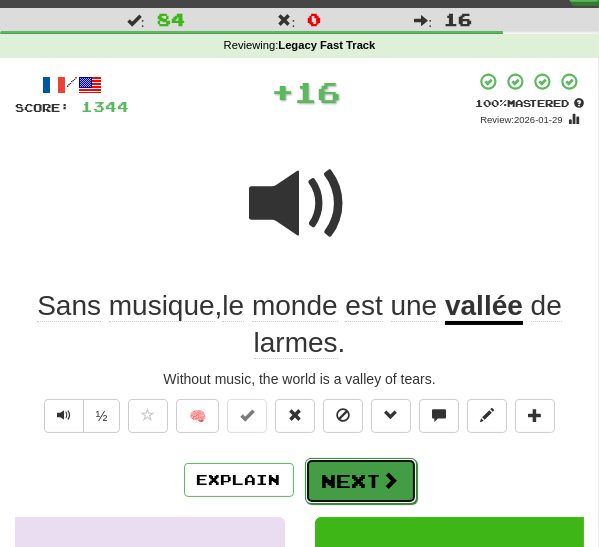 click on "Next" at bounding box center [361, 481] 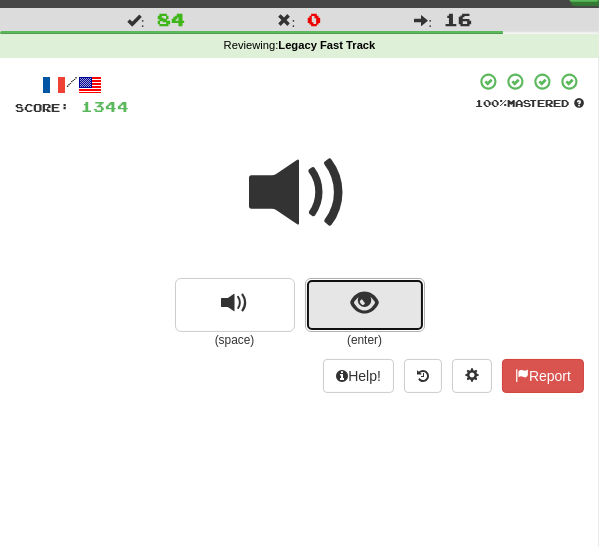click at bounding box center (364, 303) 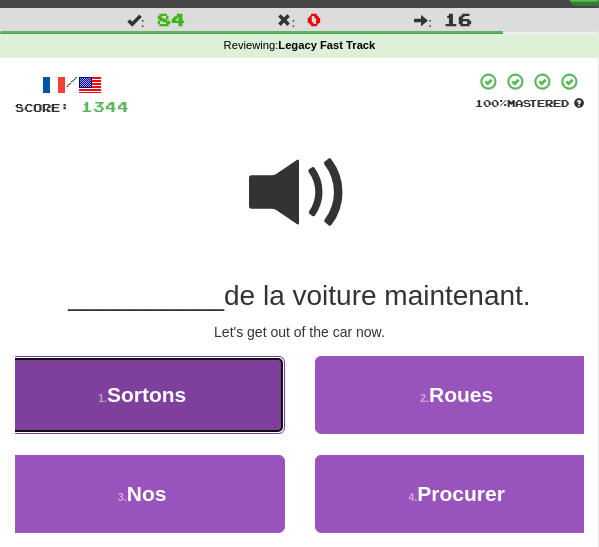 click on "Let's go out" at bounding box center [142, 395] 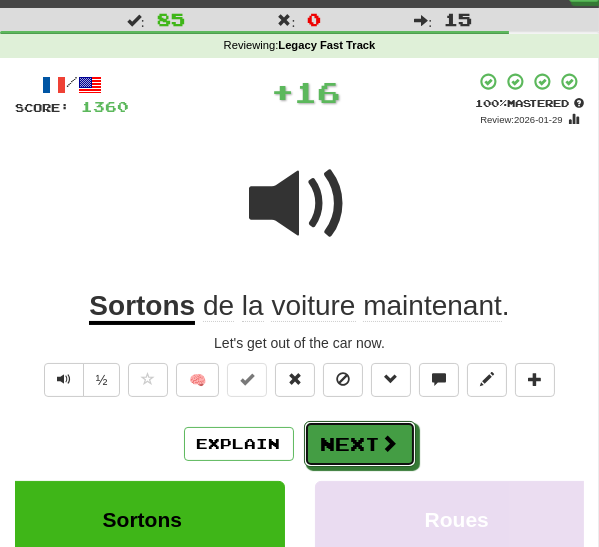 click on "Next" at bounding box center [360, 444] 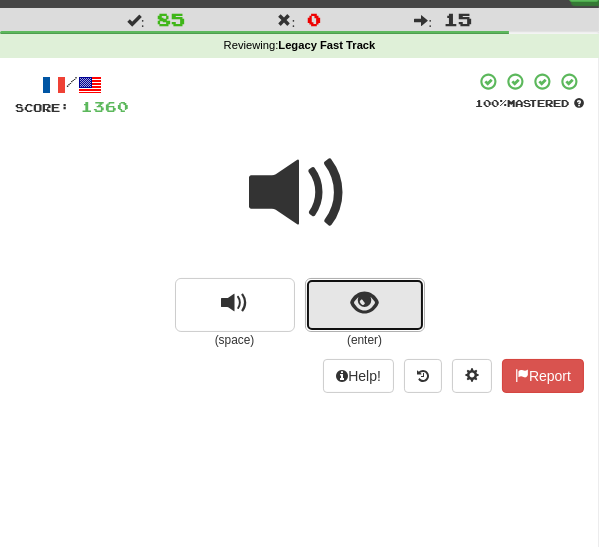 click at bounding box center (364, 303) 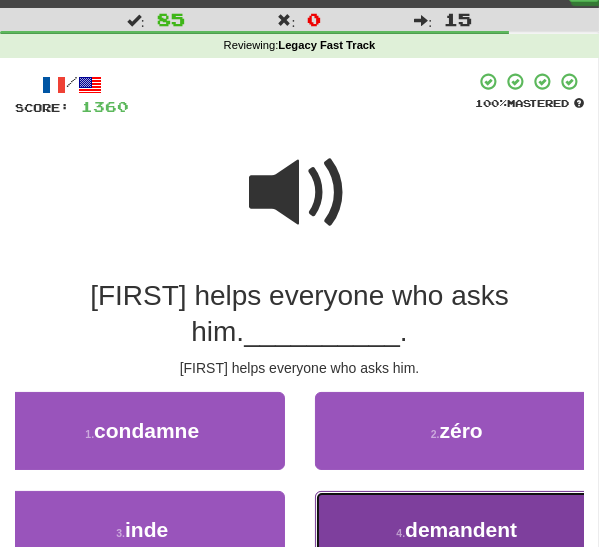 click on "4 .  demandent" at bounding box center (457, 530) 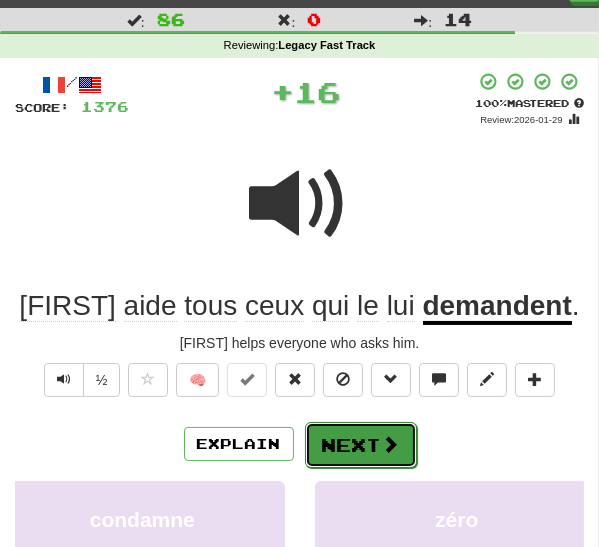 click on "Next" at bounding box center [361, 445] 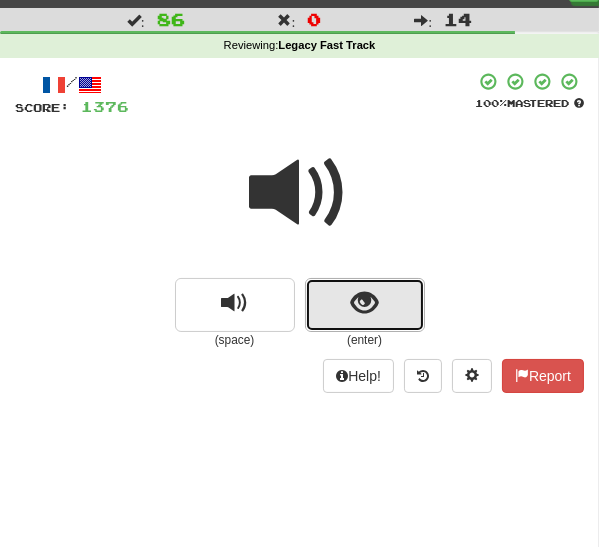 click at bounding box center [365, 305] 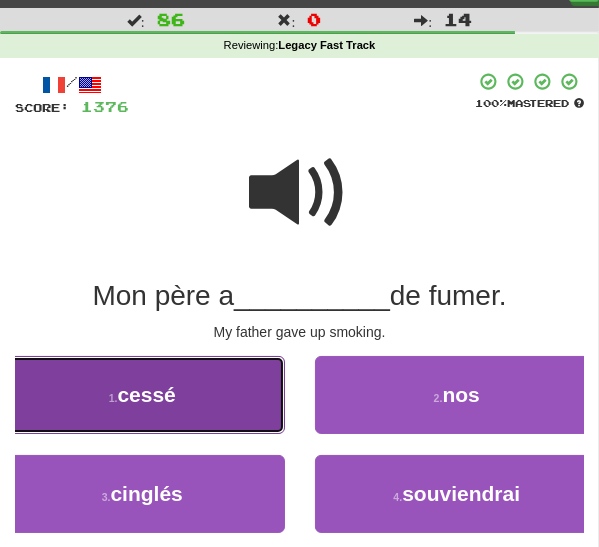 click on "1 .  cessé" at bounding box center (142, 395) 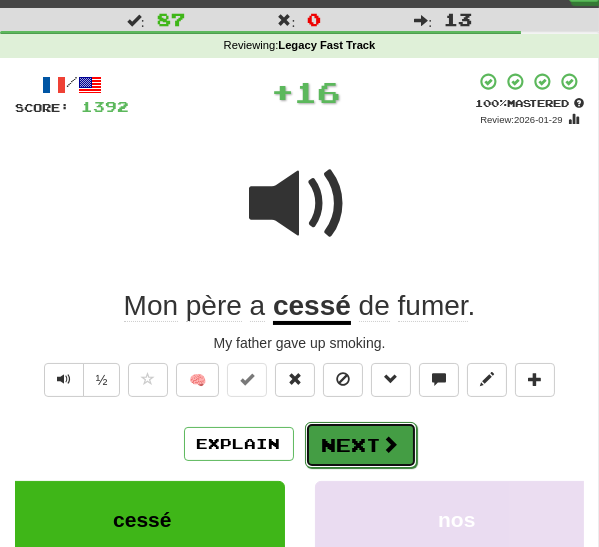click on "Next" at bounding box center (361, 445) 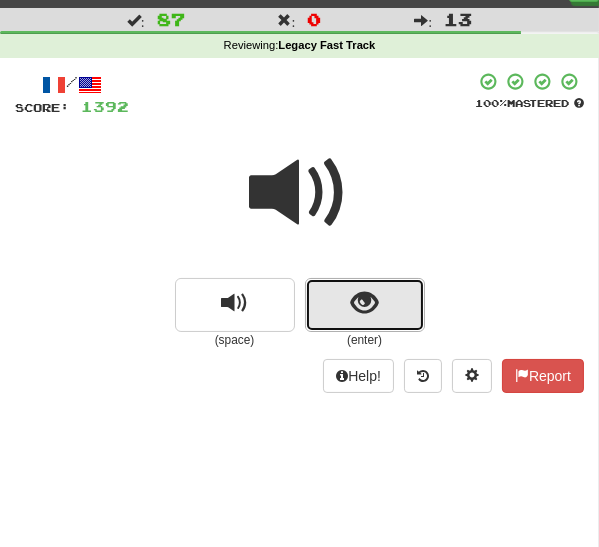 click at bounding box center (365, 305) 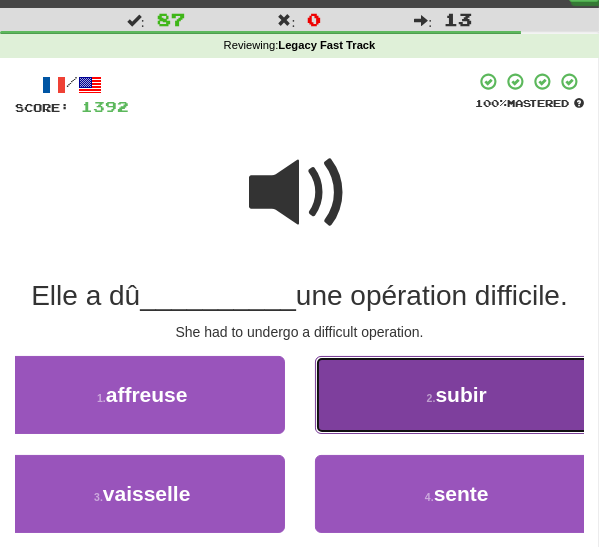click on "2 .  subir" at bounding box center [457, 395] 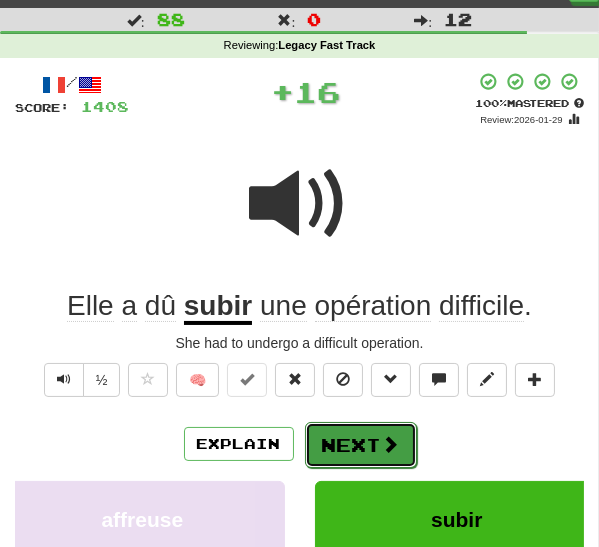 click on "Next" at bounding box center [361, 445] 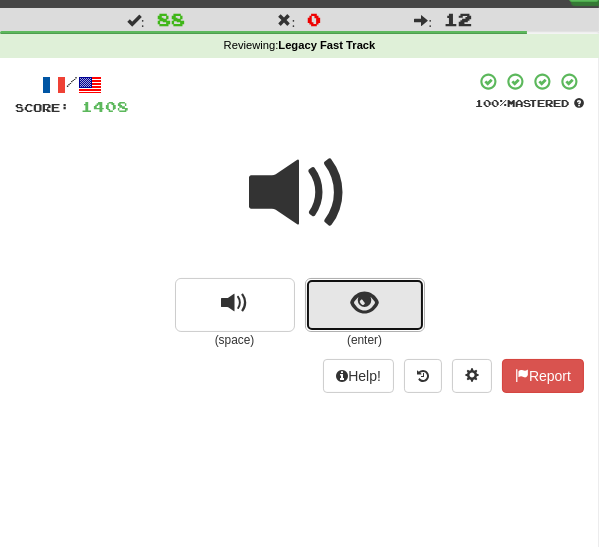 click at bounding box center (365, 305) 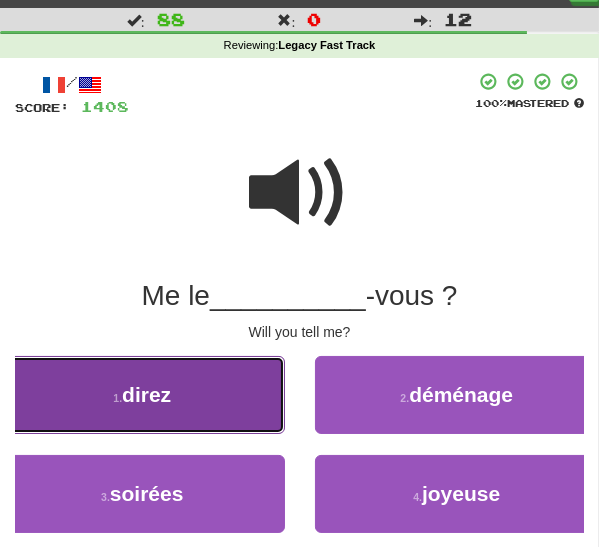 click on "1 .  direz" at bounding box center (142, 395) 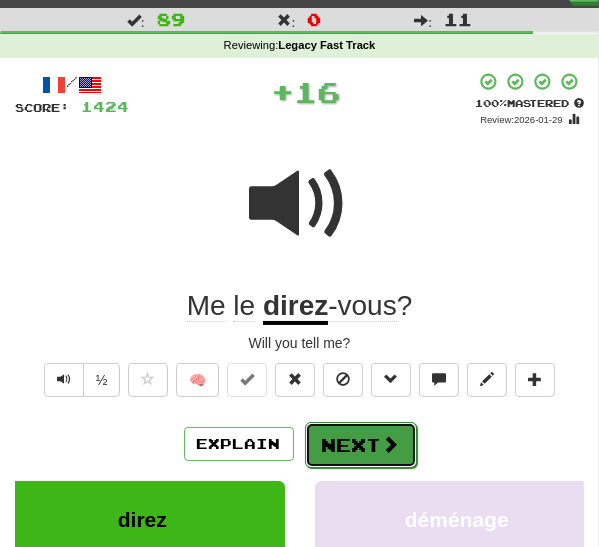 click on "Next" at bounding box center (361, 445) 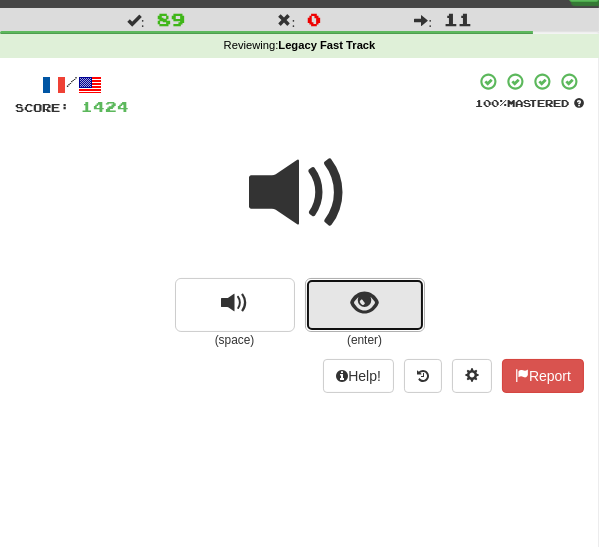 click at bounding box center [365, 305] 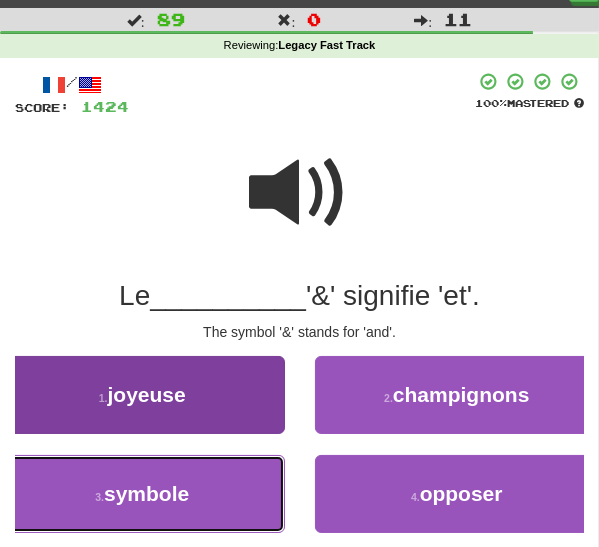 click on "symbole" at bounding box center (146, 493) 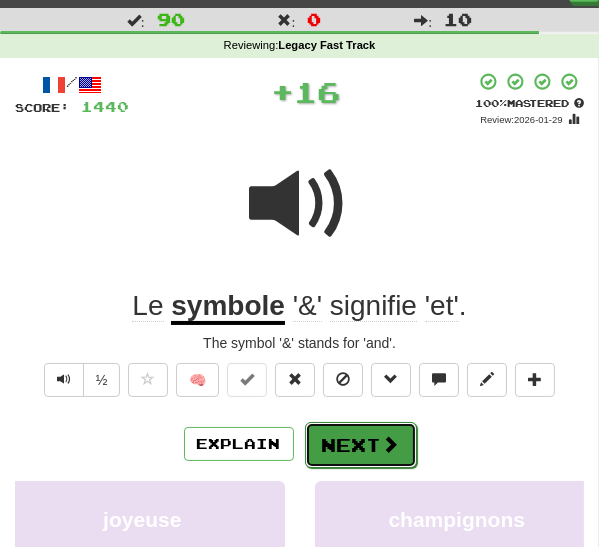 click on "Next" at bounding box center [361, 445] 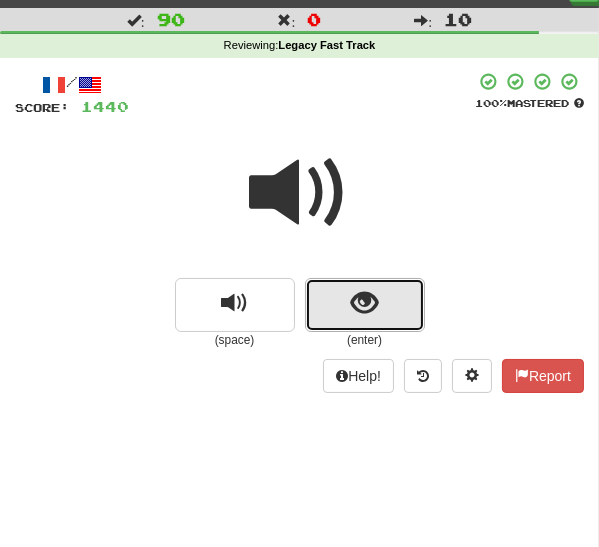 click at bounding box center (364, 303) 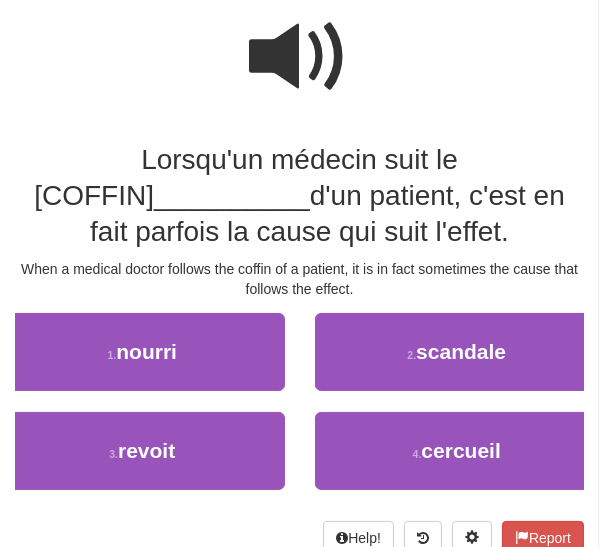 scroll, scrollTop: 157, scrollLeft: 0, axis: vertical 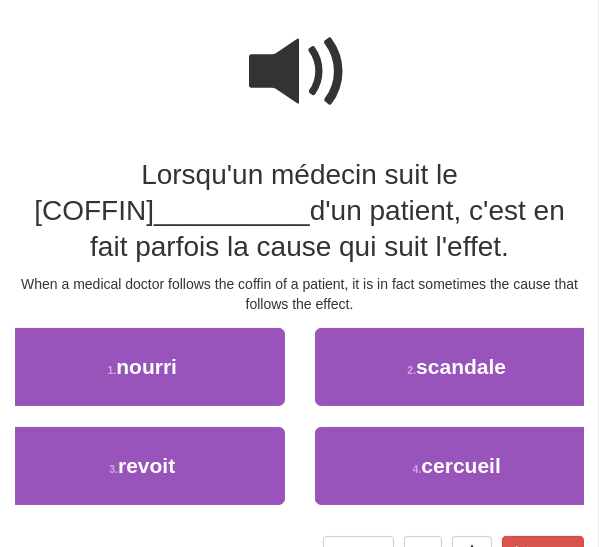 click at bounding box center [300, 72] 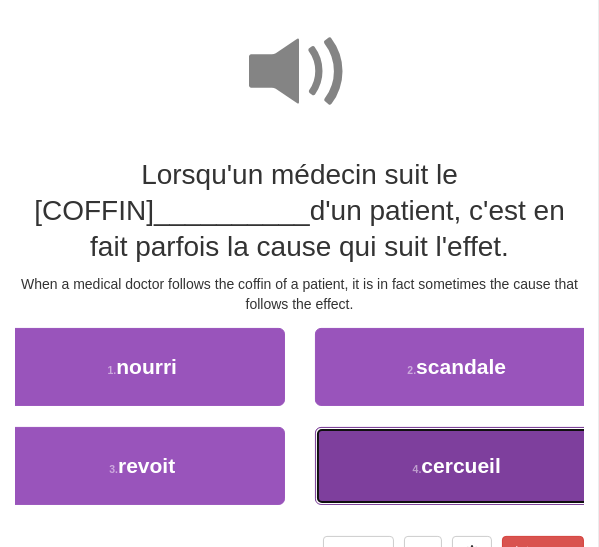 click on "cercueil" at bounding box center (460, 465) 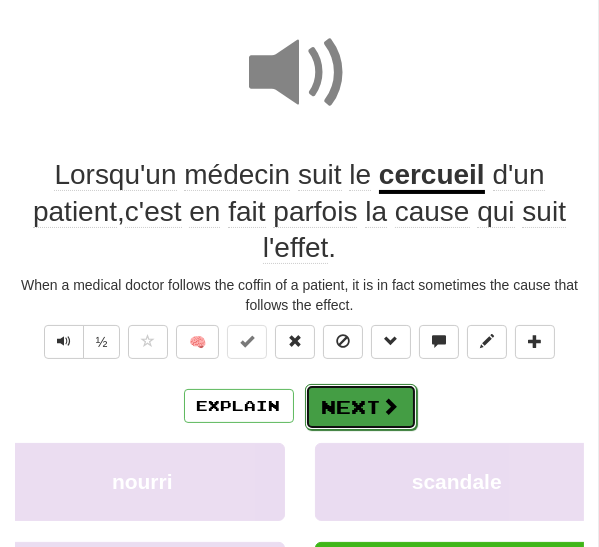 click on "Next" at bounding box center [361, 407] 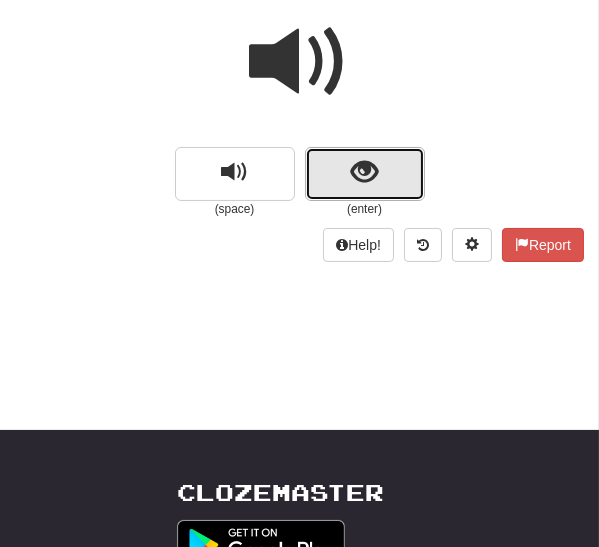 click at bounding box center (365, 174) 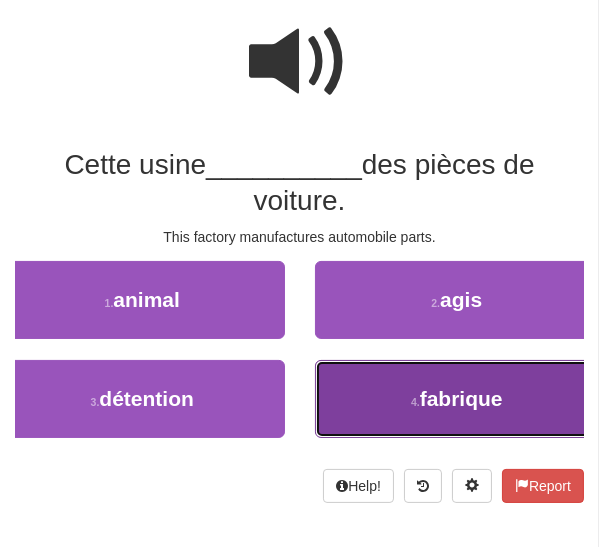 click on "4 .  fabrique" at bounding box center (457, 399) 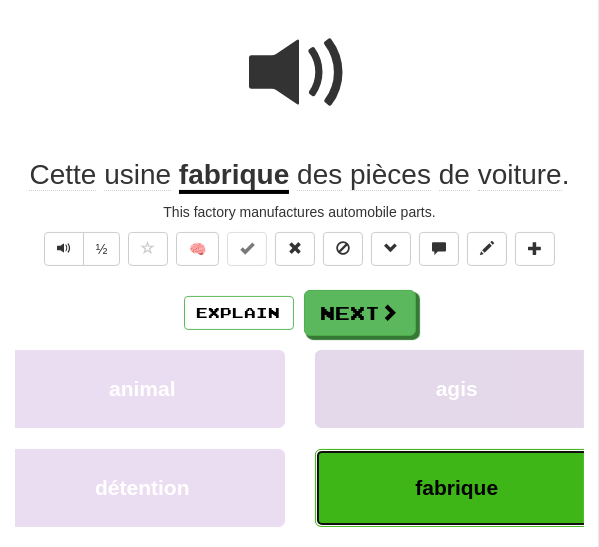 scroll, scrollTop: 177, scrollLeft: 0, axis: vertical 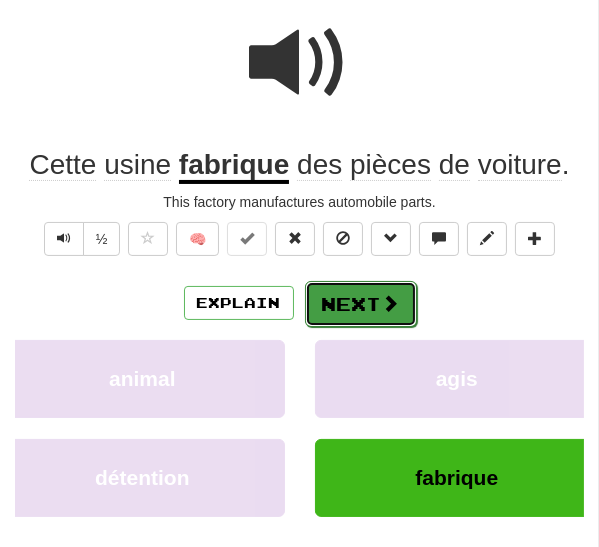 click on "Next" at bounding box center (361, 304) 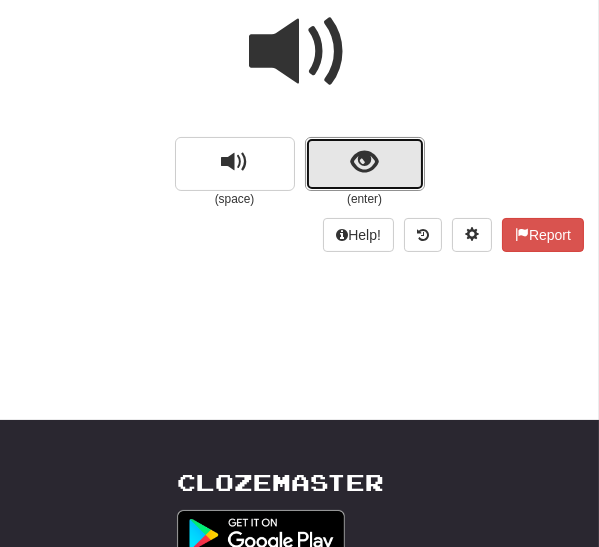drag, startPoint x: 361, startPoint y: 168, endPoint x: 352, endPoint y: 205, distance: 38.078865 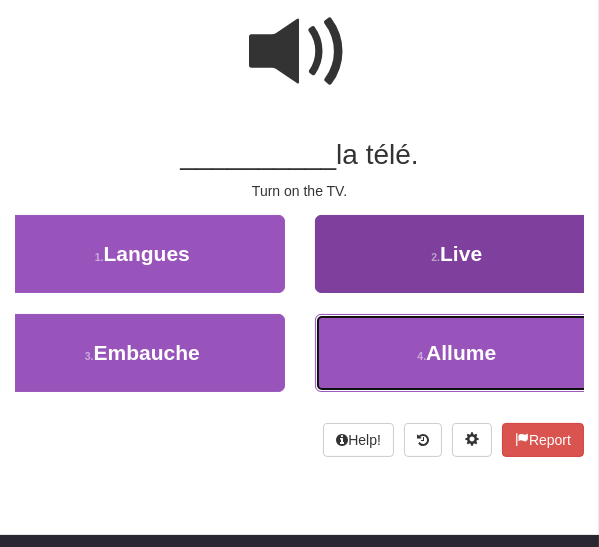 drag, startPoint x: 368, startPoint y: 353, endPoint x: 337, endPoint y: 337, distance: 34.88553 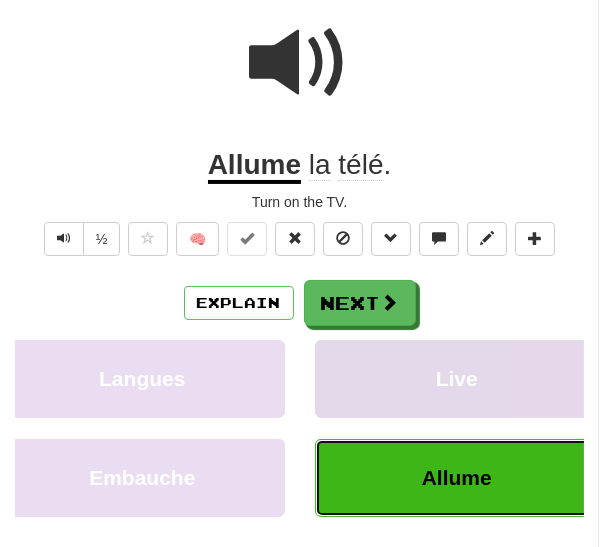 scroll, scrollTop: 187, scrollLeft: 0, axis: vertical 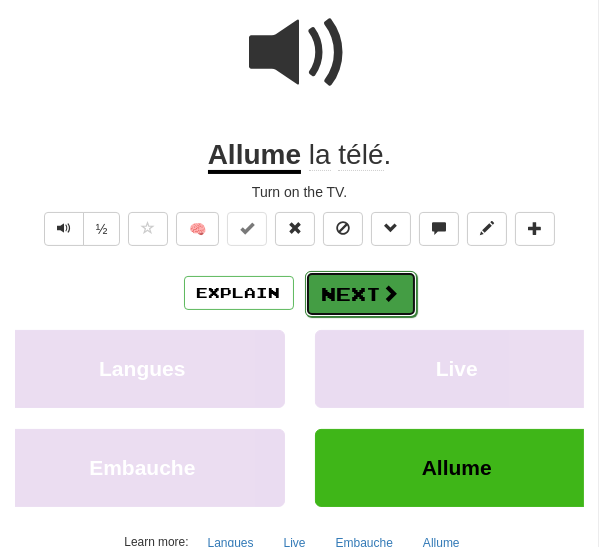 click on "Next" at bounding box center (361, 294) 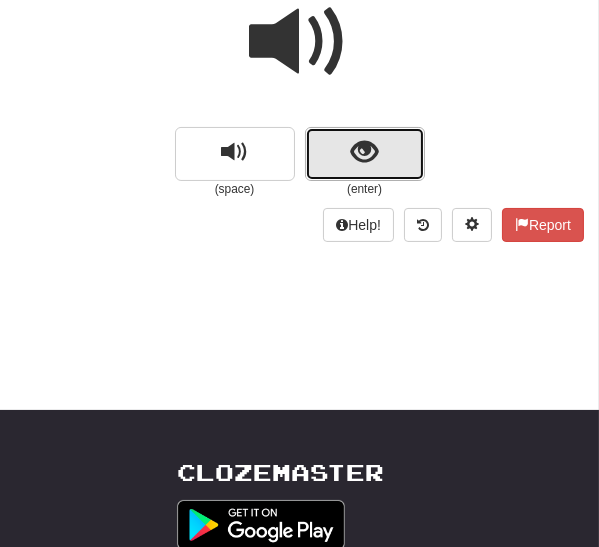 click at bounding box center (365, 154) 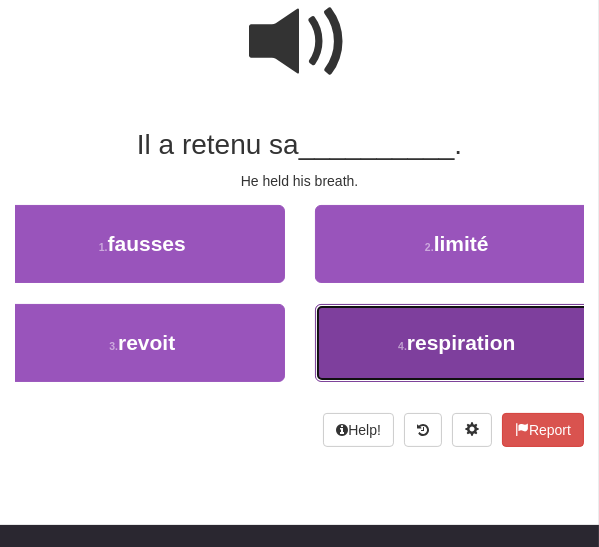 click on "4 .  respiration" at bounding box center [457, 343] 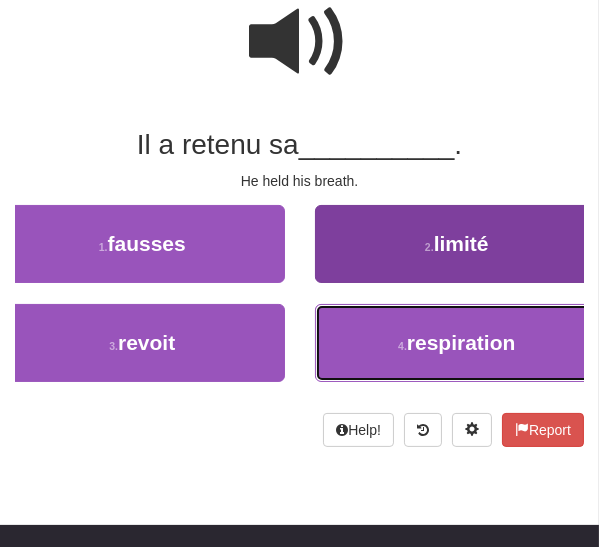 scroll, scrollTop: 197, scrollLeft: 0, axis: vertical 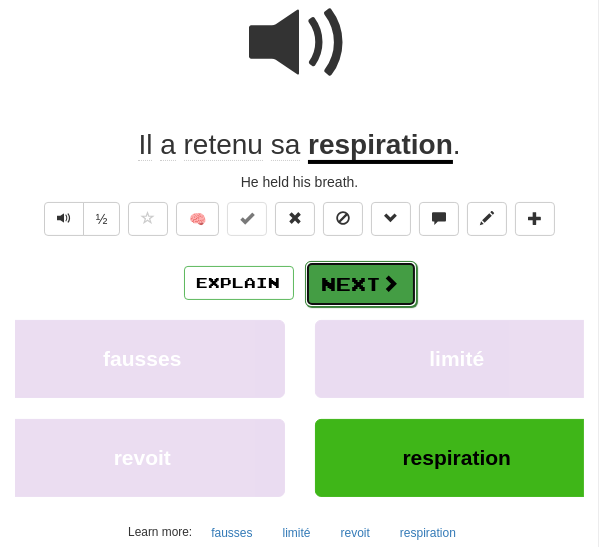 click on "Next" at bounding box center [361, 284] 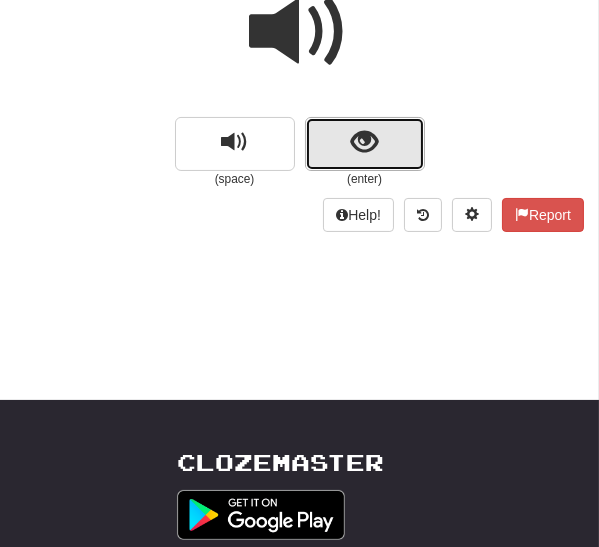click at bounding box center [364, 142] 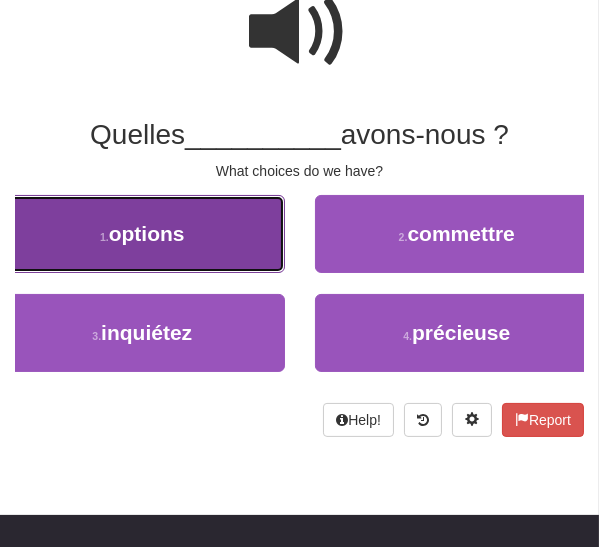 click on "1 .  options" at bounding box center (142, 234) 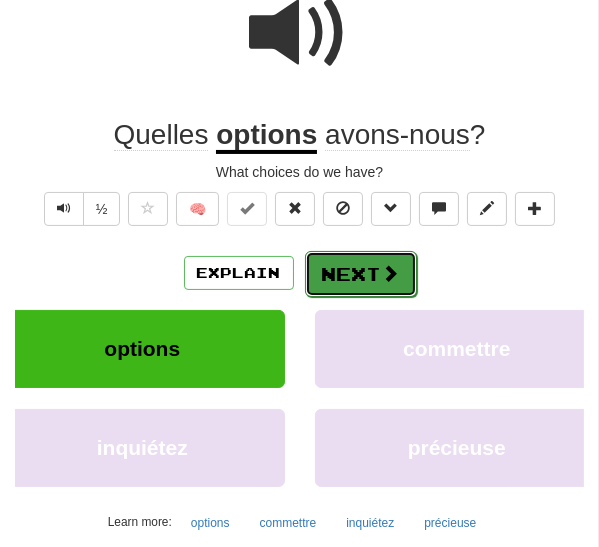 click on "Next" at bounding box center (361, 274) 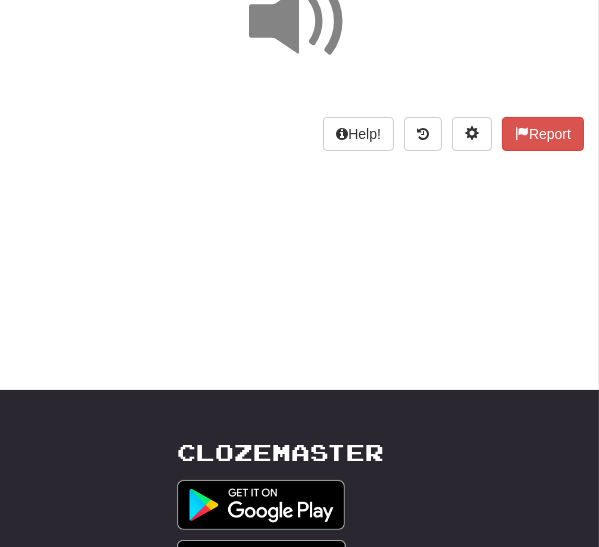 scroll, scrollTop: 0, scrollLeft: 0, axis: both 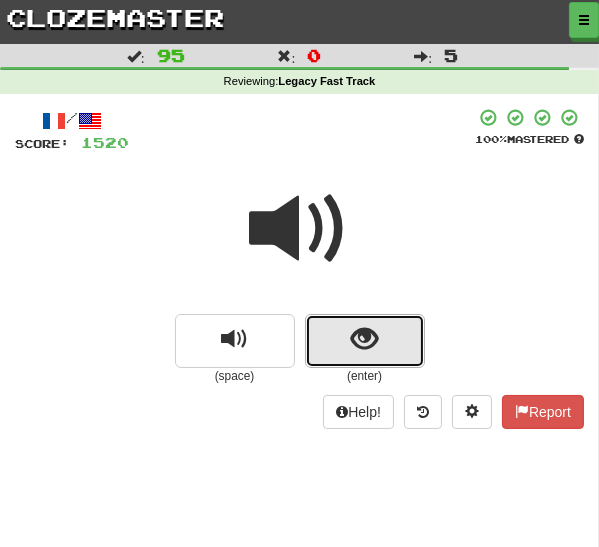 click at bounding box center [365, 341] 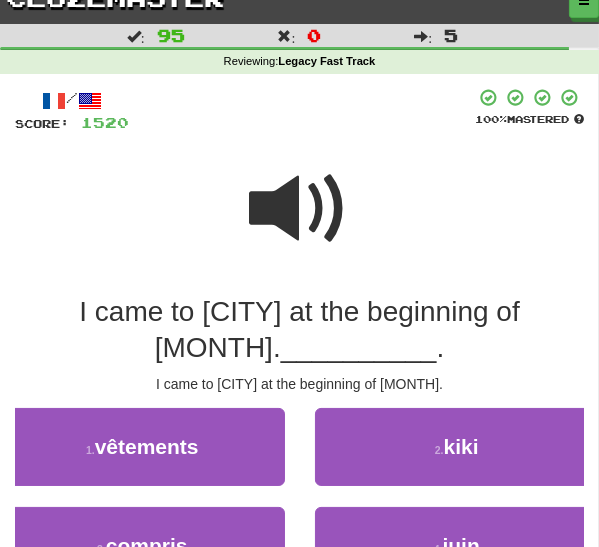scroll, scrollTop: 36, scrollLeft: 0, axis: vertical 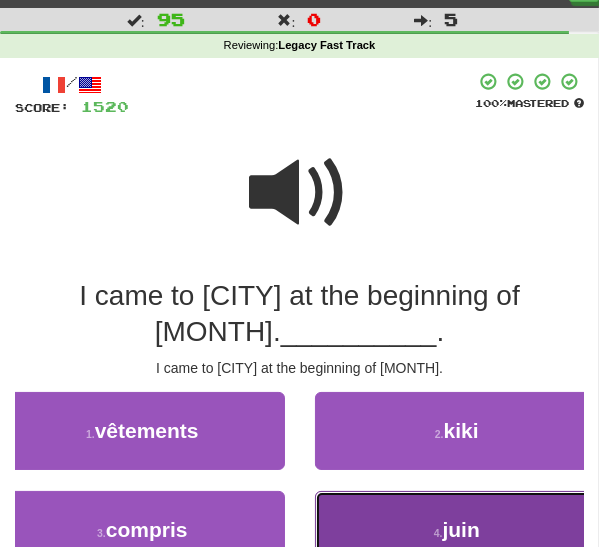 click on "4 .  juin" at bounding box center [457, 530] 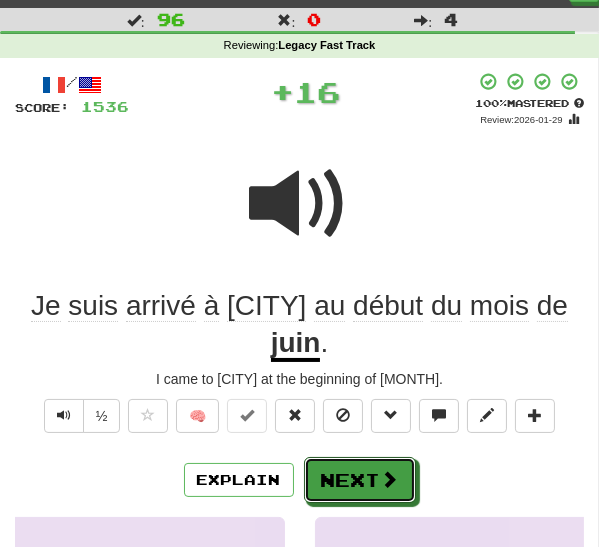 click at bounding box center [390, 479] 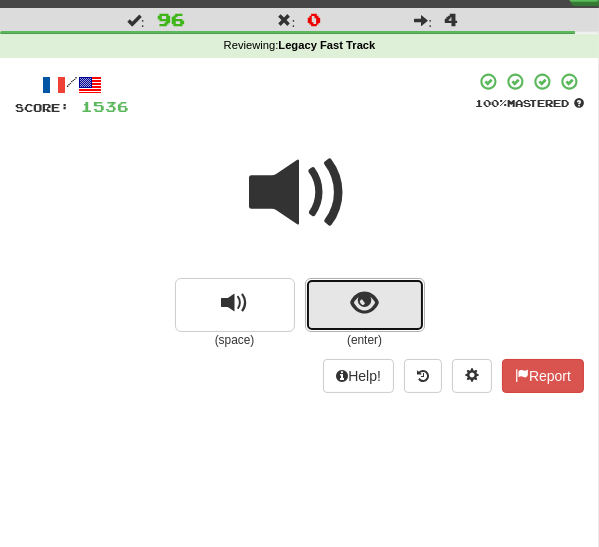click at bounding box center [365, 305] 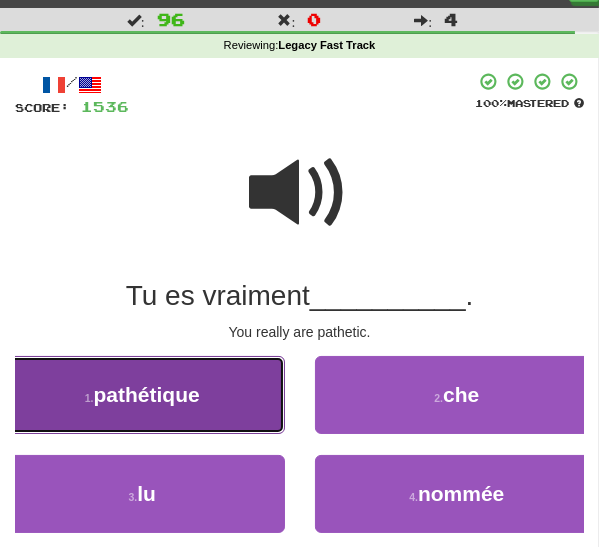 click on "1 .  pathétique" at bounding box center [142, 395] 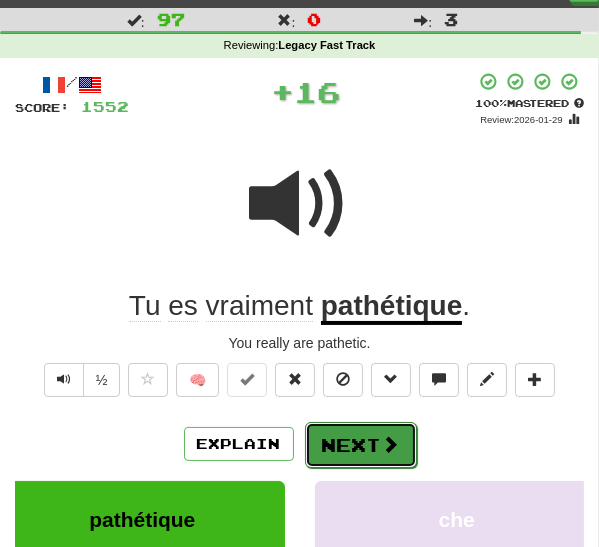click on "Next" at bounding box center [361, 445] 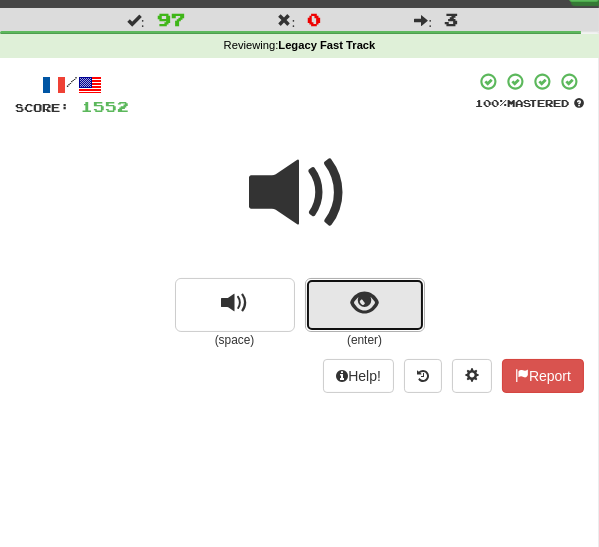 click at bounding box center (364, 303) 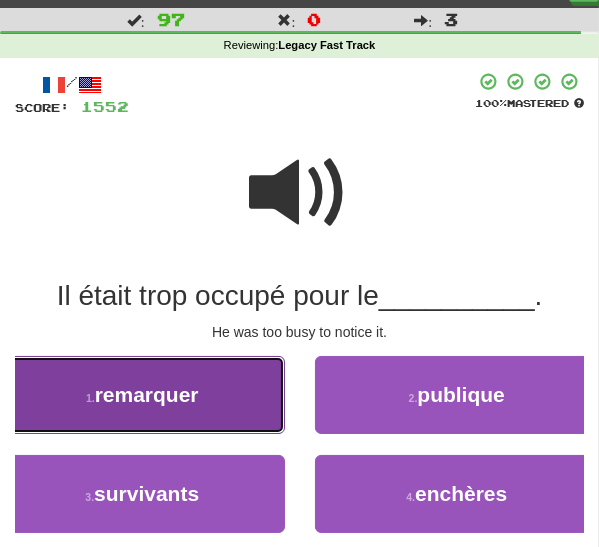 click on "1 .  remarquer" at bounding box center (142, 395) 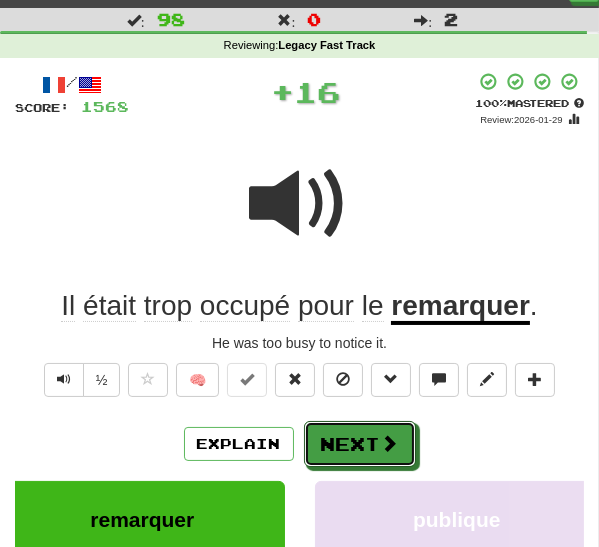 click on "Next" at bounding box center (360, 444) 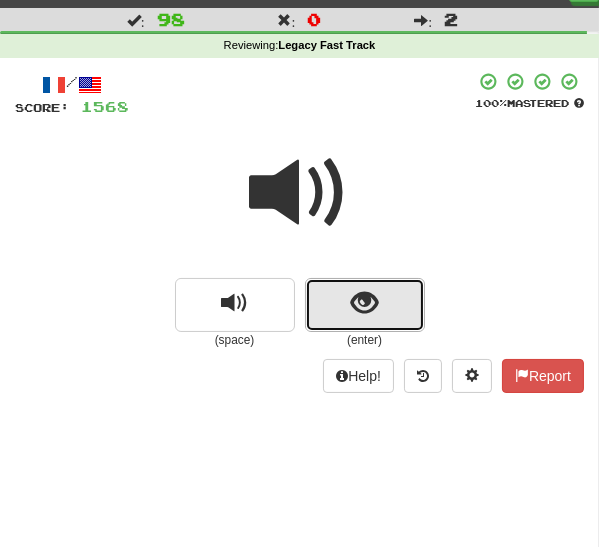 click at bounding box center (365, 305) 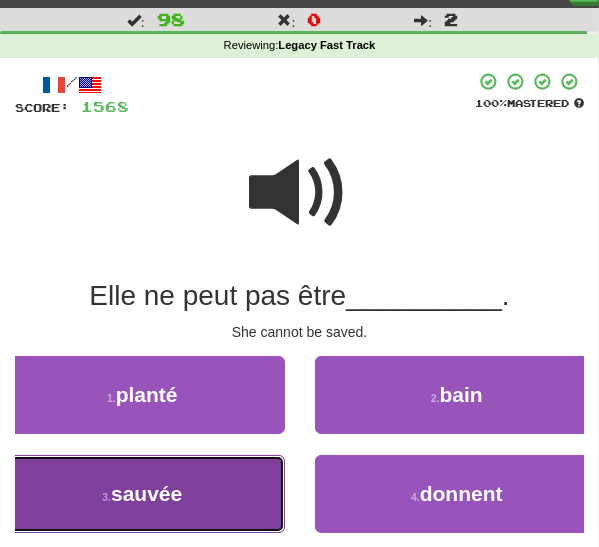 click on "3 .  sauvée" at bounding box center [142, 494] 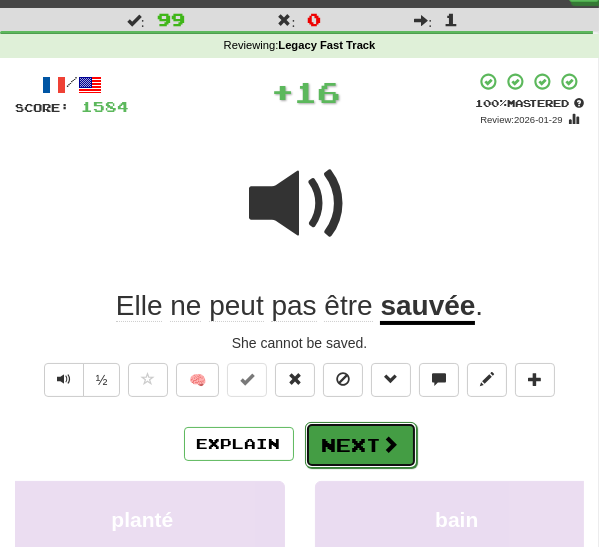 click on "Next" at bounding box center (361, 445) 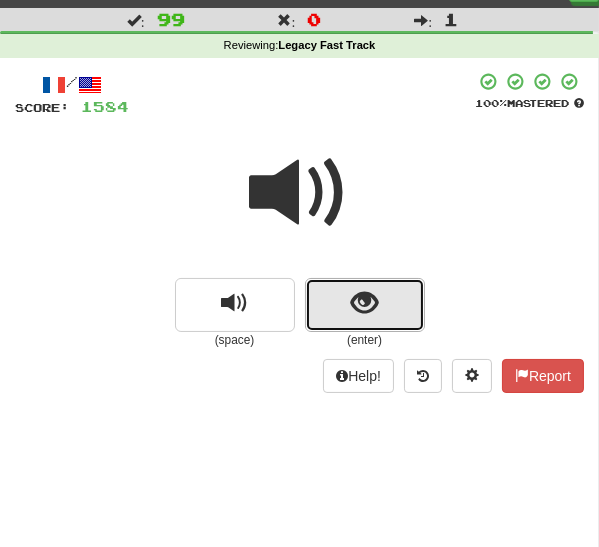 click at bounding box center (364, 303) 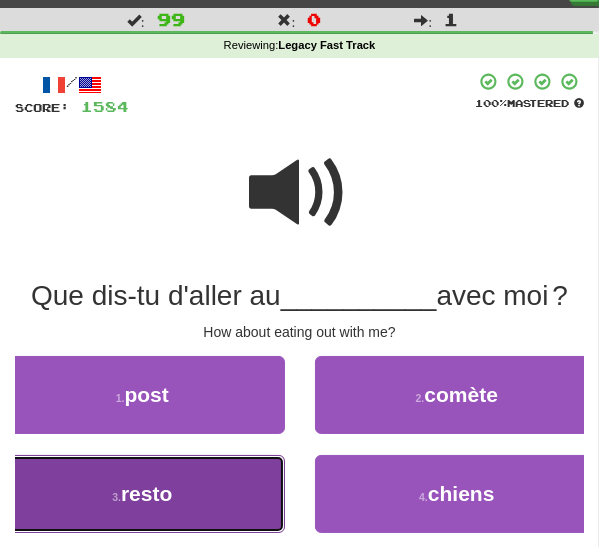 click on "3 .  resto" at bounding box center (142, 494) 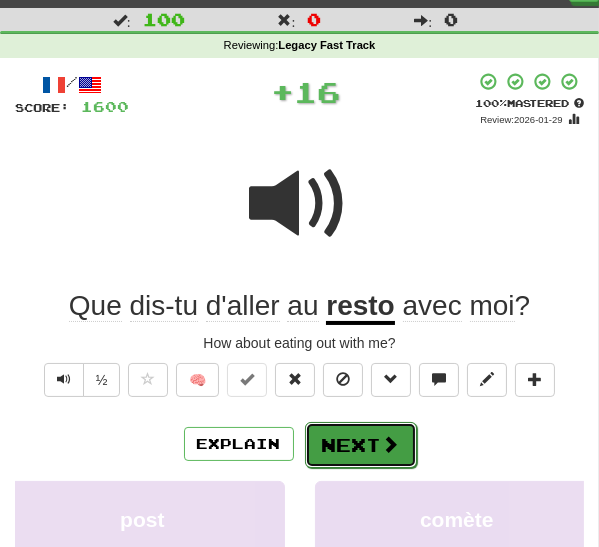 click on "Next" at bounding box center (361, 445) 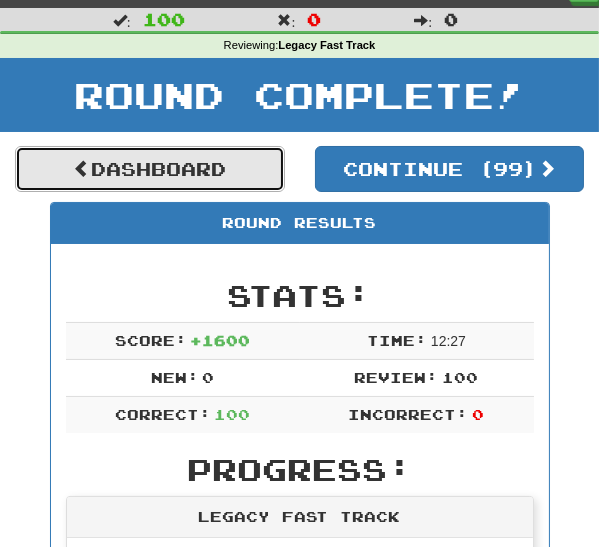 click on "Dashboard" at bounding box center (150, 169) 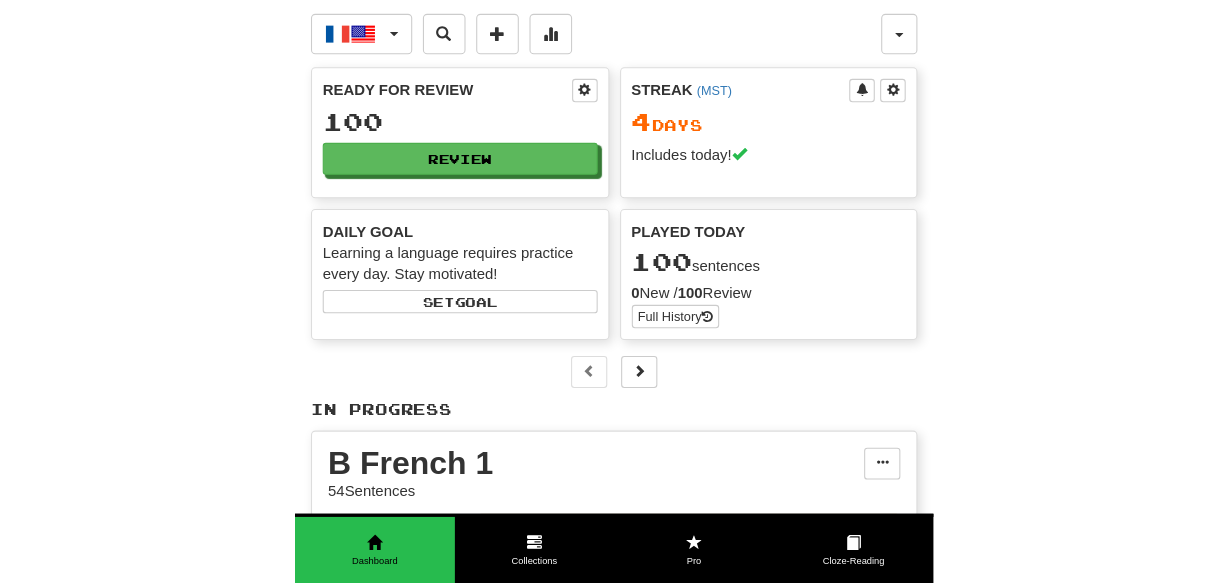 scroll, scrollTop: 0, scrollLeft: 0, axis: both 